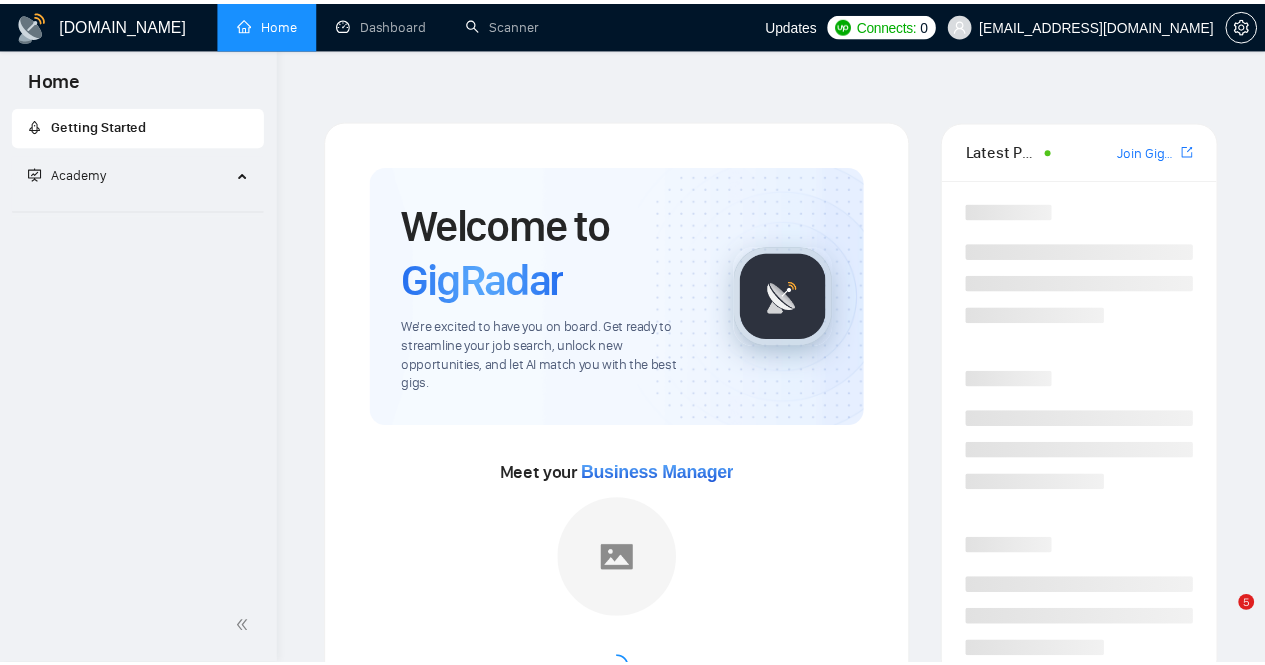 scroll, scrollTop: 0, scrollLeft: 0, axis: both 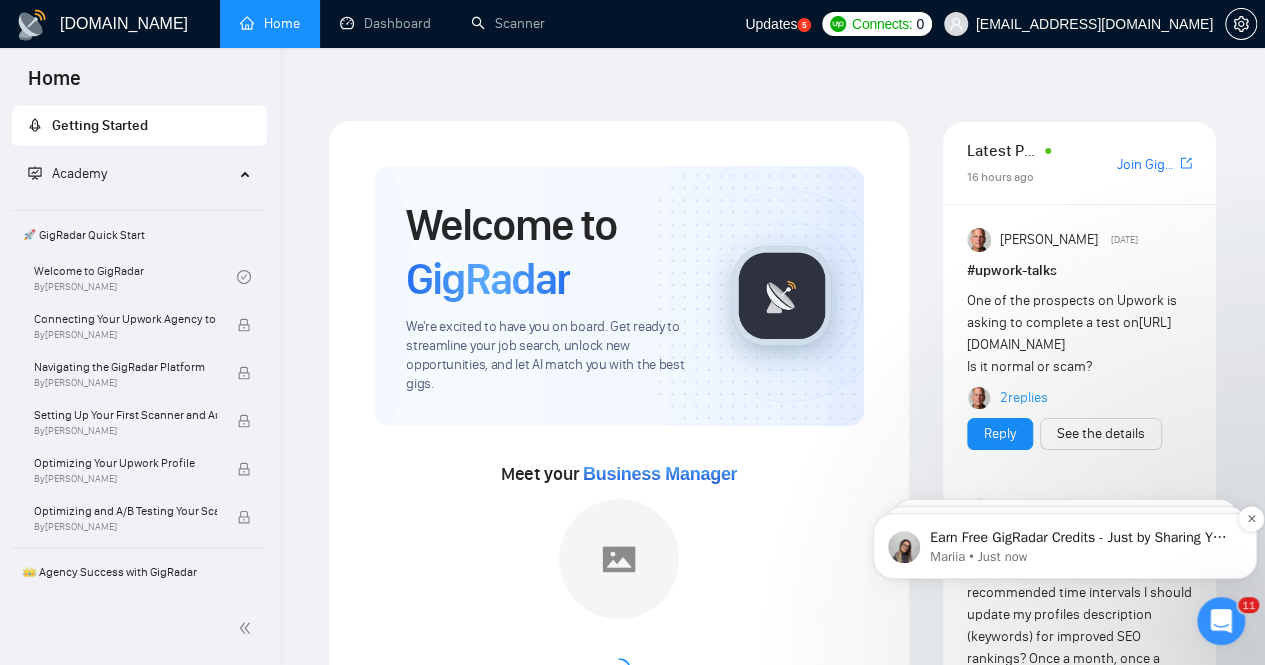click on "Earn Free GigRadar Credits - Just by Sharing Your Story! 💬 Want more credits for sending proposals? It’s simple - share, inspire, and get rewarded! 🤫 Here’s how you can earn free credits: Introduce yourself in the #intros channel of the GigRadar Upwork Community and grab +20 credits for sending bids., Post your success story (closed projects, high LRR, etc.) in the #general channel and claim +50 credits for sending bids. Why? GigRadar is building a powerful network of freelancers and agencies. We want you to make valuable connections, showcase your wins, and inspire others while getting rewarded! 🚀 Not a member yet? Join our Slack community now 👉 Join Slack Community Claiming your credits is easy: Reply to this message with a screenshot of your post, and our Tech Support Team will instantly top up your credits! 💸" at bounding box center (1081, 538) 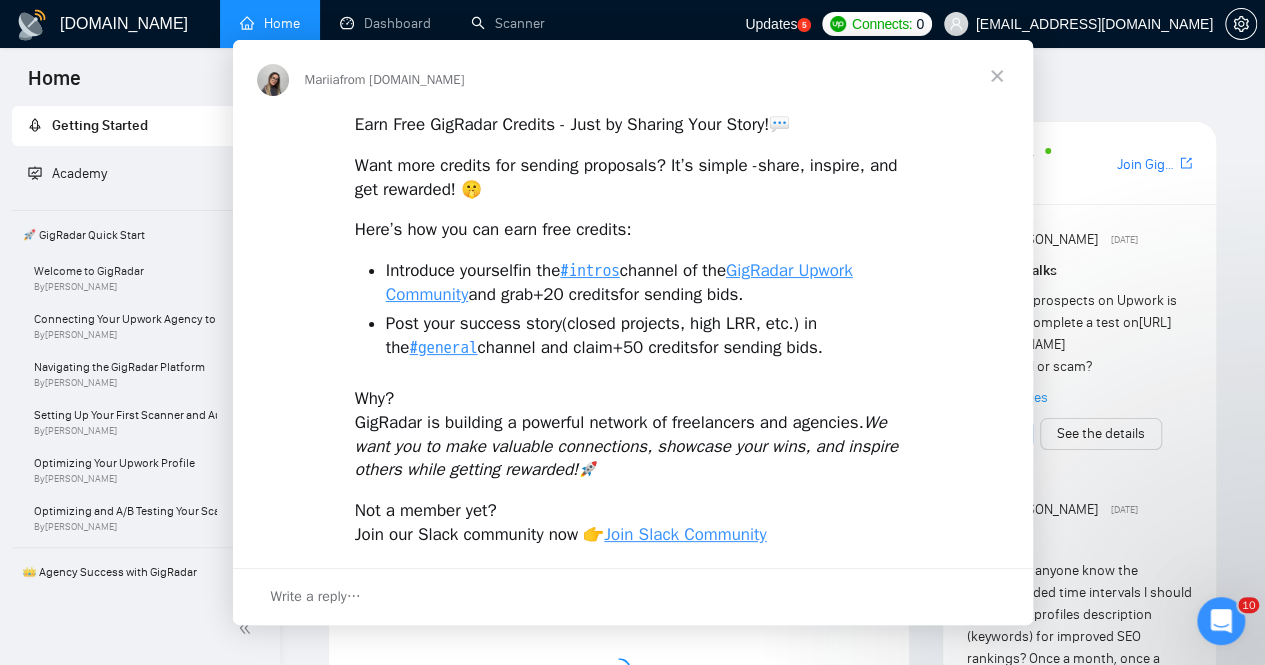 scroll, scrollTop: 0, scrollLeft: 0, axis: both 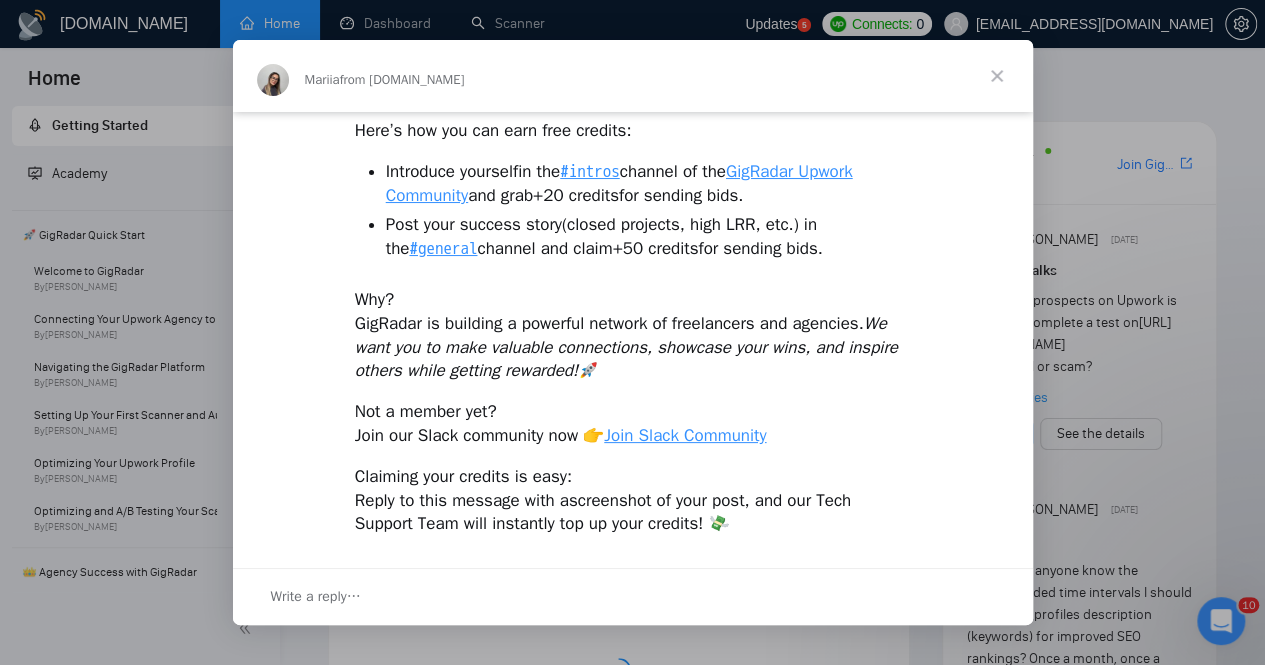 click at bounding box center [997, 76] 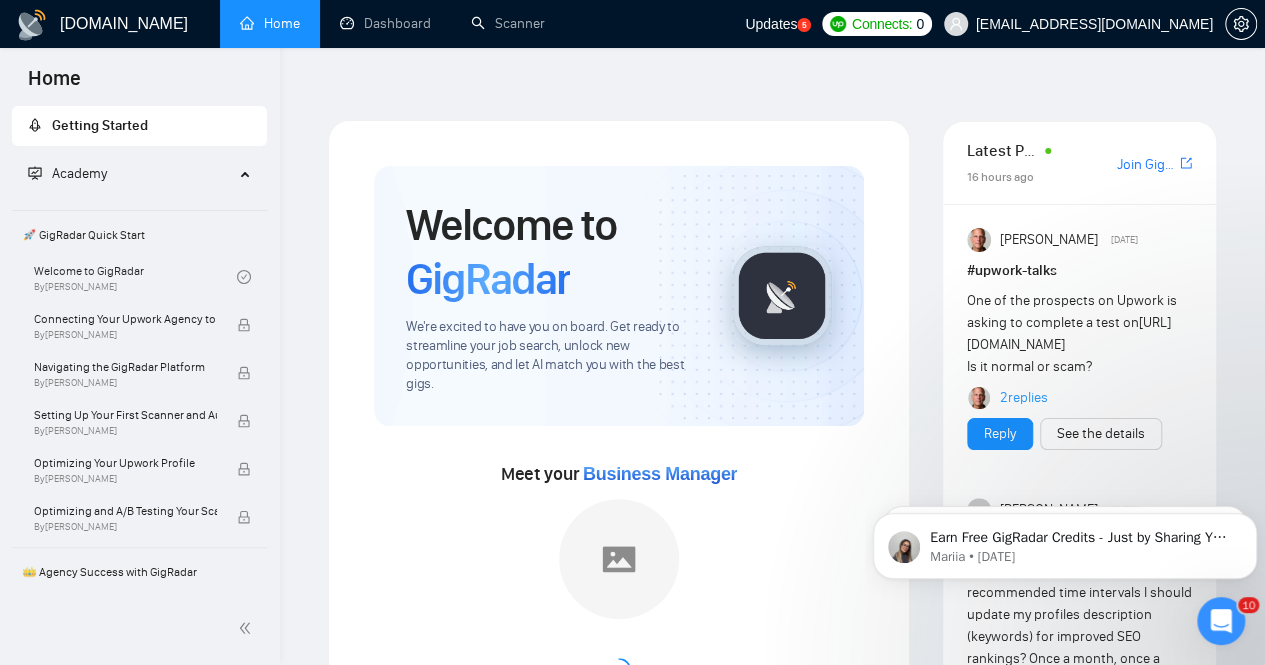 scroll, scrollTop: 0, scrollLeft: 0, axis: both 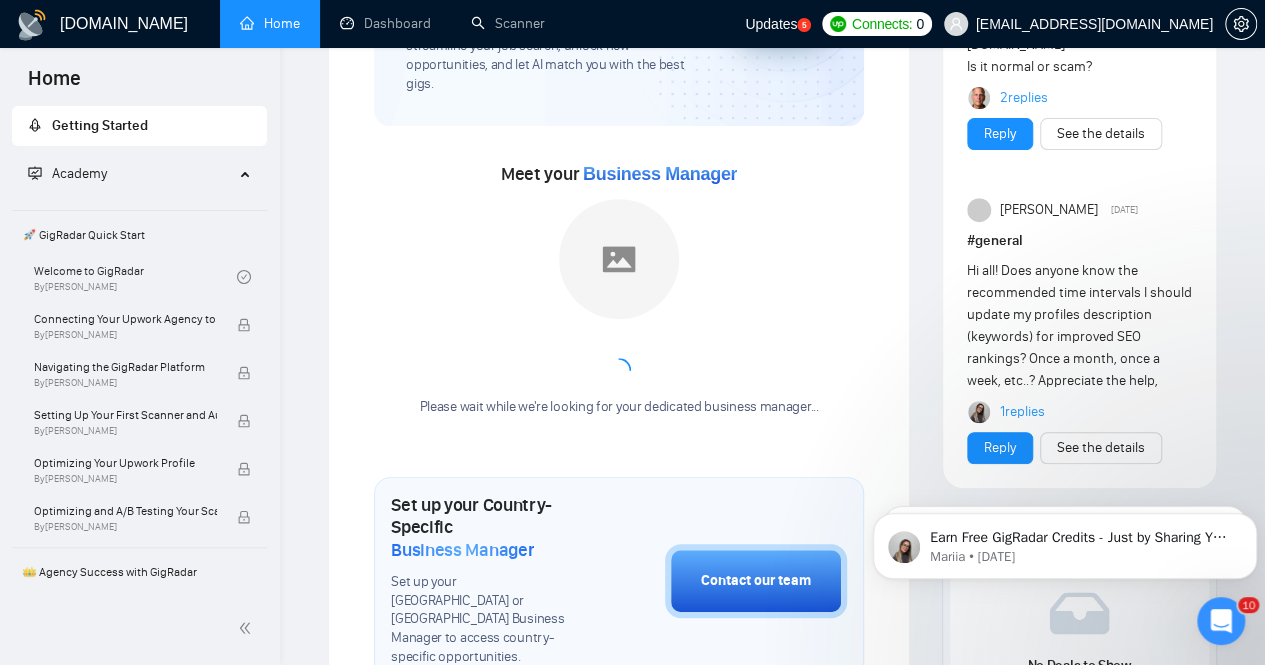 click on "1  replies" at bounding box center (1022, 412) 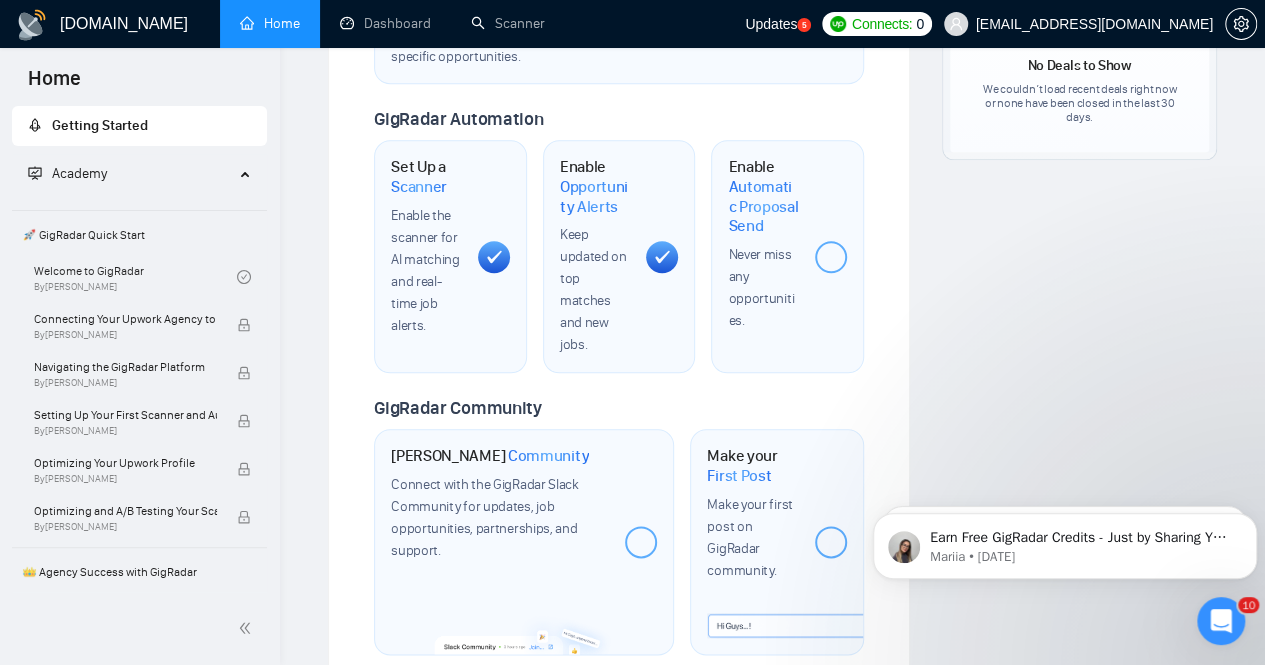 scroll, scrollTop: 1200, scrollLeft: 0, axis: vertical 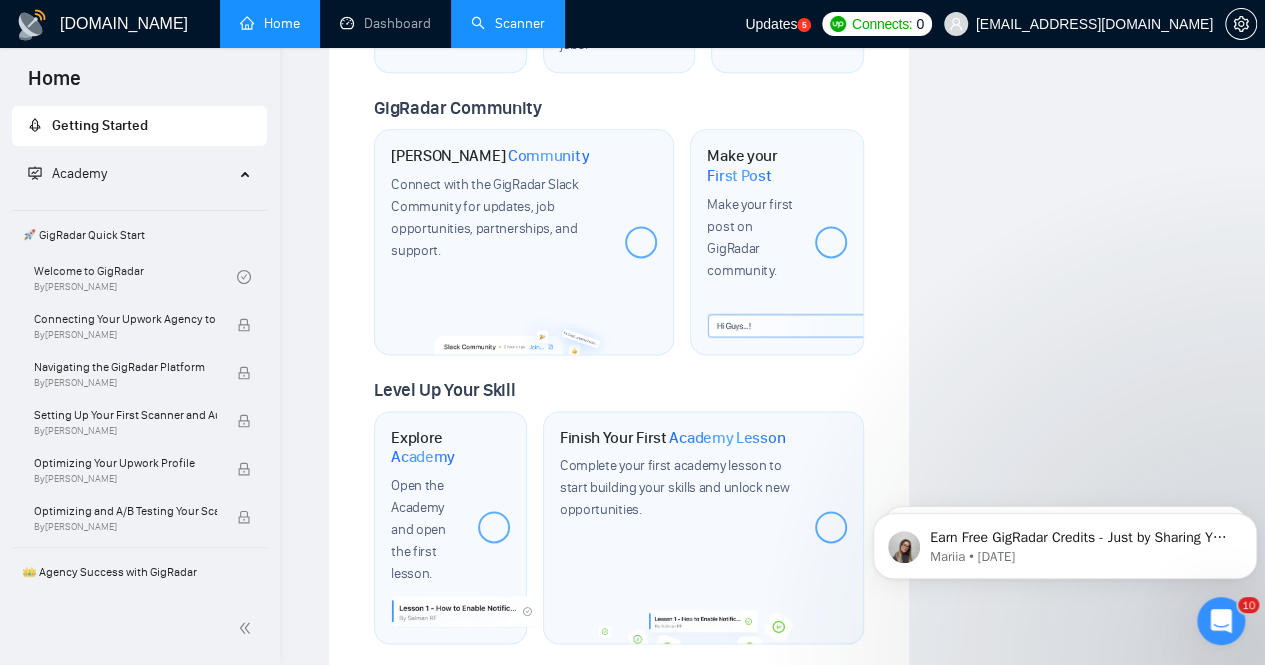 click on "Scanner" at bounding box center (508, 23) 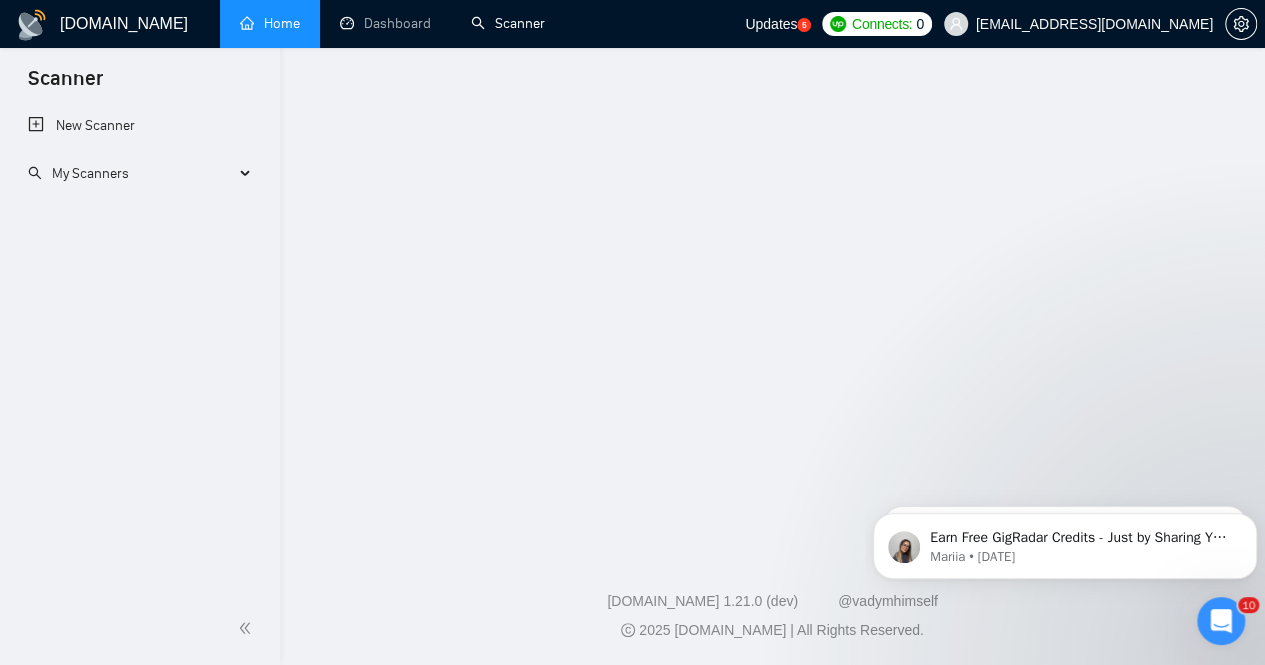 scroll, scrollTop: 0, scrollLeft: 0, axis: both 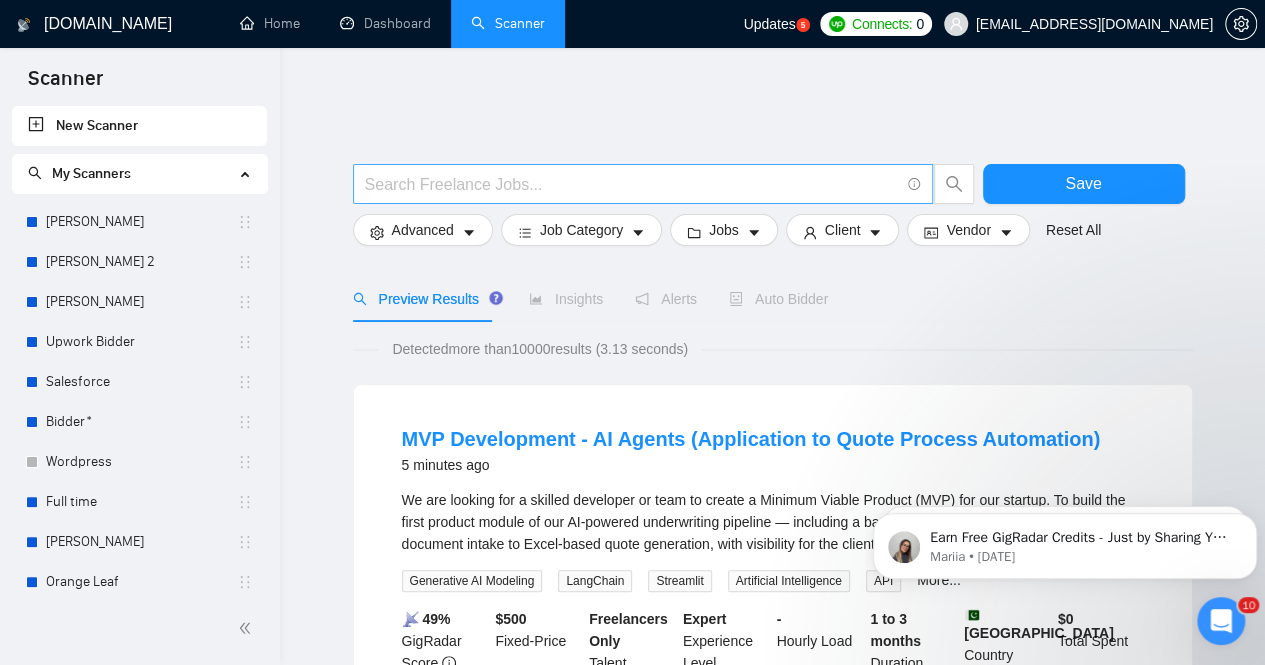 click at bounding box center (632, 184) 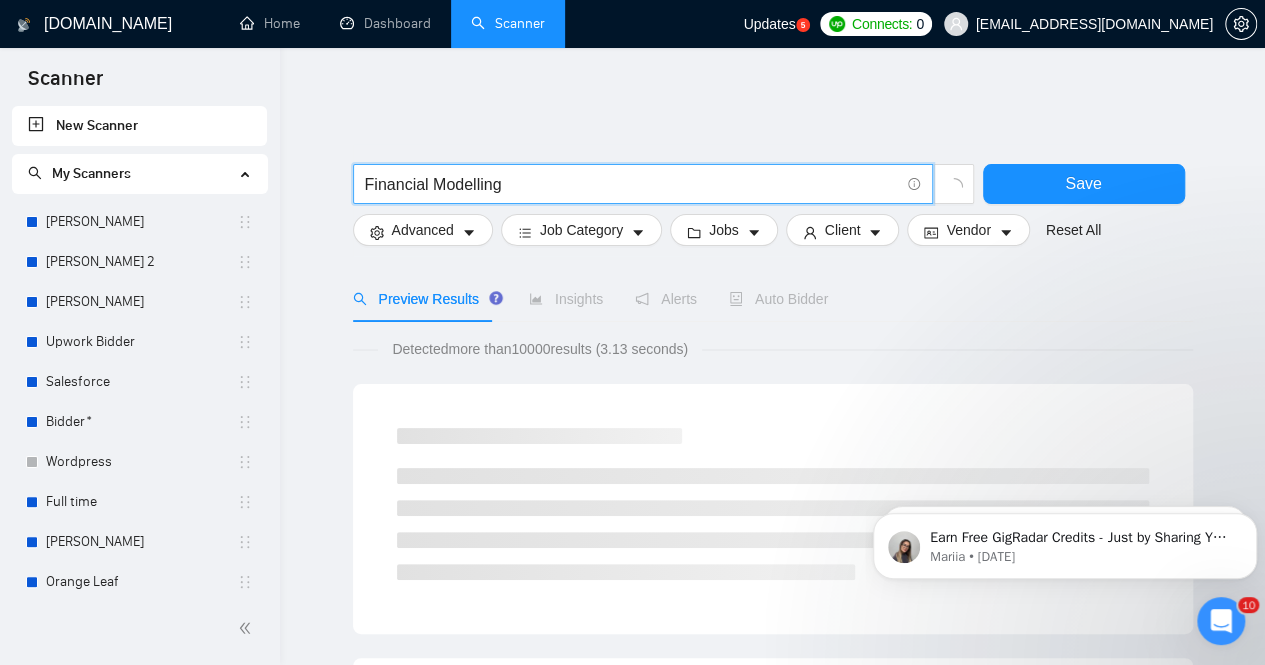 type on "Financial Modelling" 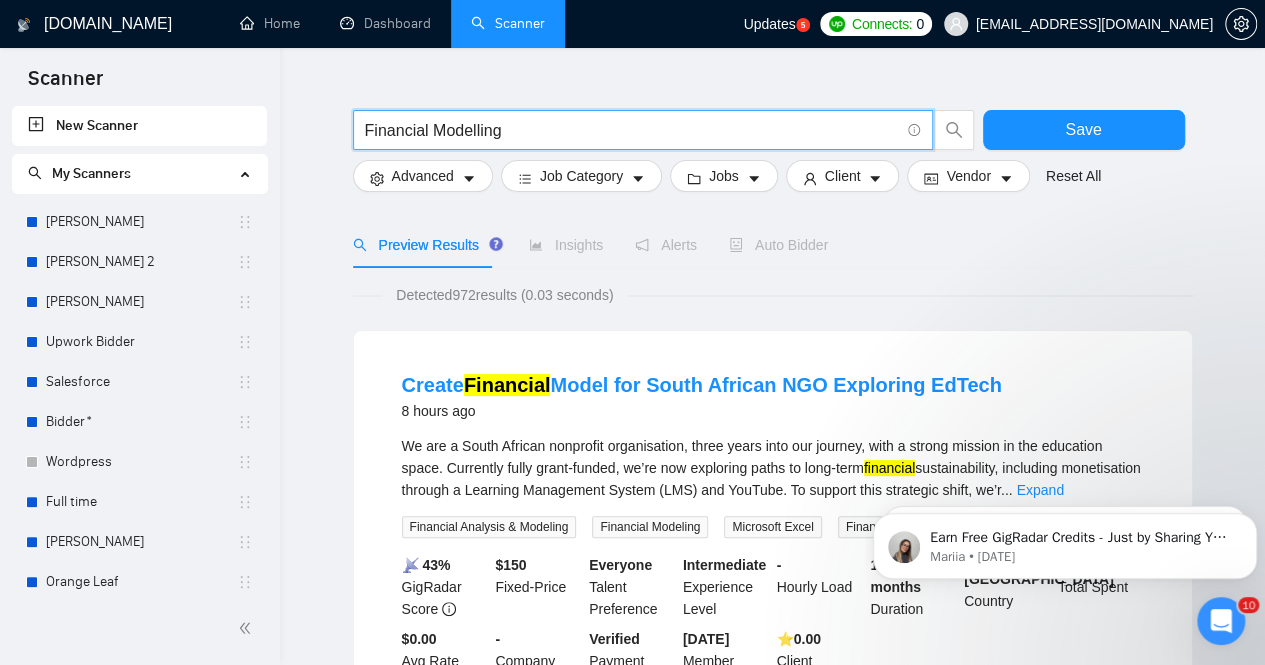 scroll, scrollTop: 100, scrollLeft: 0, axis: vertical 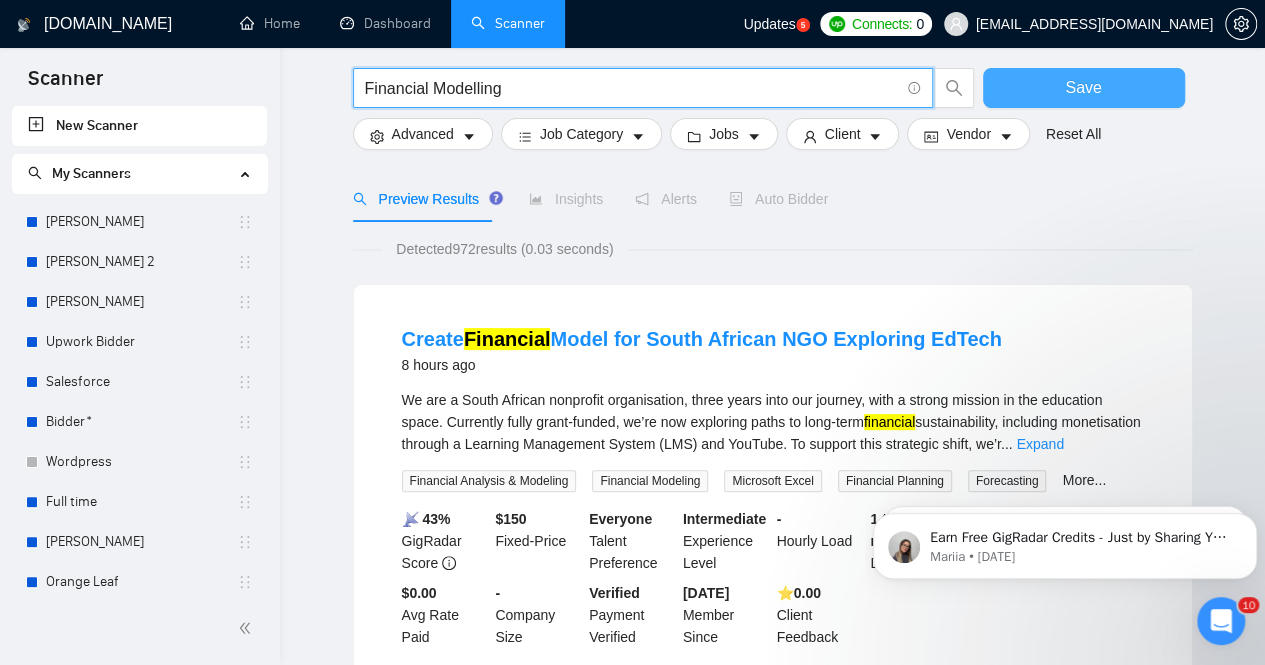 click on "Save" at bounding box center [1084, 88] 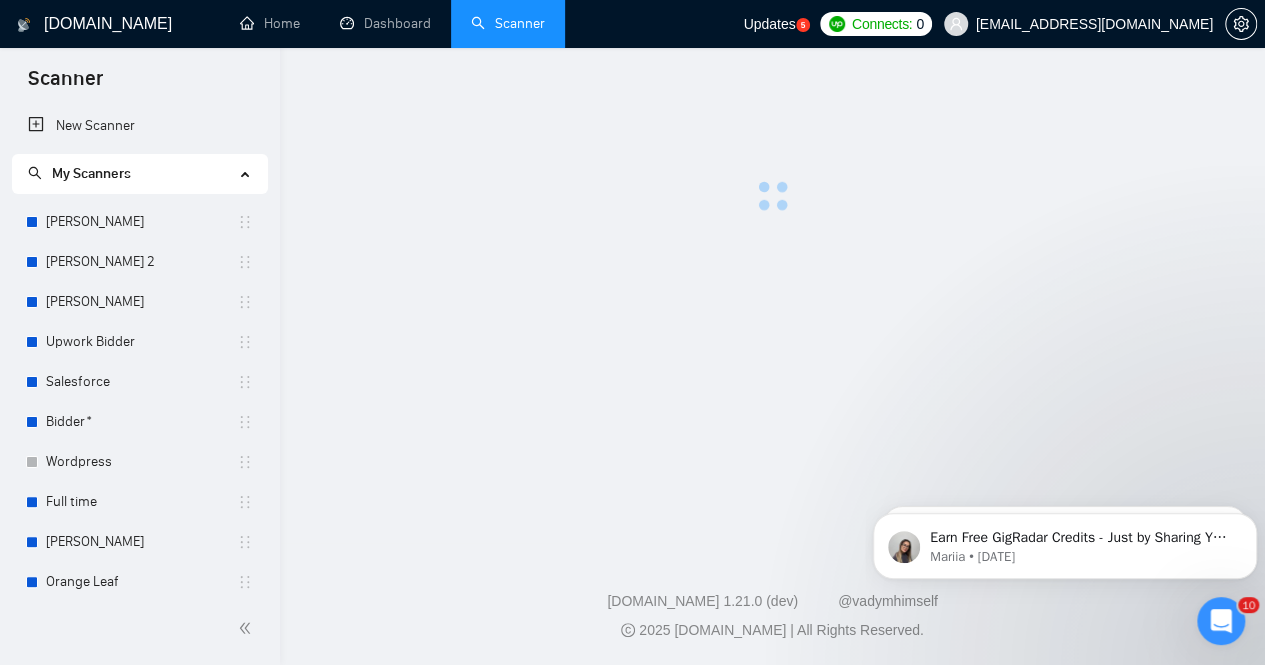 scroll, scrollTop: 0, scrollLeft: 0, axis: both 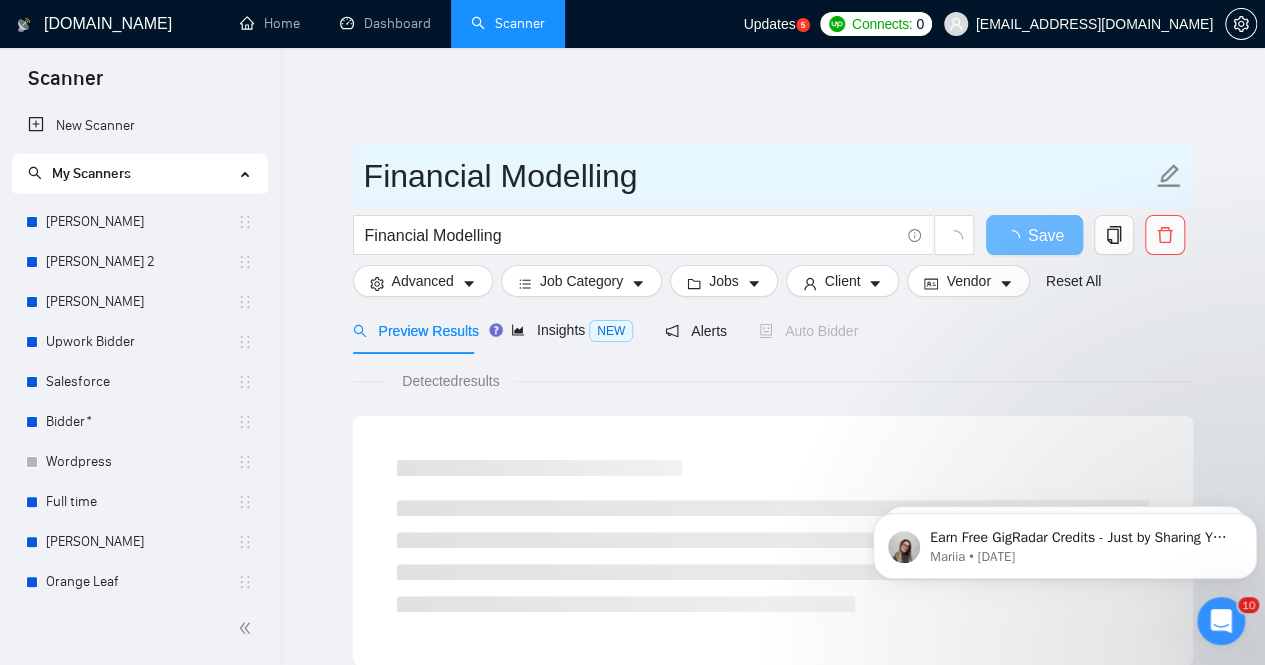 drag, startPoint x: 656, startPoint y: 161, endPoint x: 348, endPoint y: 153, distance: 308.10388 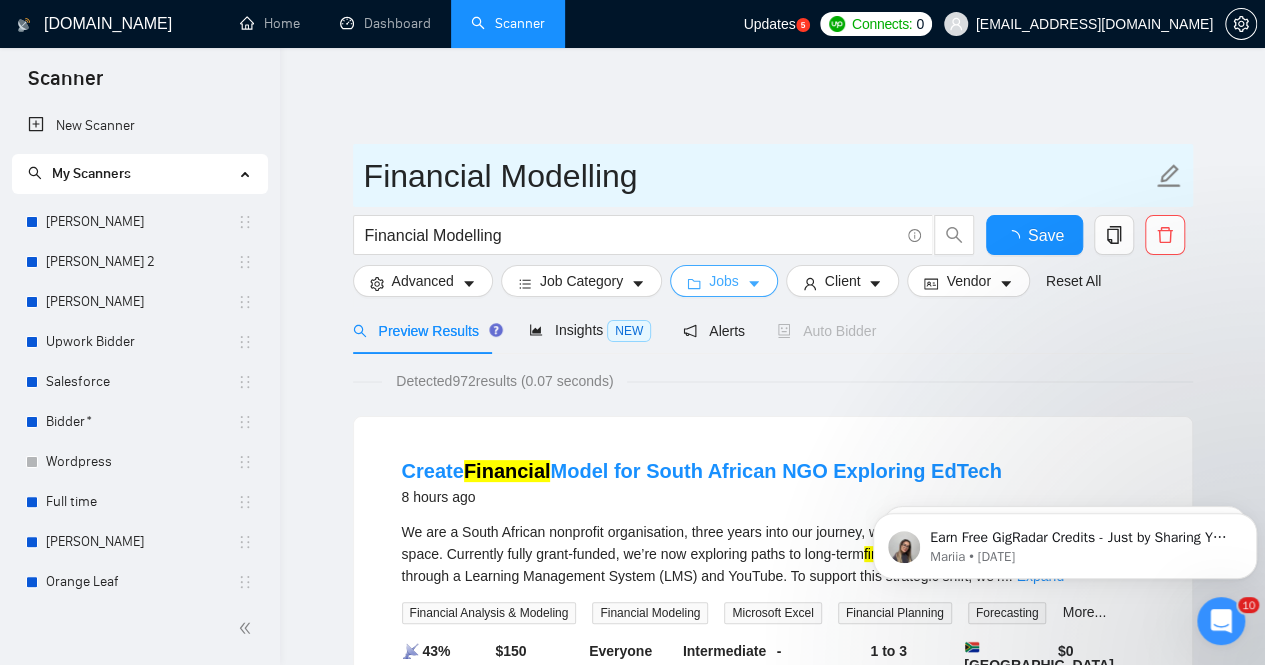 scroll, scrollTop: 0, scrollLeft: 0, axis: both 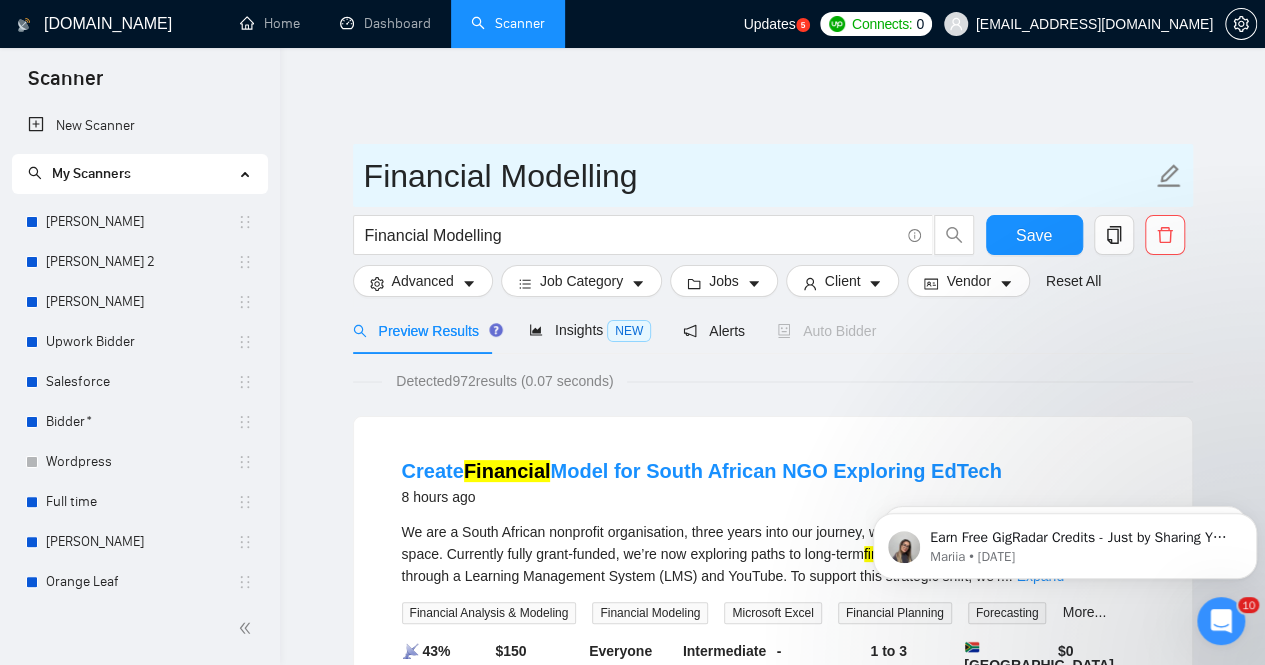 paste on "Kridhar Solutions" 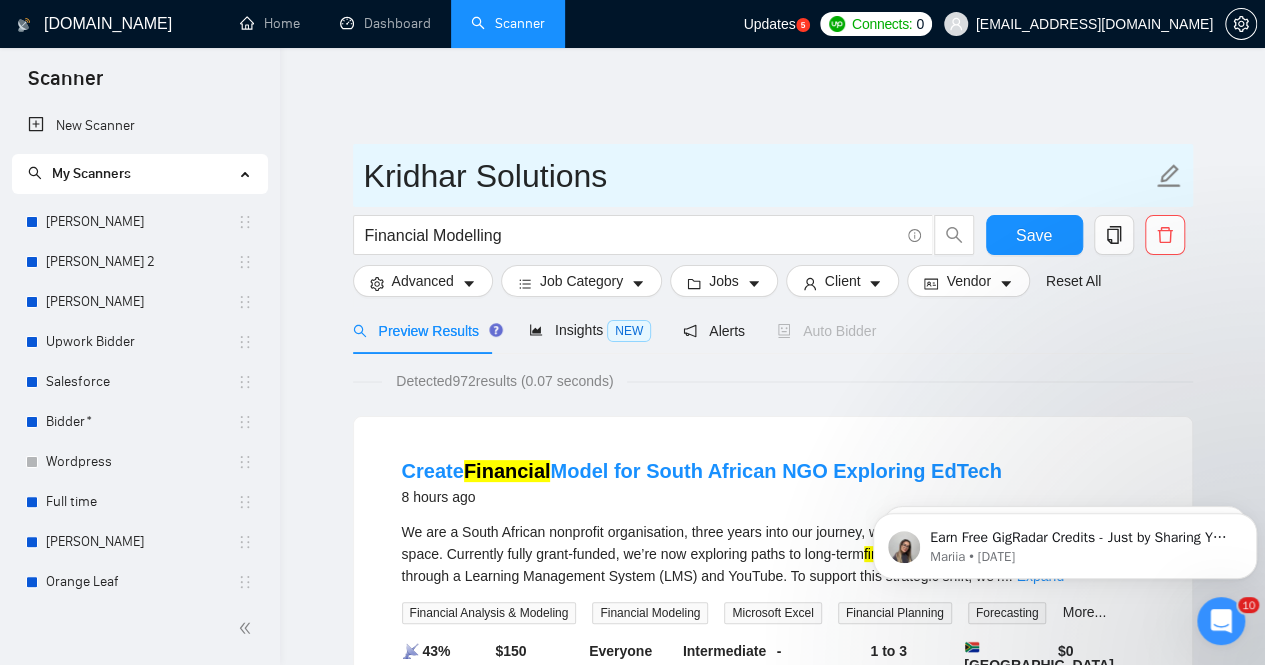 type on "Kridhar Solutions" 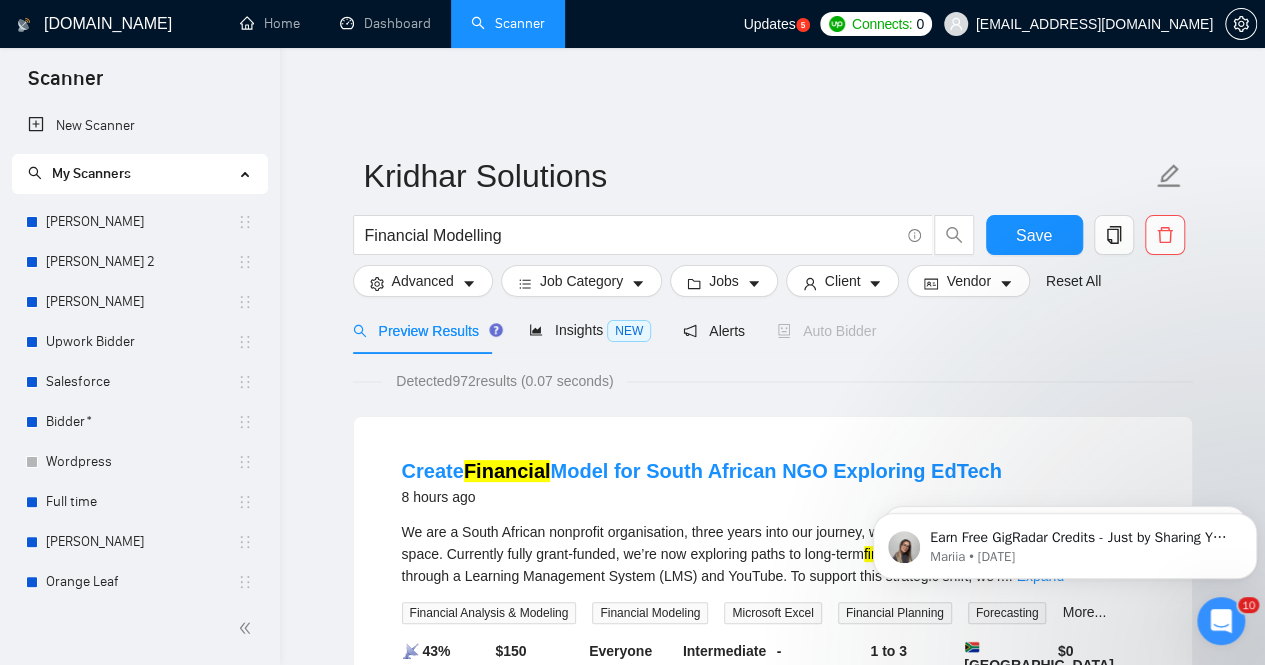 click on "[DOMAIN_NAME] Home Dashboard Scanner Updates
5
Connects: 0 [EMAIL_ADDRESS][DOMAIN_NAME] Kridhar Solutions Financial Modelling Save Advanced   Job Category   Jobs   Client   Vendor   Reset All Preview Results Insights NEW Alerts Auto Bidder Detected   972  results   (0.07 seconds) Create  Financial  Model for South African NGO Exploring EdTech 8 hours ago We are a South African nonprofit organisation, three years into our journey, with a strong mission in the education space. Currently fully grant-funded, we’re now exploring paths to long-term  financial  sustainability, including monetisation through a Learning Management System (LMS) and YouTube.
To support this strategic shift, we’r ... Expand Financial Analysis & Modeling Financial Modeling Microsoft Excel Financial Planning Forecasting More... 📡   43% GigRadar Score   $ 150 Fixed-Price Everyone Talent Preference Intermediate Experience Level - Hourly Load 1 to 3 months Duration   [GEOGRAPHIC_DATA] Country $" at bounding box center (772, 2479) 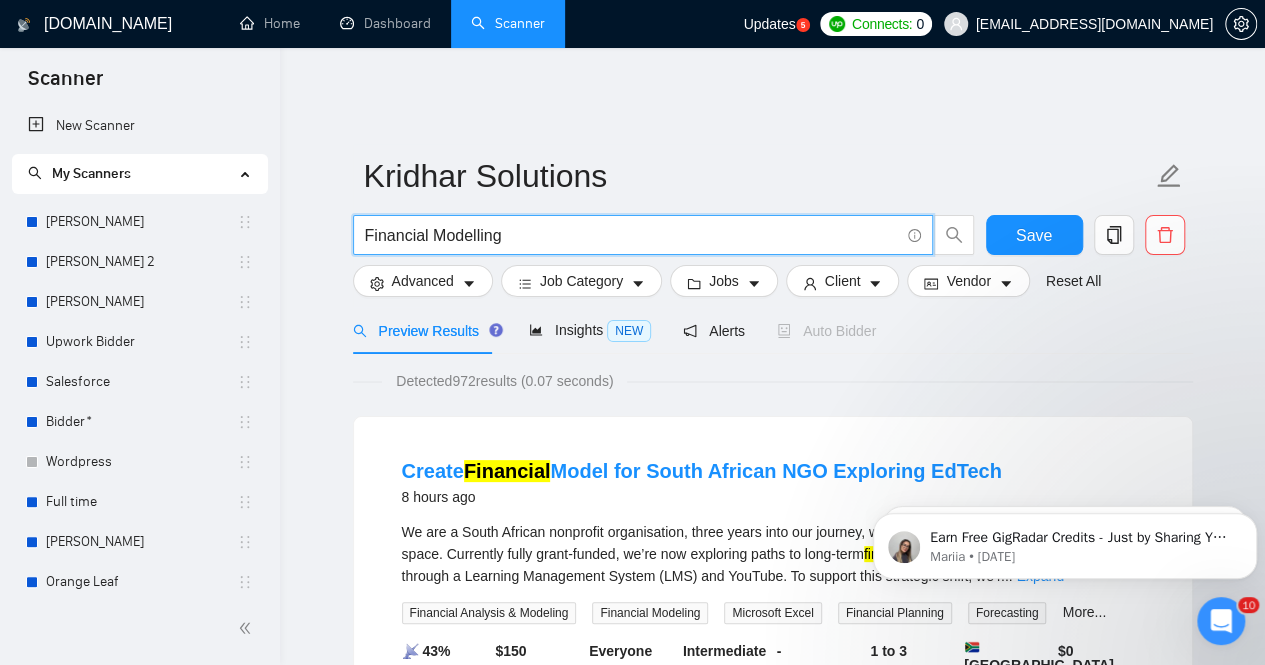 click on "Financial Modelling" at bounding box center [632, 235] 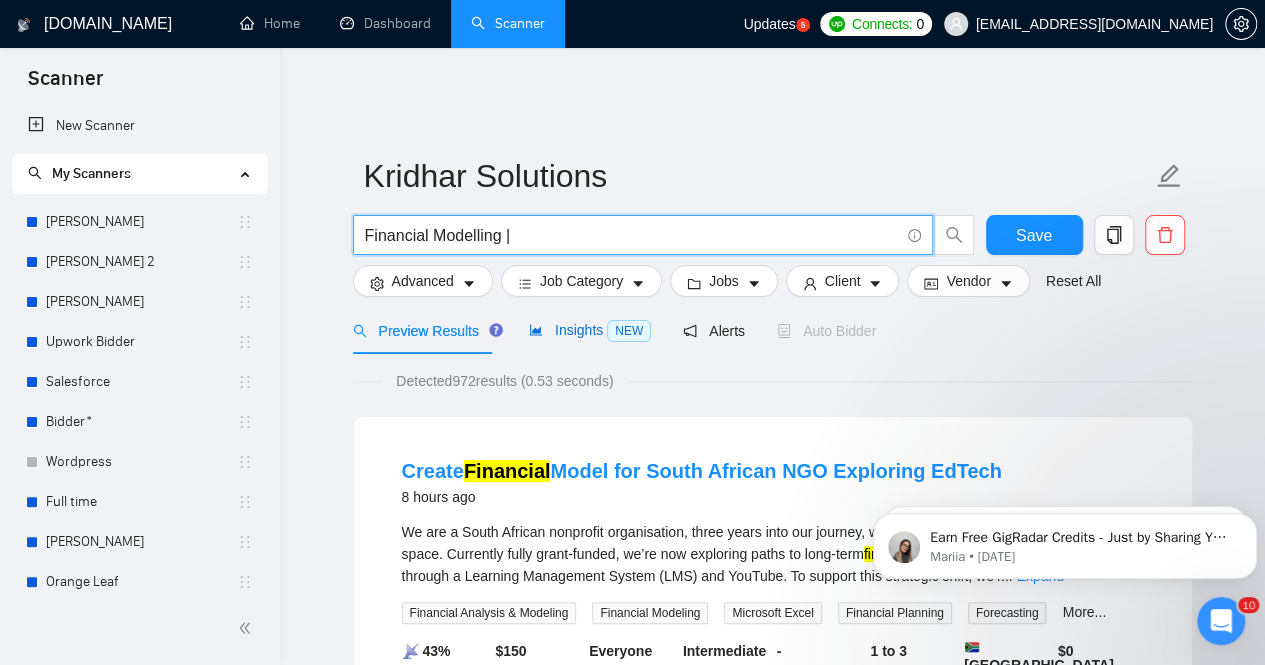 click on "Insights NEW" at bounding box center [590, 330] 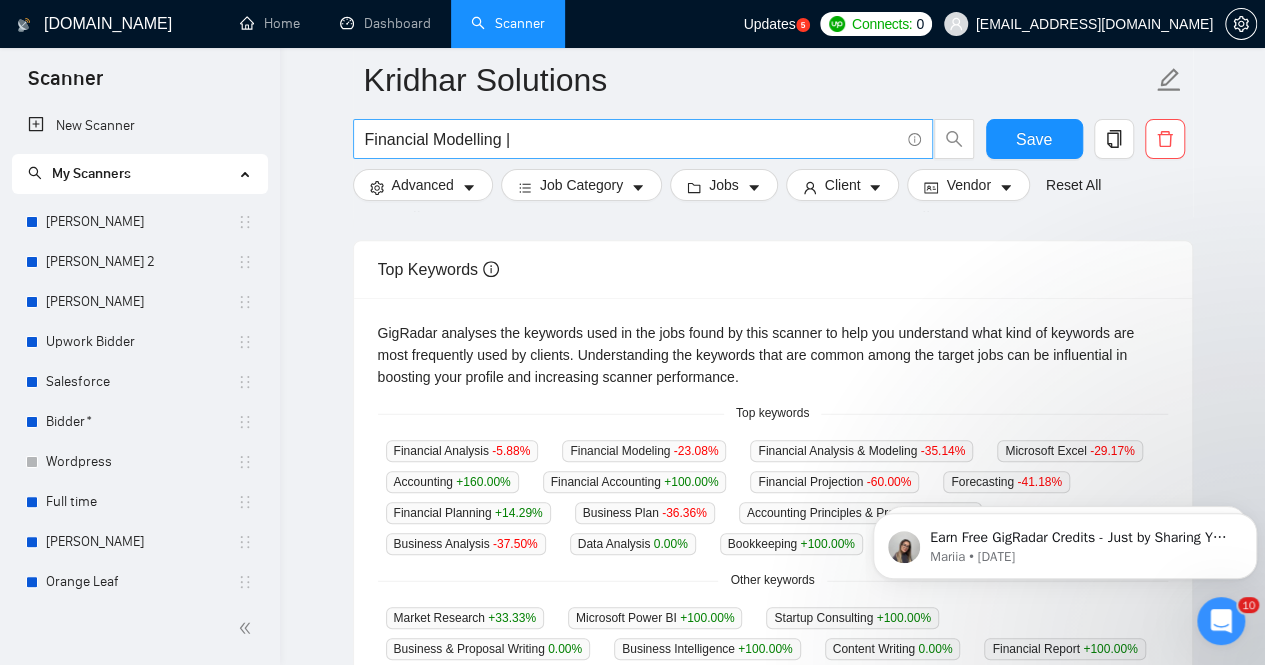 scroll, scrollTop: 400, scrollLeft: 0, axis: vertical 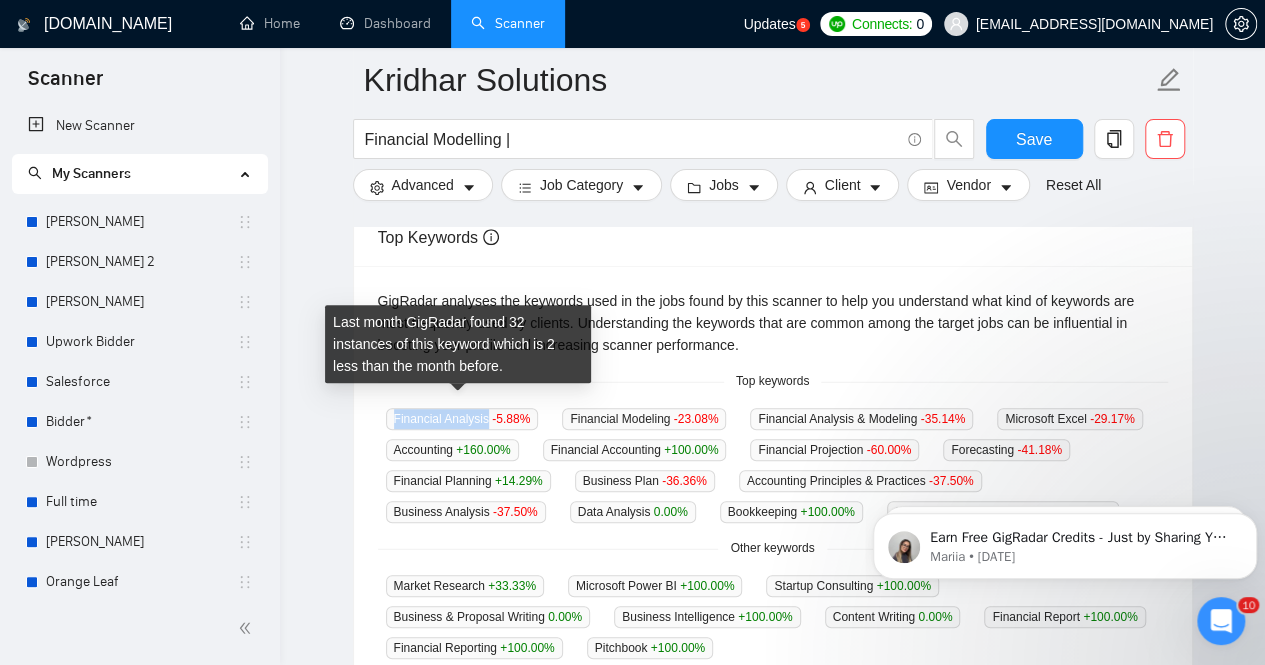 drag, startPoint x: 482, startPoint y: 402, endPoint x: 393, endPoint y: 395, distance: 89.27486 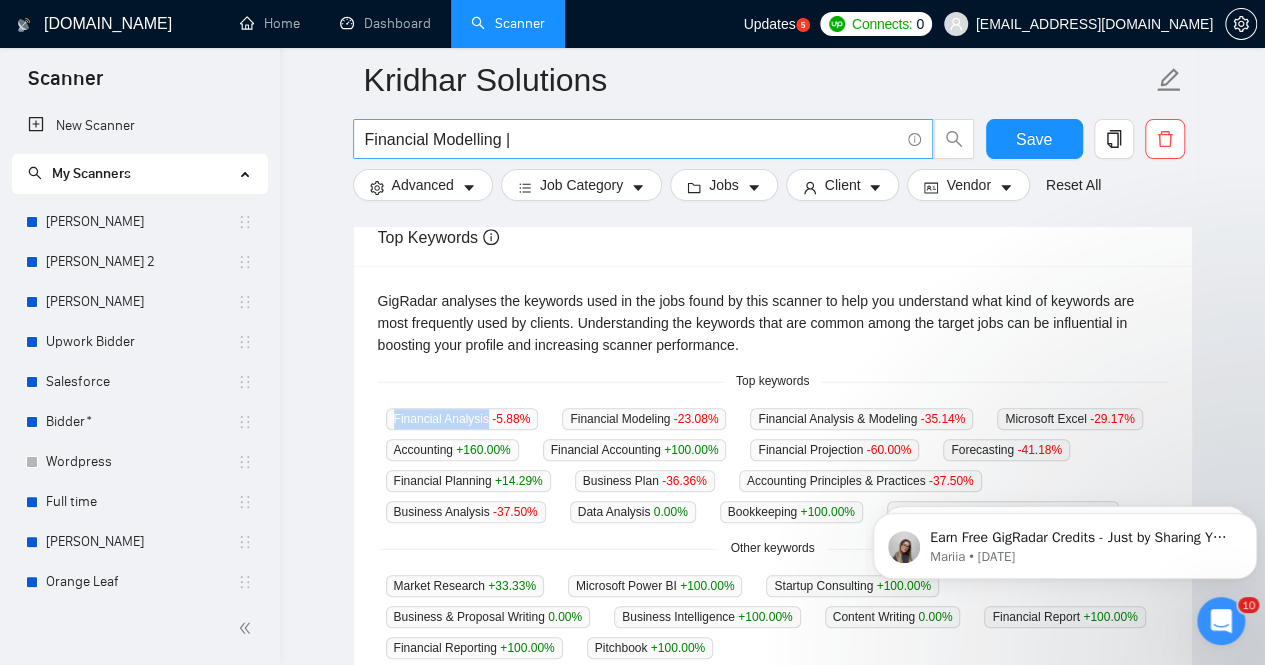 copy on "Financial Analysis" 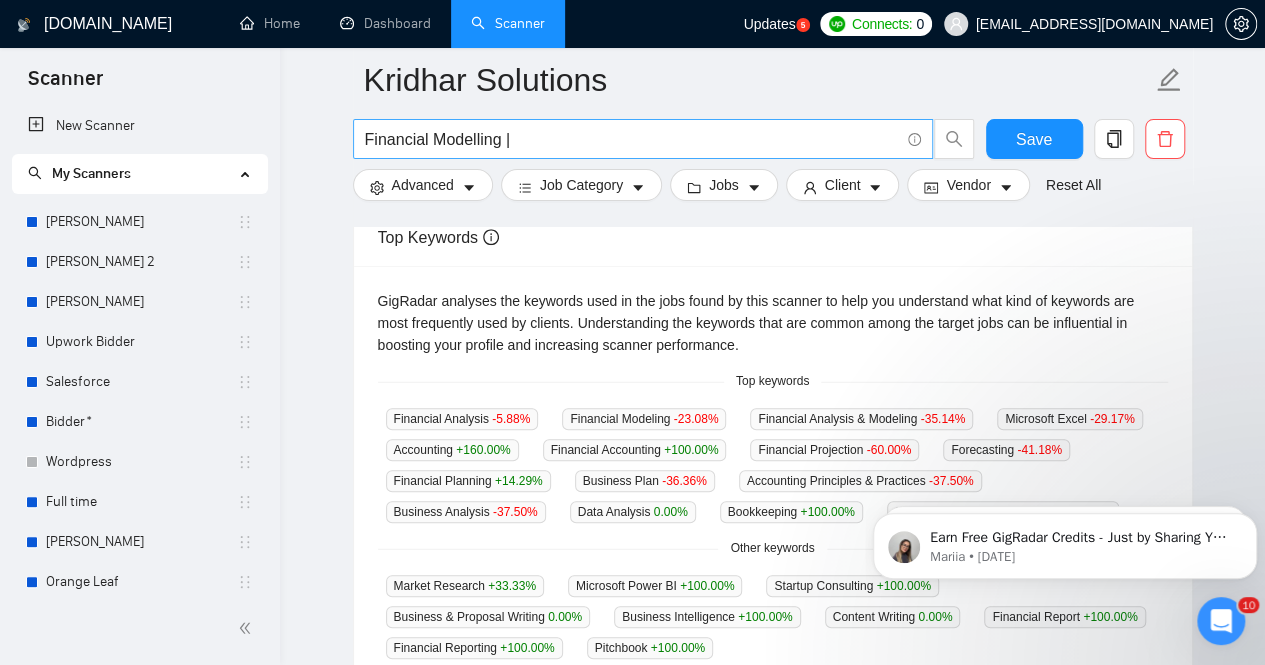click on "Financial Modelling |" at bounding box center [632, 139] 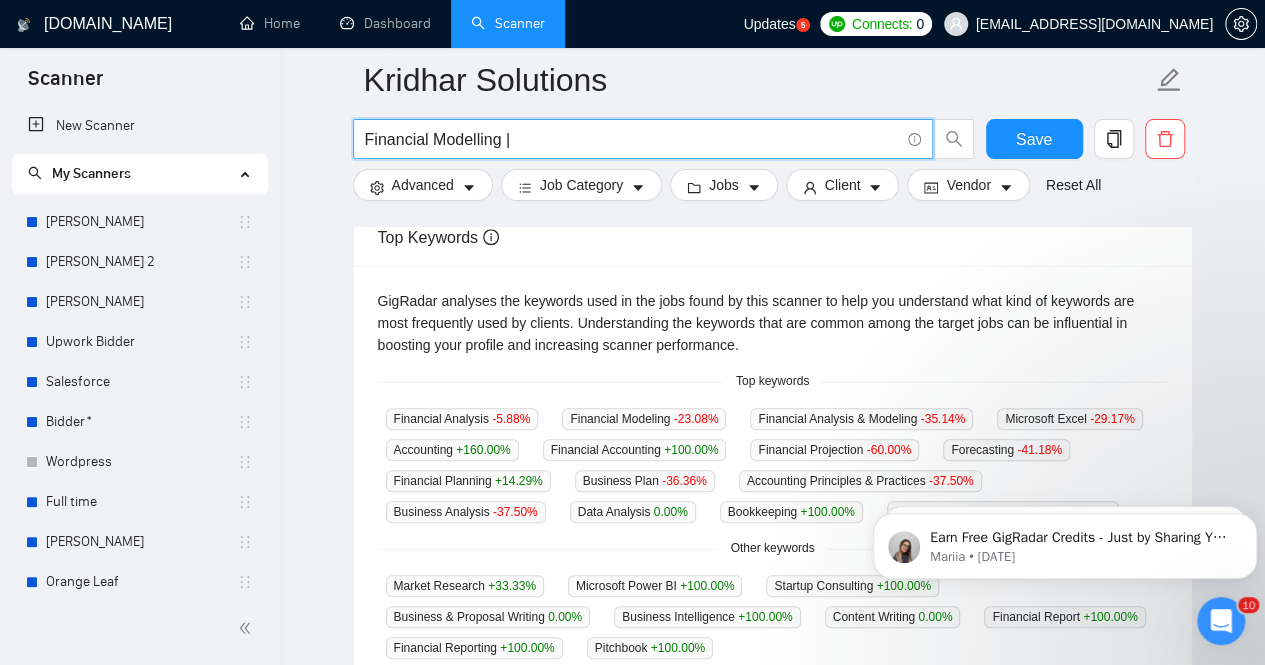 paste on "Financial Analysis" 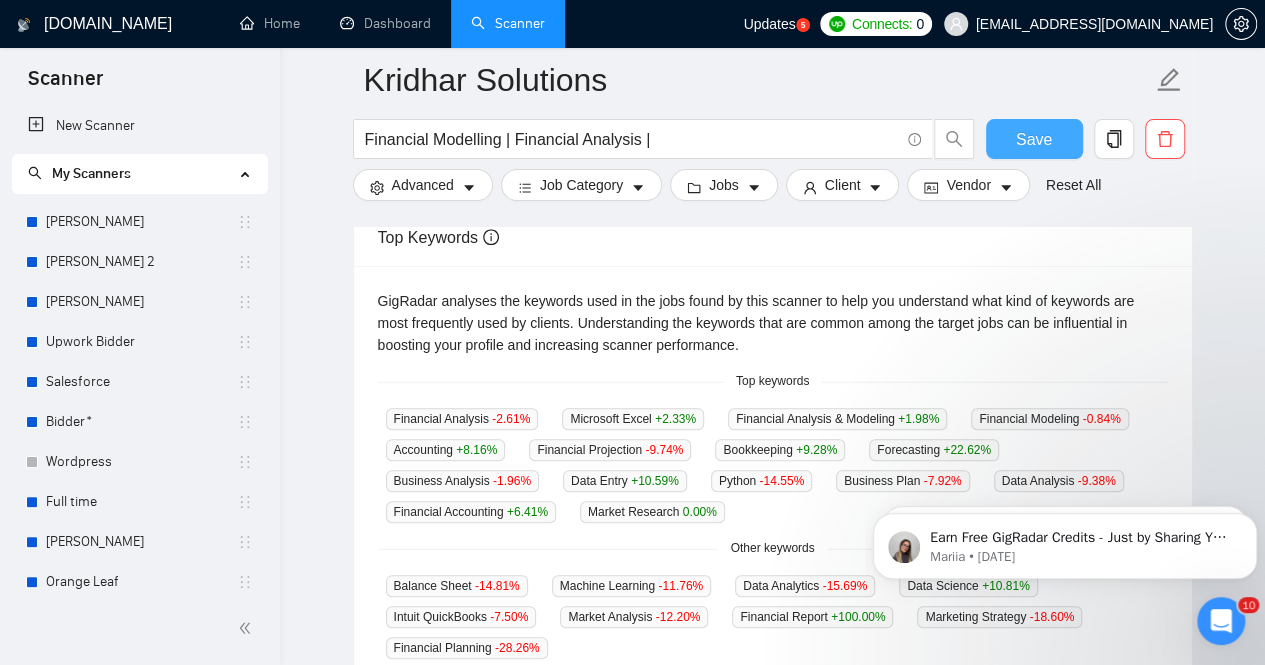 click on "Save" at bounding box center (1034, 139) 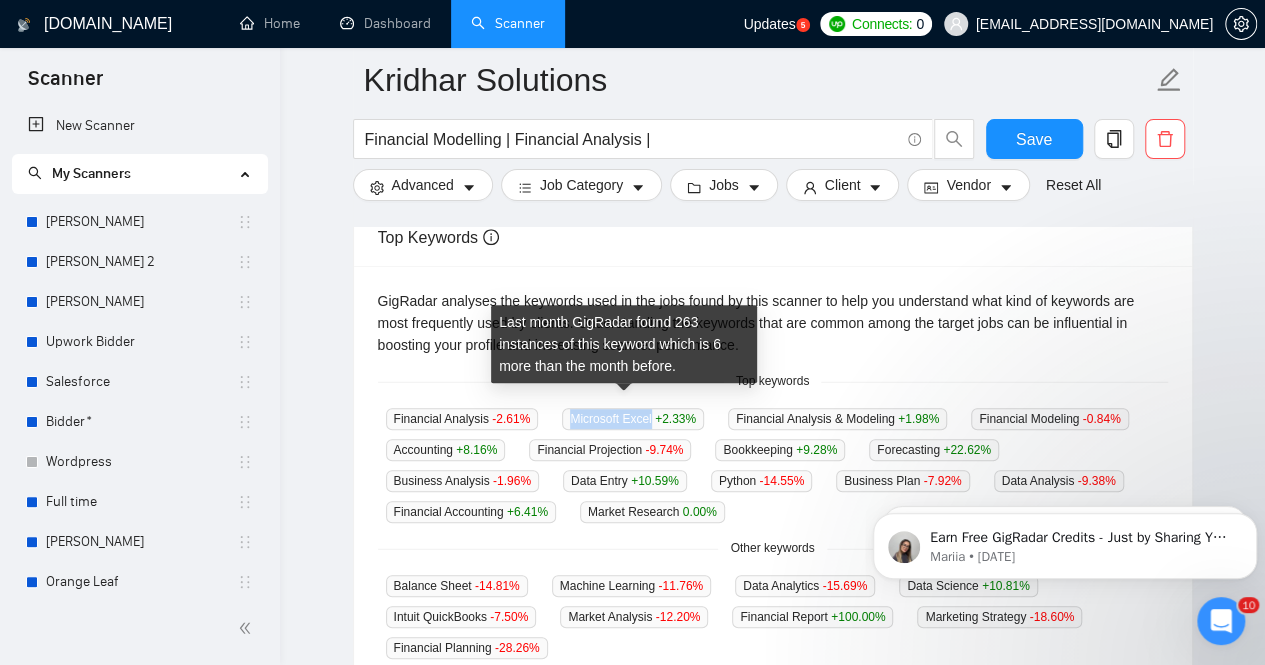 drag, startPoint x: 644, startPoint y: 401, endPoint x: 566, endPoint y: 399, distance: 78.025635 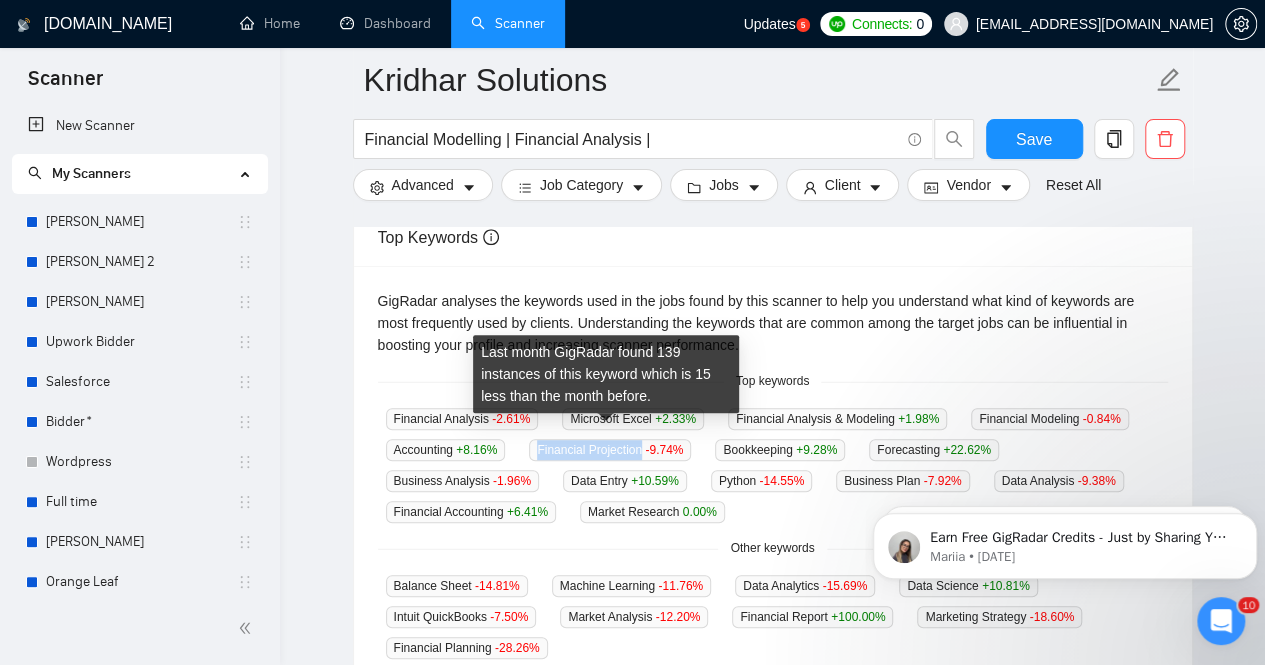 drag, startPoint x: 639, startPoint y: 438, endPoint x: 534, endPoint y: 430, distance: 105.30432 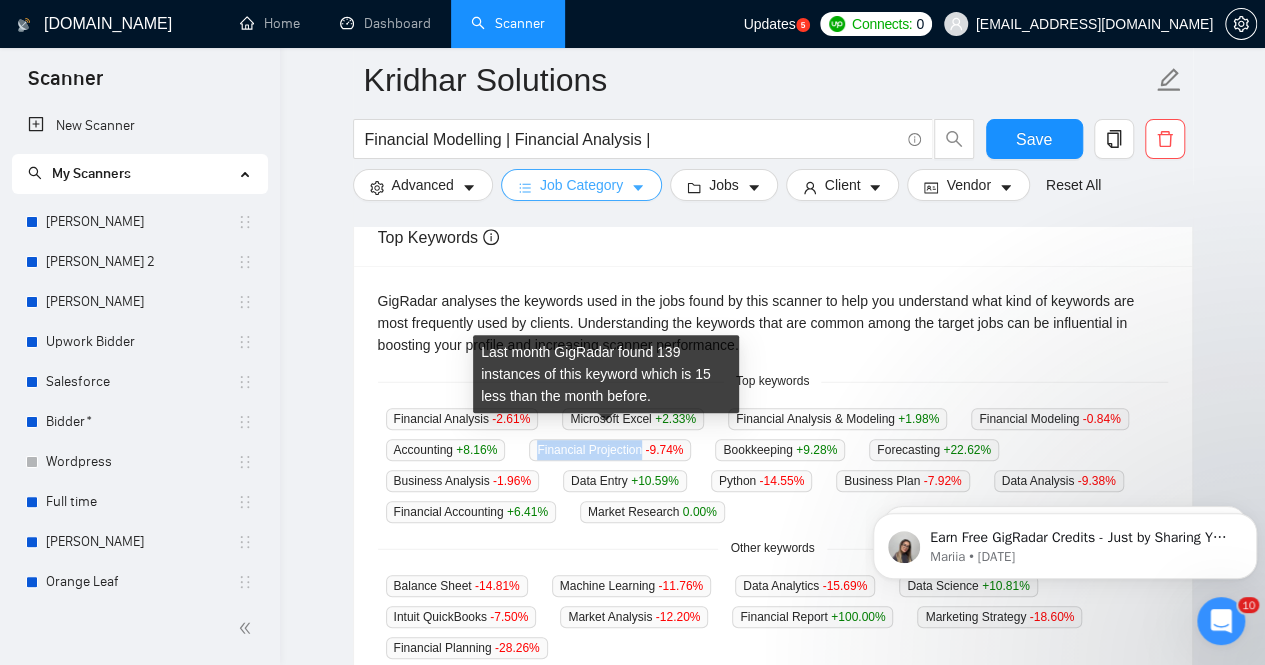 copy on "Financial Projection" 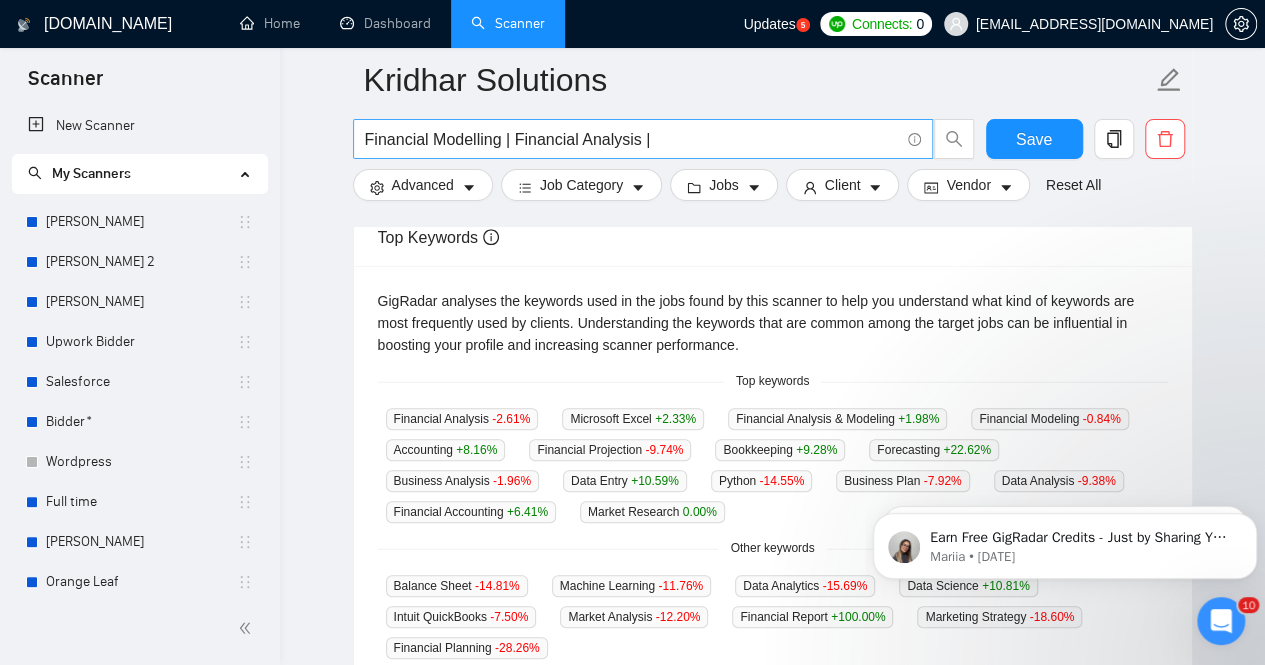 click on "Financial Modelling | Financial Analysis |" at bounding box center (632, 139) 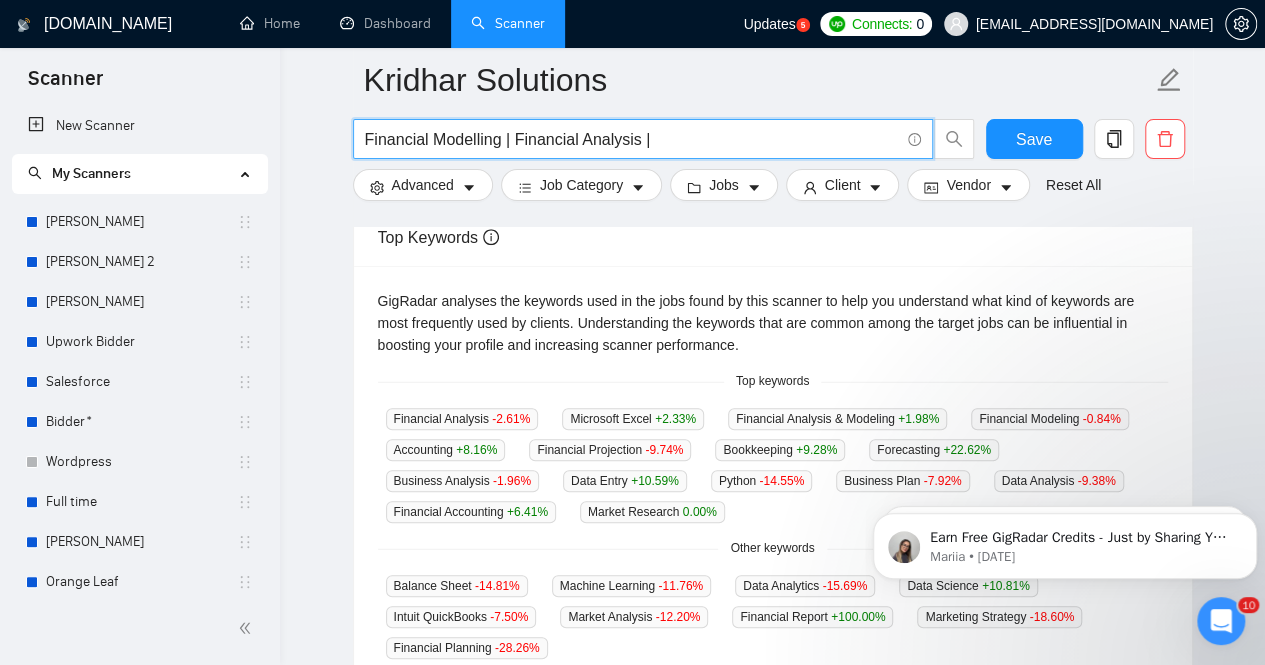 paste on "Financial Projection" 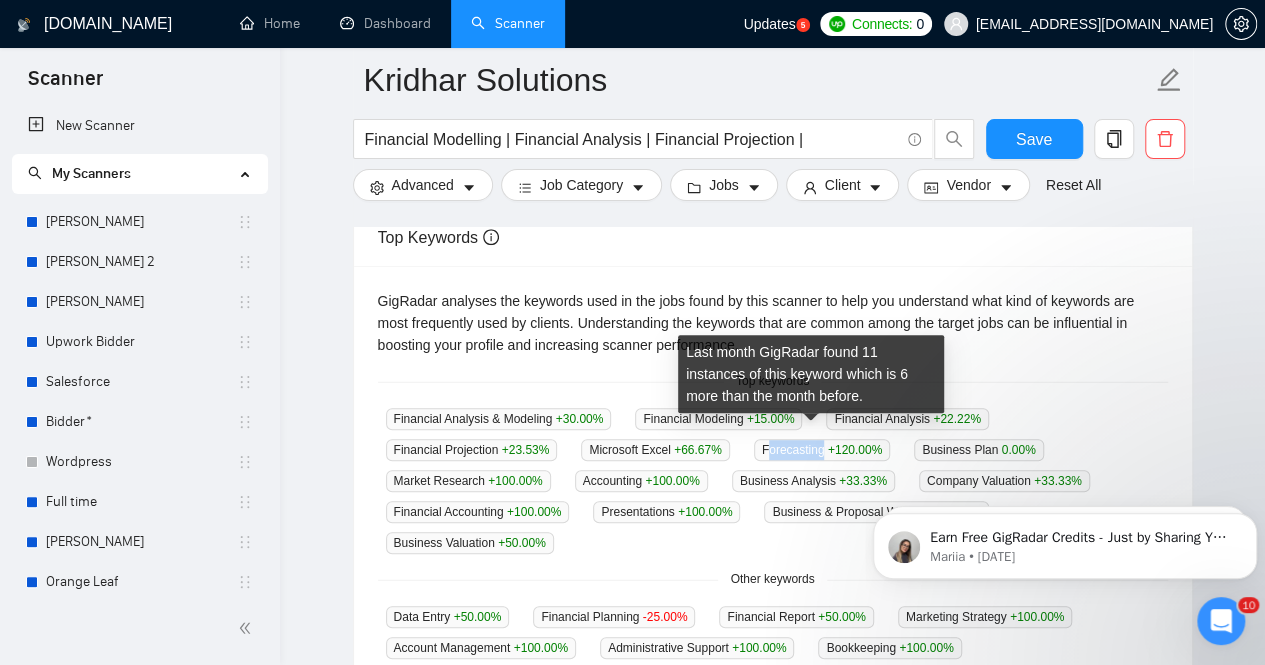 drag, startPoint x: 813, startPoint y: 436, endPoint x: 757, endPoint y: 432, distance: 56.142673 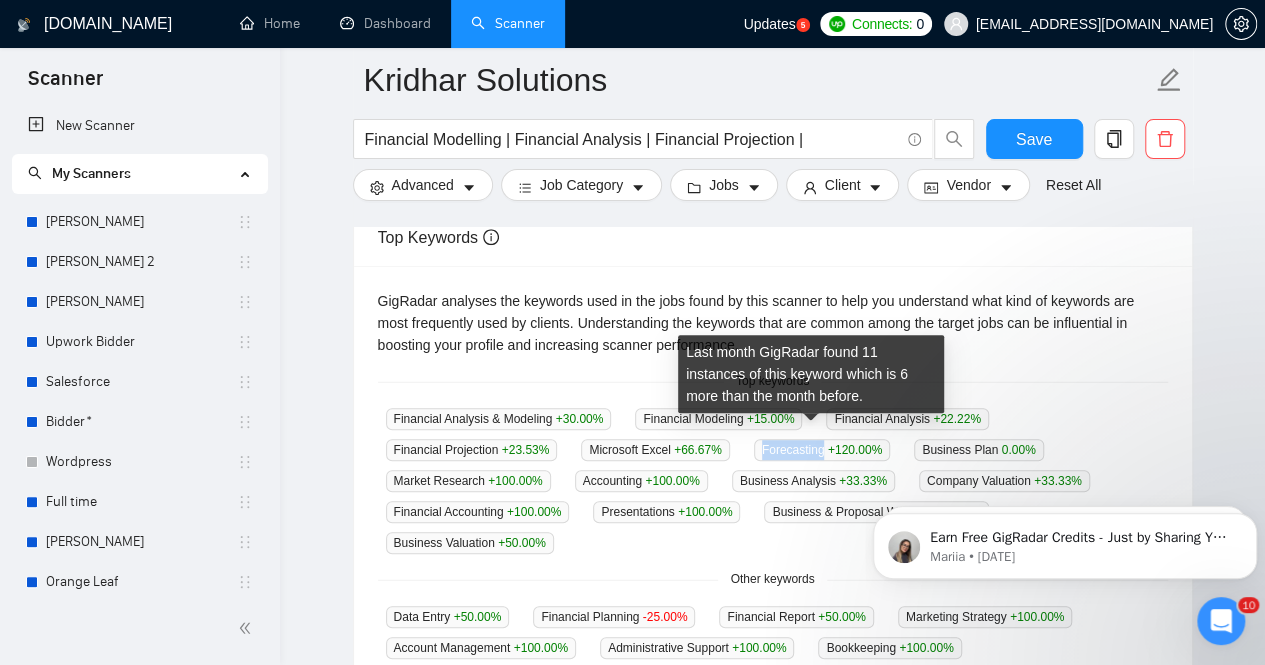 copy on "Forecasting" 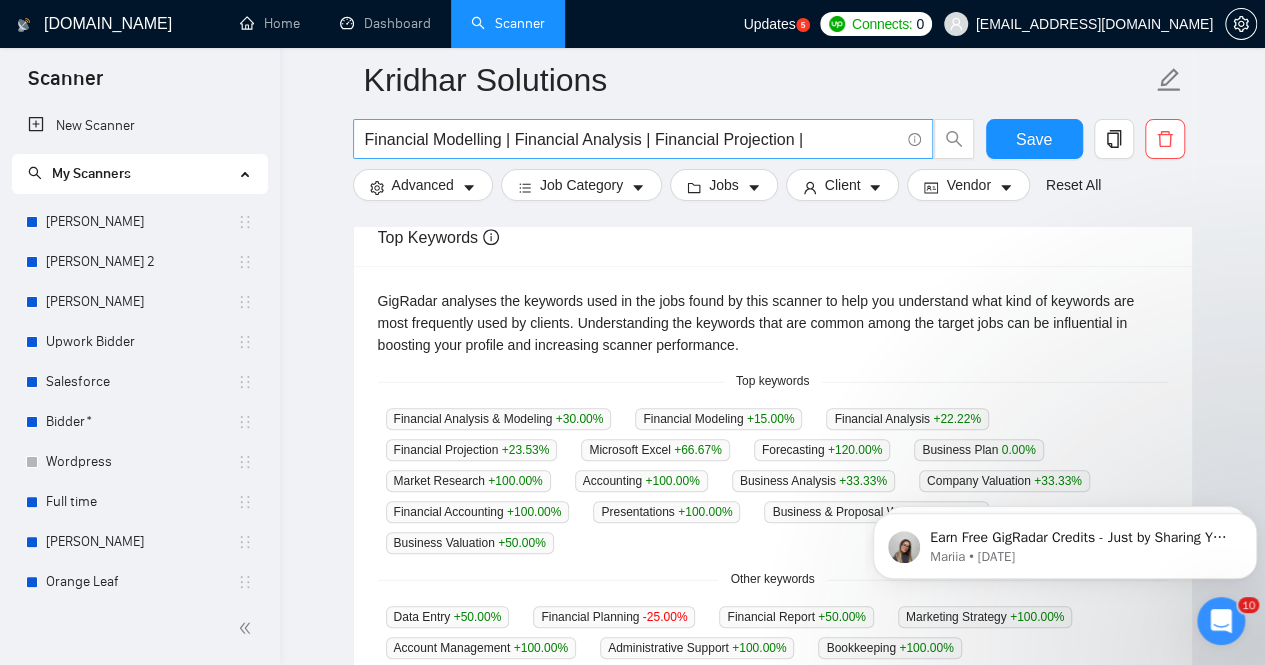 click on "Financial Modelling | Financial Analysis | Financial Projection |" at bounding box center [632, 139] 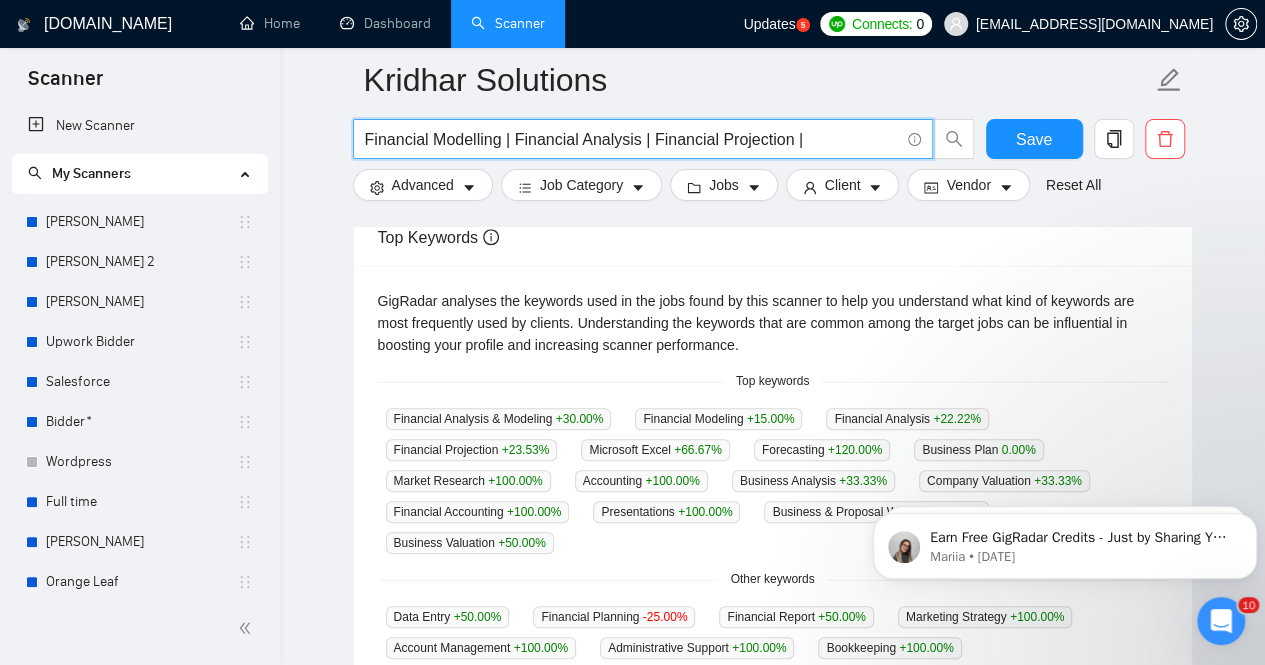 paste on "Forecasting" 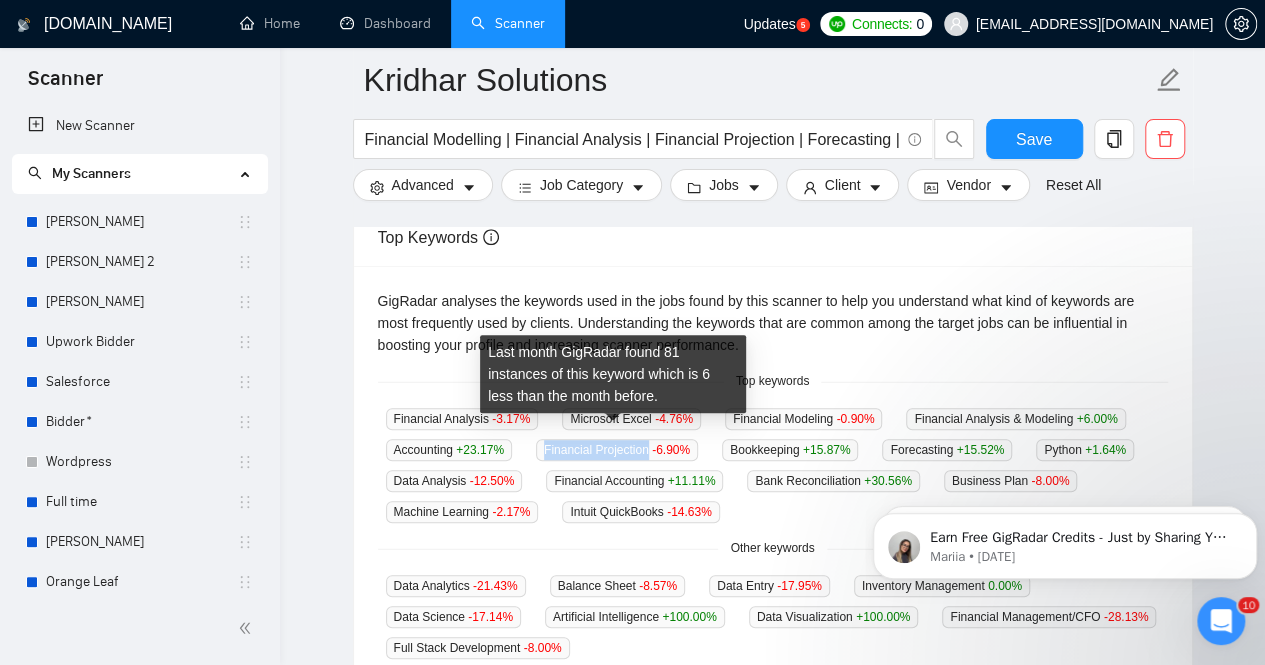 drag, startPoint x: 644, startPoint y: 433, endPoint x: 542, endPoint y: 433, distance: 102 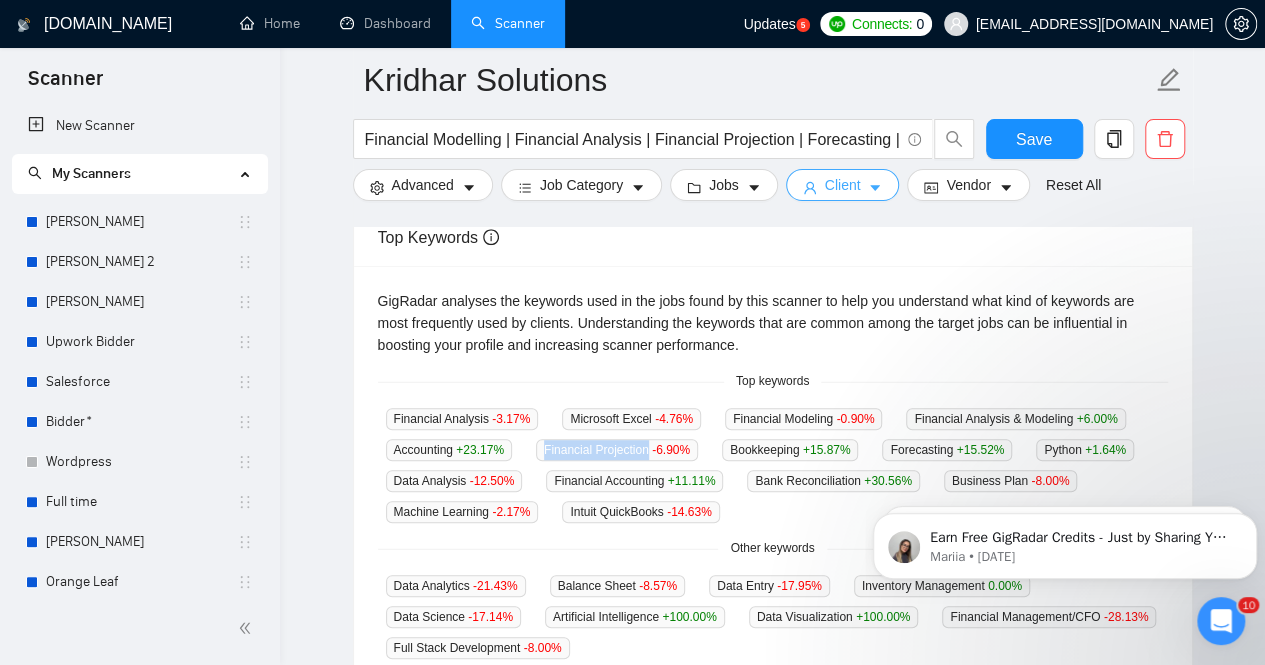 copy on "Financial Projection" 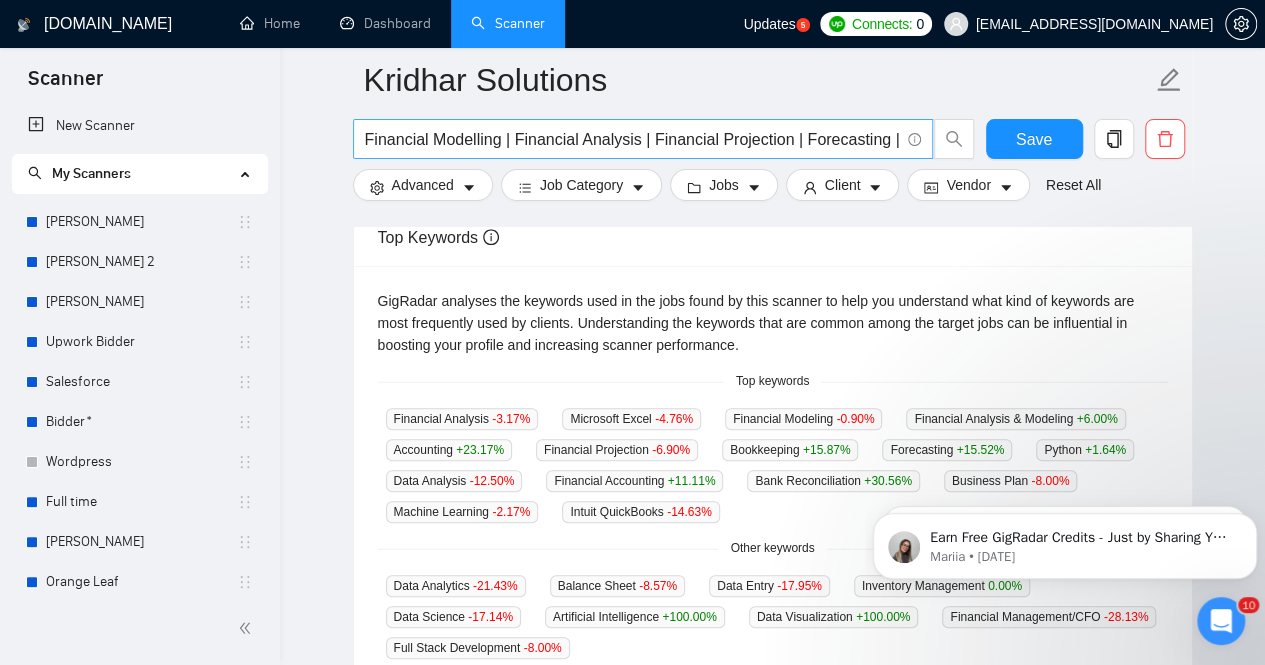 click on "Financial Modelling | Financial Analysis | Financial Projection | Forecasting |" at bounding box center (632, 139) 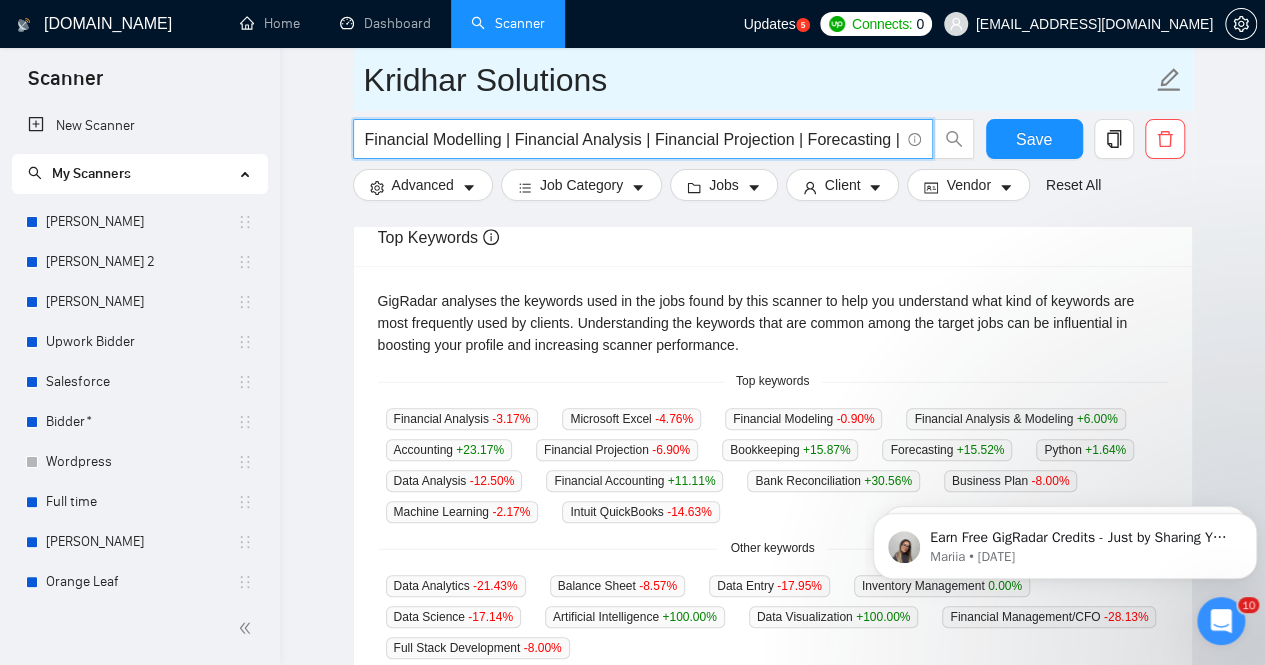 paste on "Financial Projection" 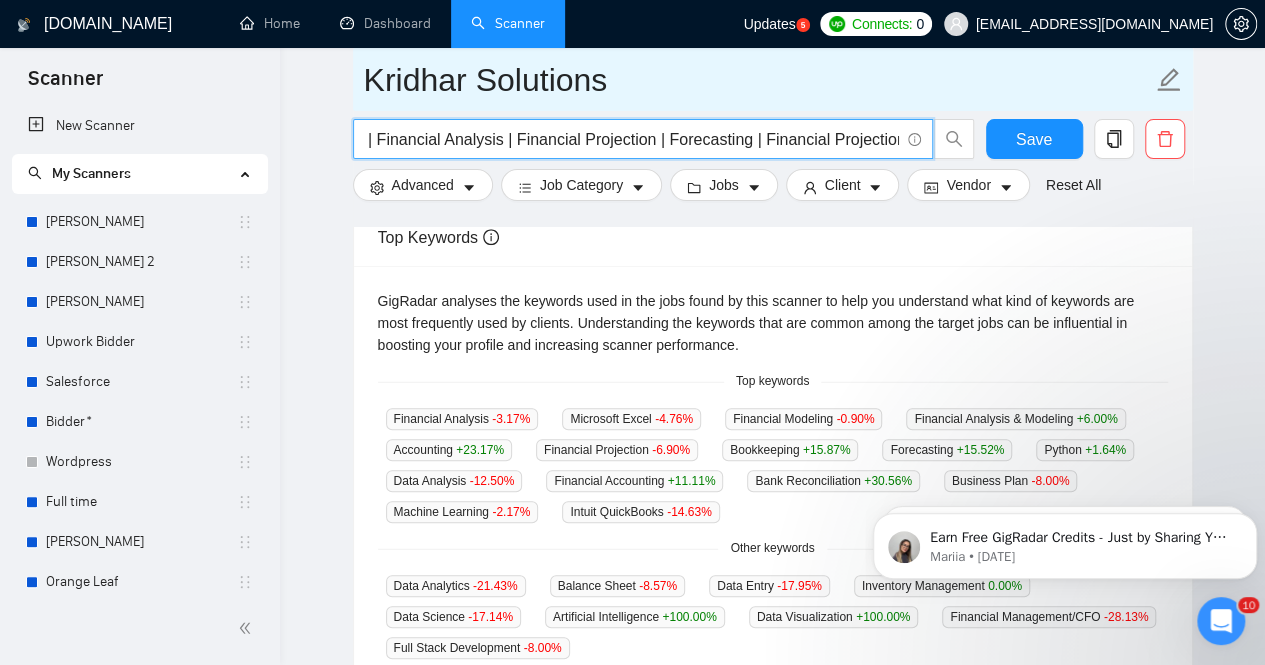 scroll, scrollTop: 0, scrollLeft: 142, axis: horizontal 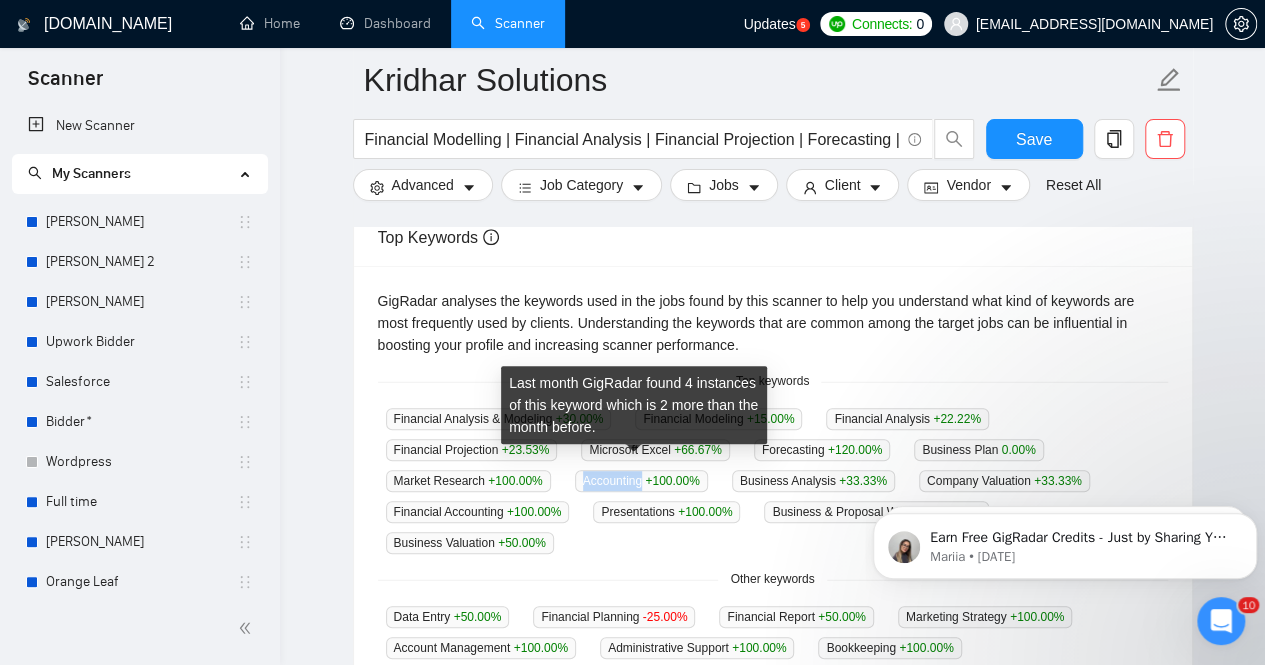 drag, startPoint x: 633, startPoint y: 466, endPoint x: 573, endPoint y: 468, distance: 60.033325 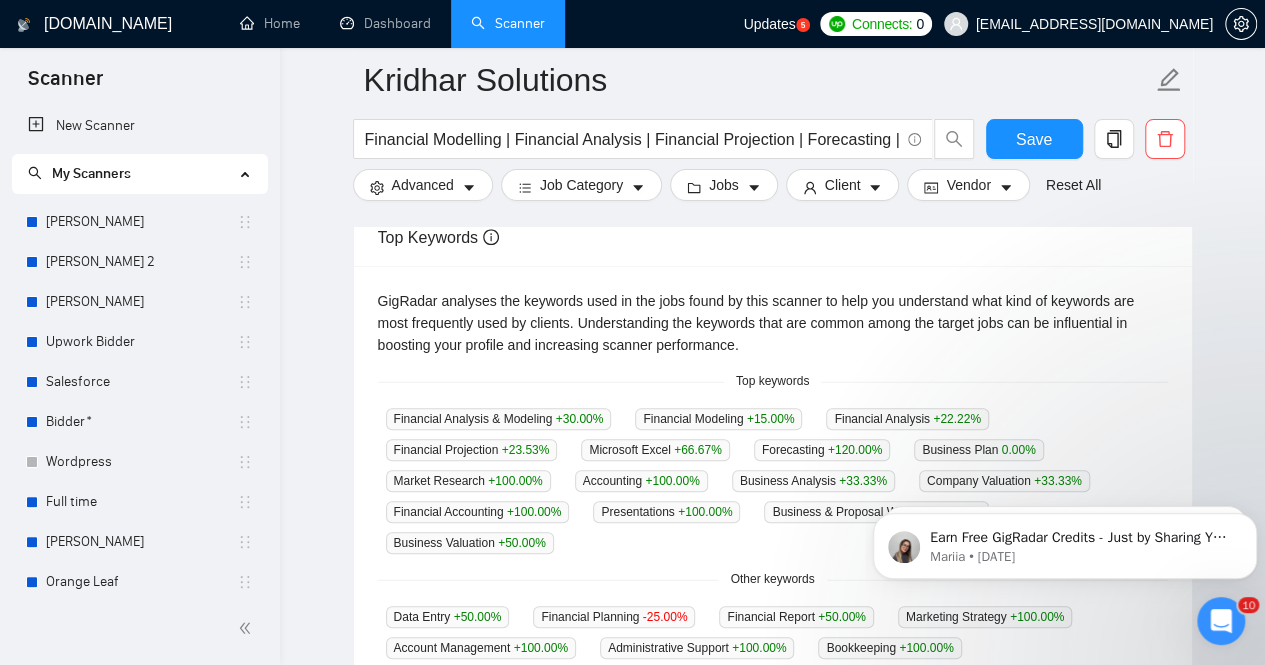 click on "Financial Analysis & Modeling   +30.00 % Financial Modeling   +15.00 % Financial Analysis   +22.22 % Financial Projection   +23.53 % Microsoft Excel   +66.67 % Forecasting   +120.00 % Business Plan   0.00 % Market Research   +100.00 % Accounting   +100.00 % Business Analysis   +33.33 % Company Valuation   +33.33 % Financial Accounting   +100.00 % Presentations   +100.00 % Business & Proposal Writing   +100.00 % Business Valuation   +50.00 %" at bounding box center [773, 480] 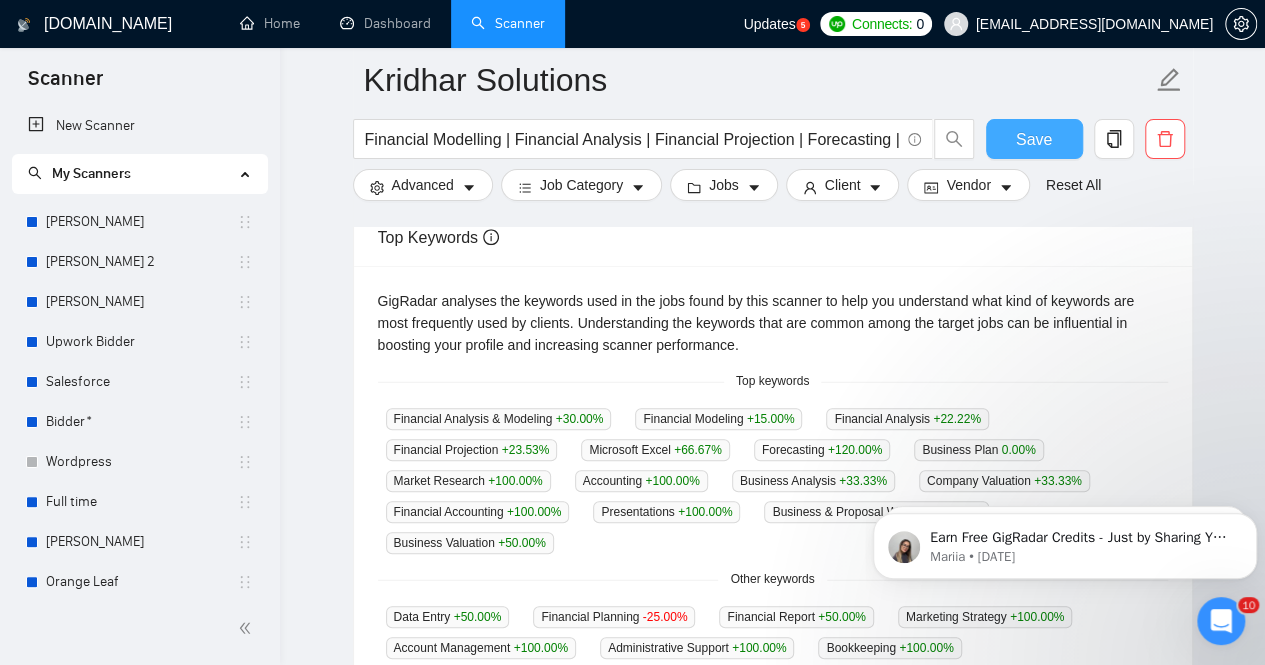 drag, startPoint x: 1028, startPoint y: 130, endPoint x: 468, endPoint y: 368, distance: 608.4768 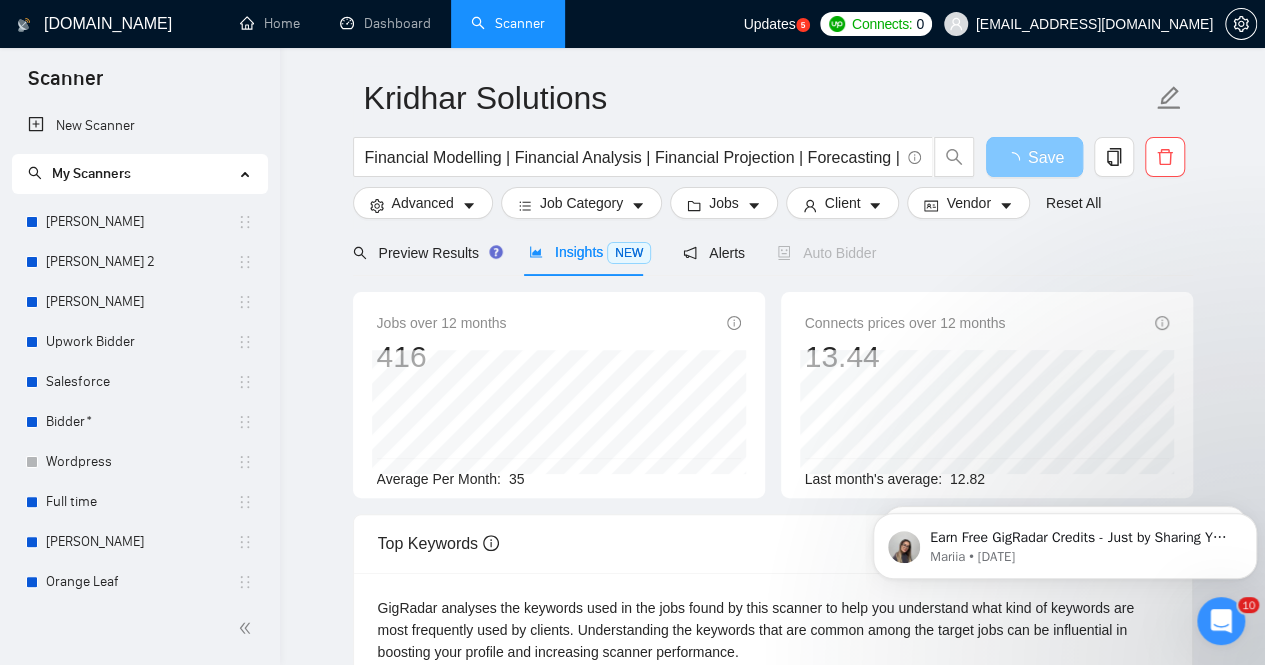 scroll, scrollTop: 0, scrollLeft: 0, axis: both 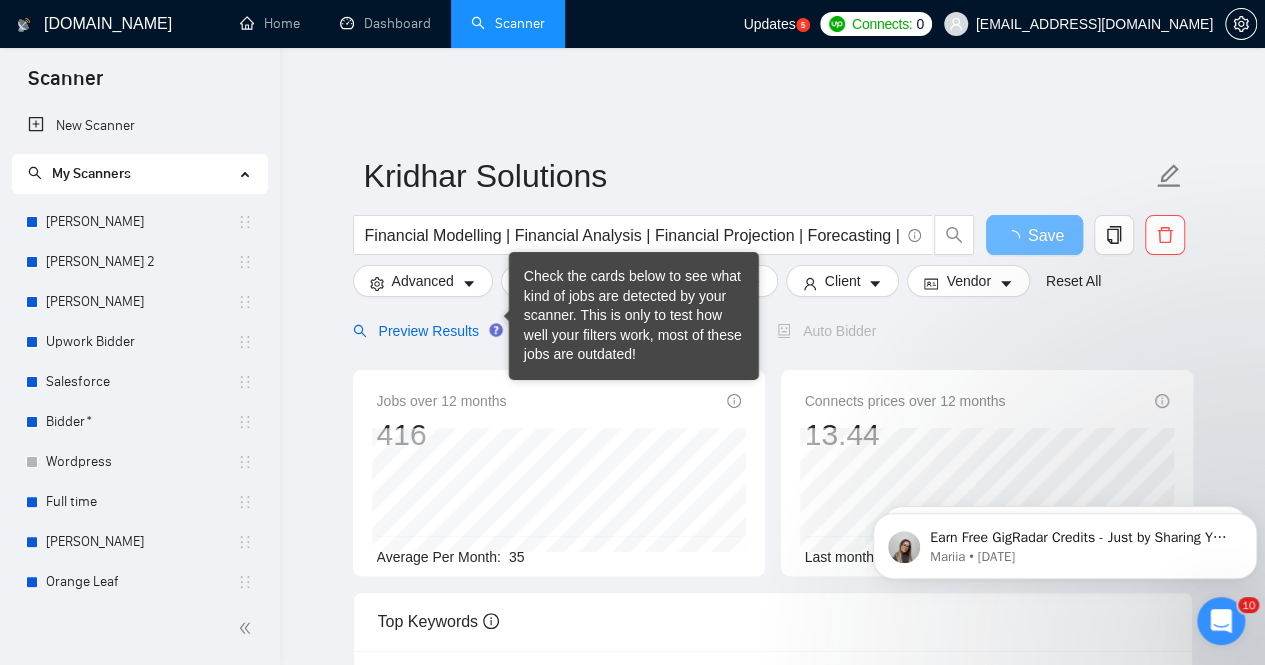 click on "Preview Results" at bounding box center [425, 331] 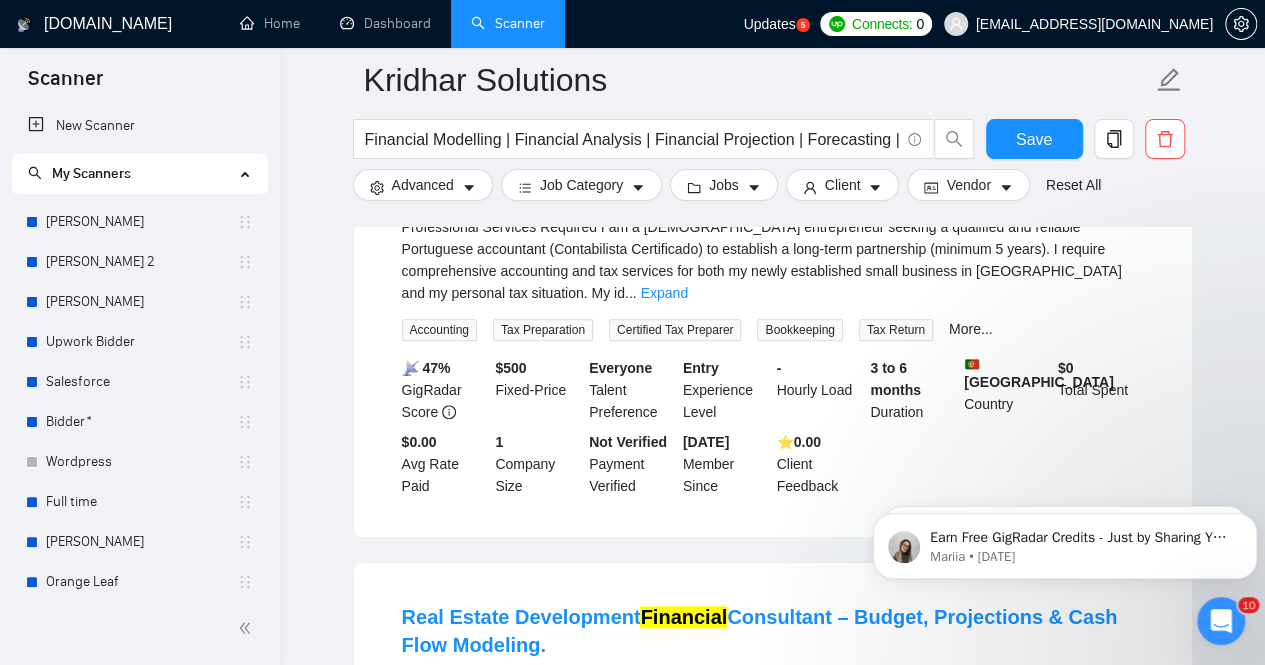 scroll, scrollTop: 1000, scrollLeft: 0, axis: vertical 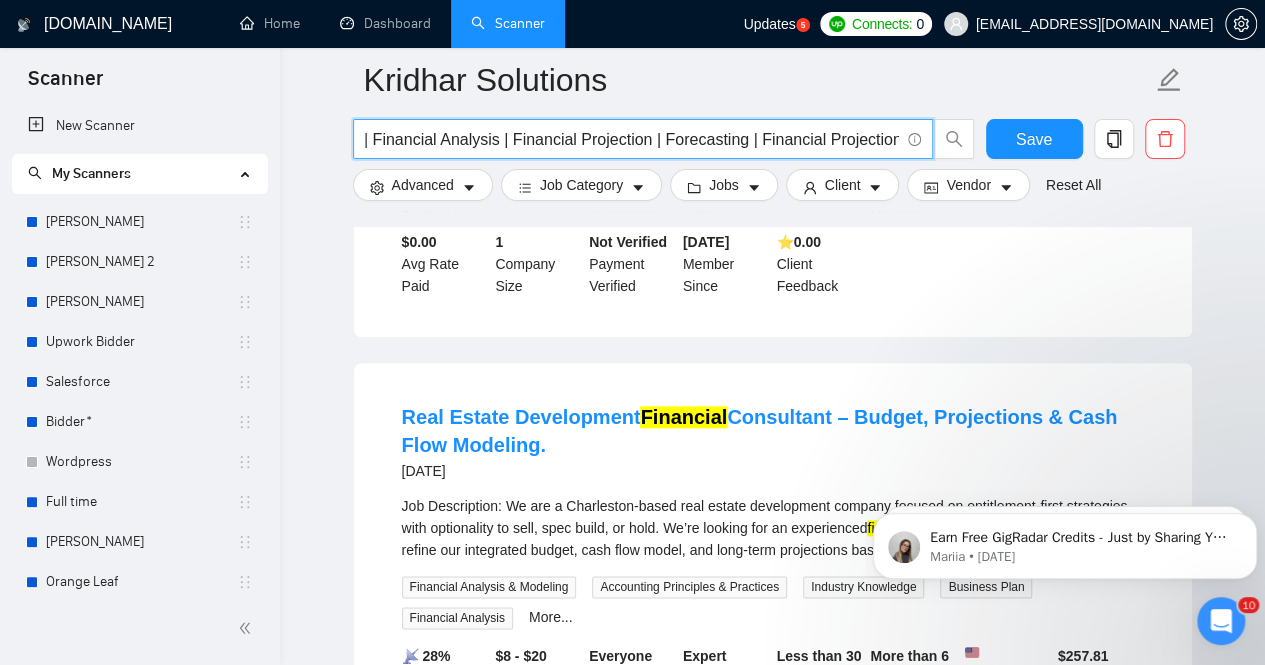 drag, startPoint x: 365, startPoint y: 141, endPoint x: 916, endPoint y: 146, distance: 551.0227 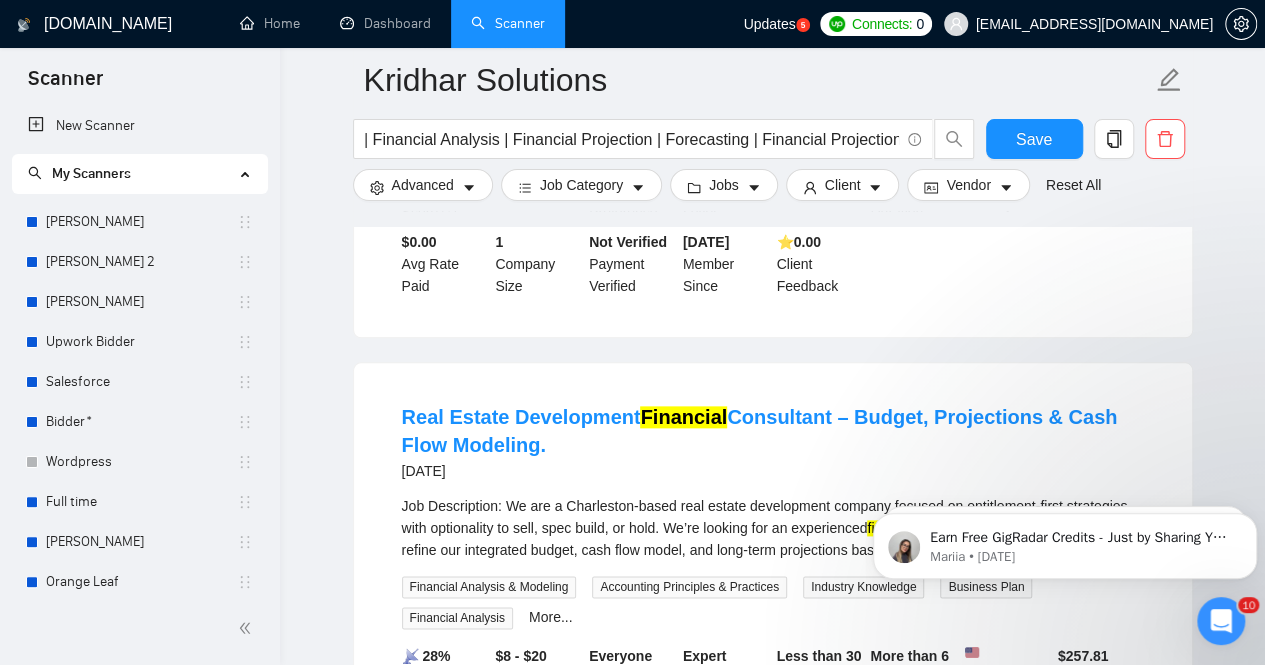 scroll, scrollTop: 0, scrollLeft: 0, axis: both 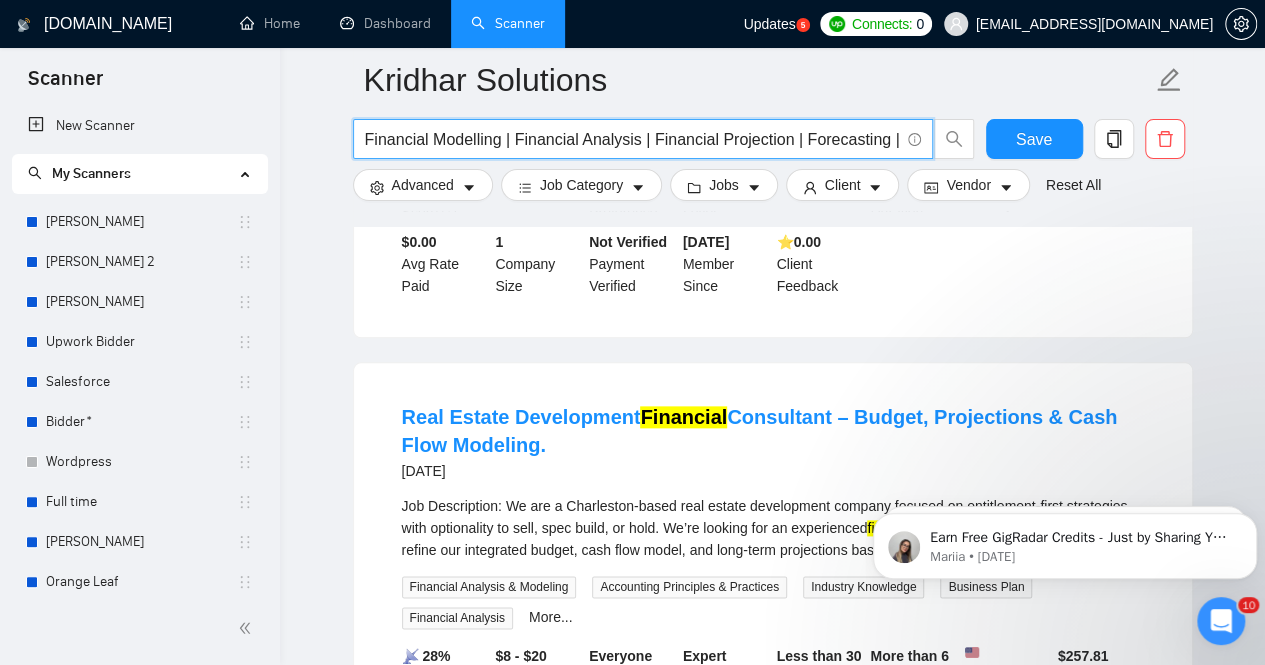 click on "Financial Modelling | Financial Analysis | Financial Projection | Forecasting | Financial Projection |" at bounding box center (632, 139) 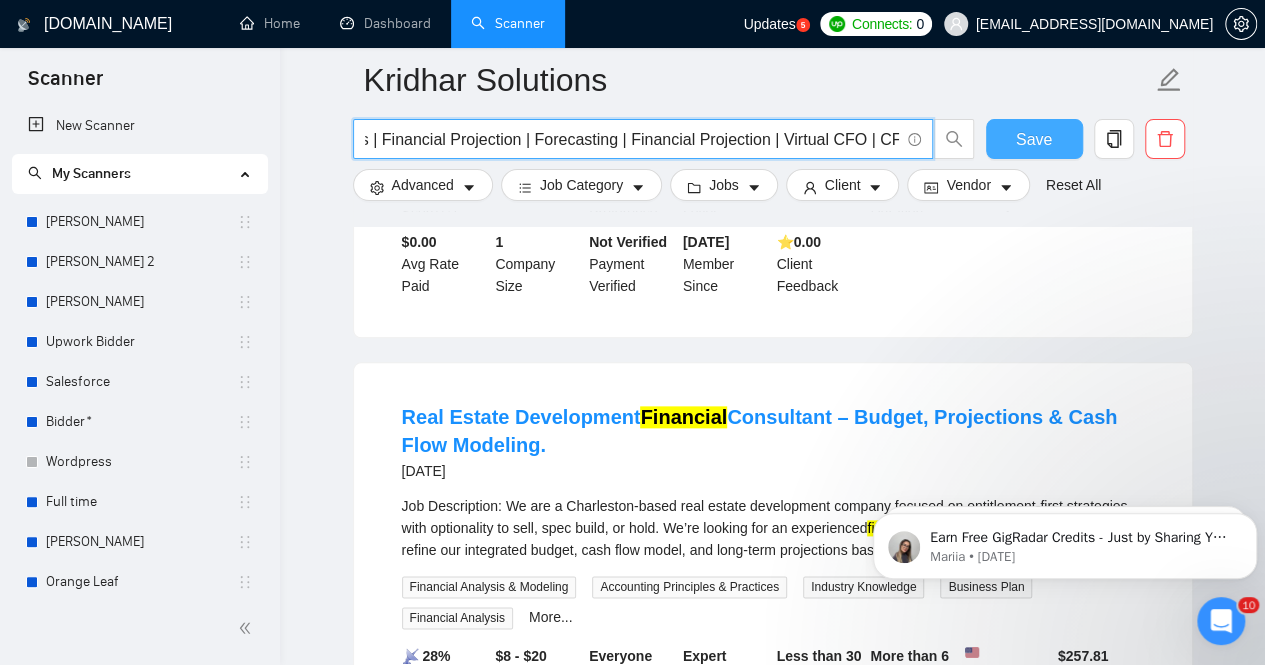 scroll, scrollTop: 0, scrollLeft: 277, axis: horizontal 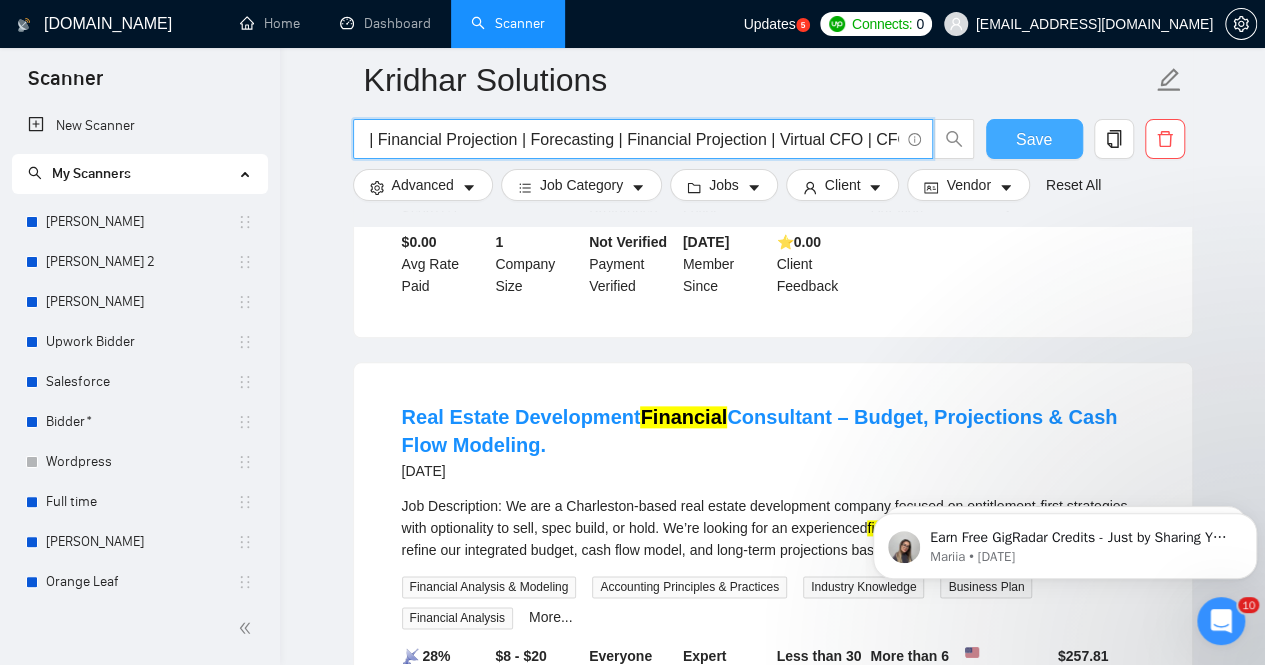 type on "Financial Modelling | Financial Analysis | Financial Projection | Forecasting | Financial Projection | Virtual CFO | CFO |" 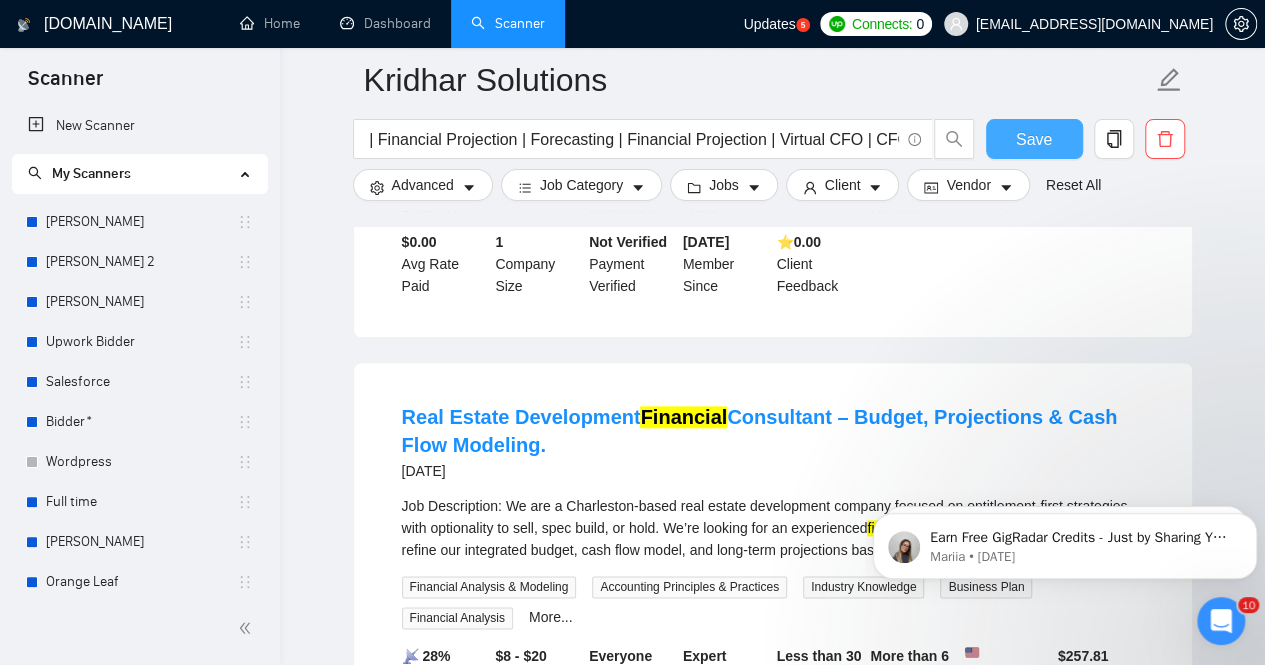 click on "Save" at bounding box center (1034, 139) 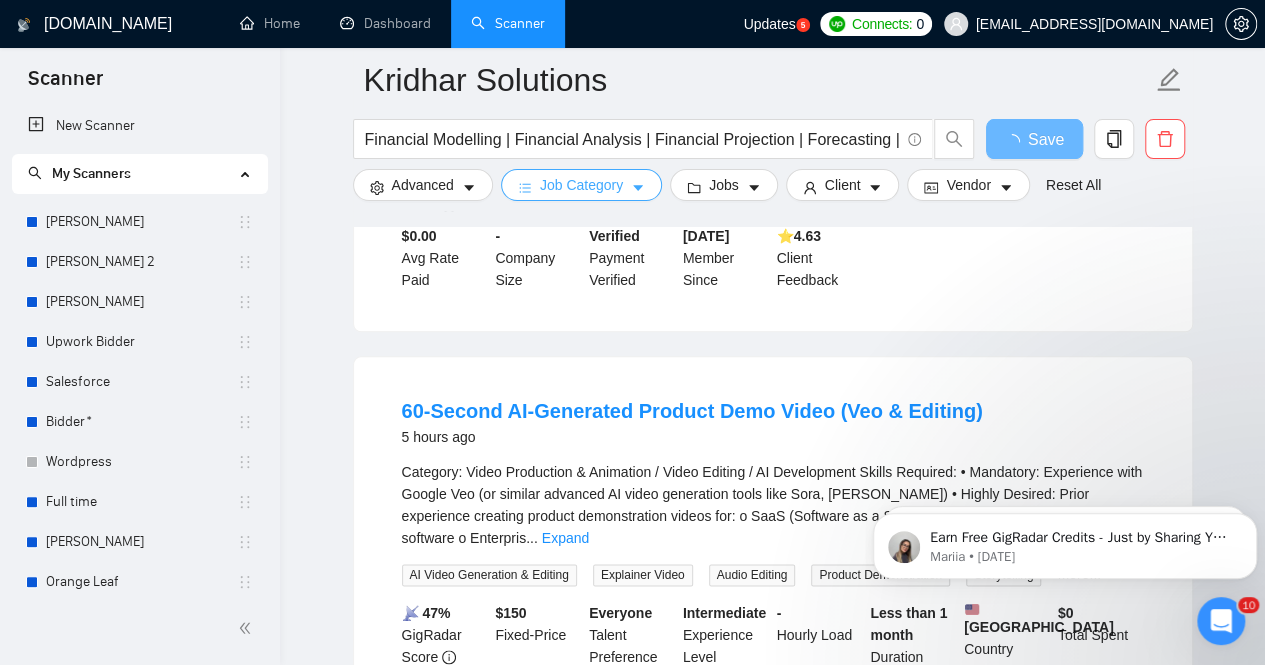 click on "Job Category" at bounding box center (581, 185) 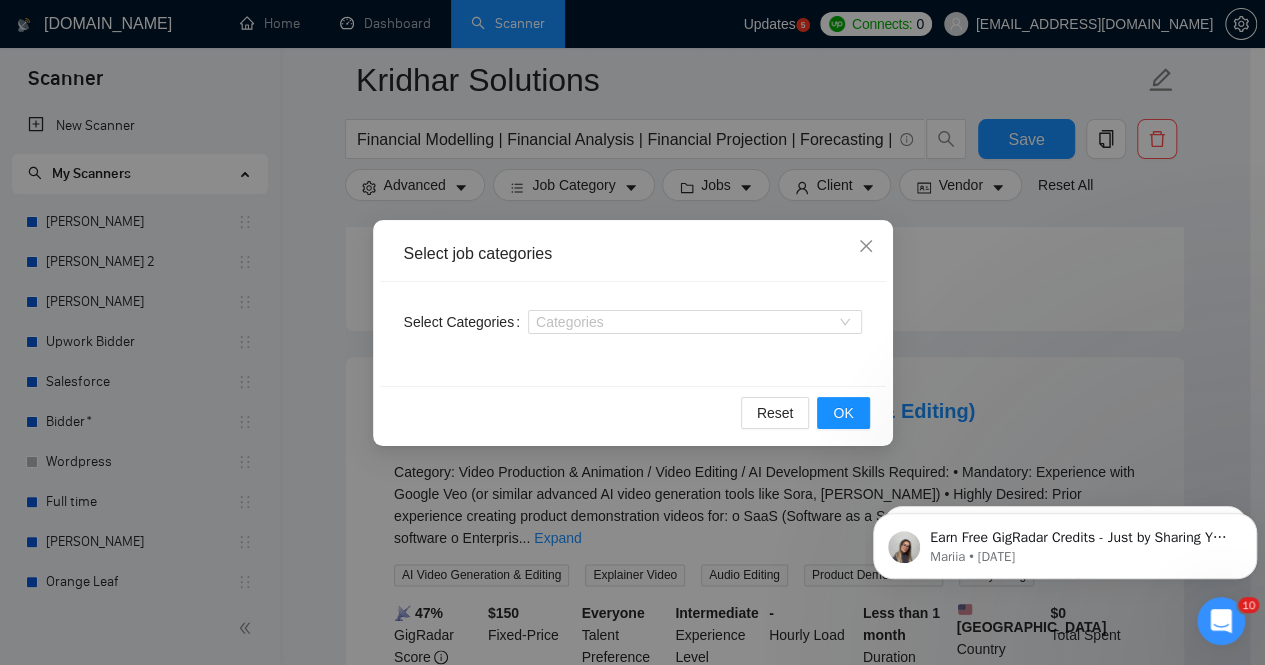 click on "Categories" at bounding box center [695, 322] 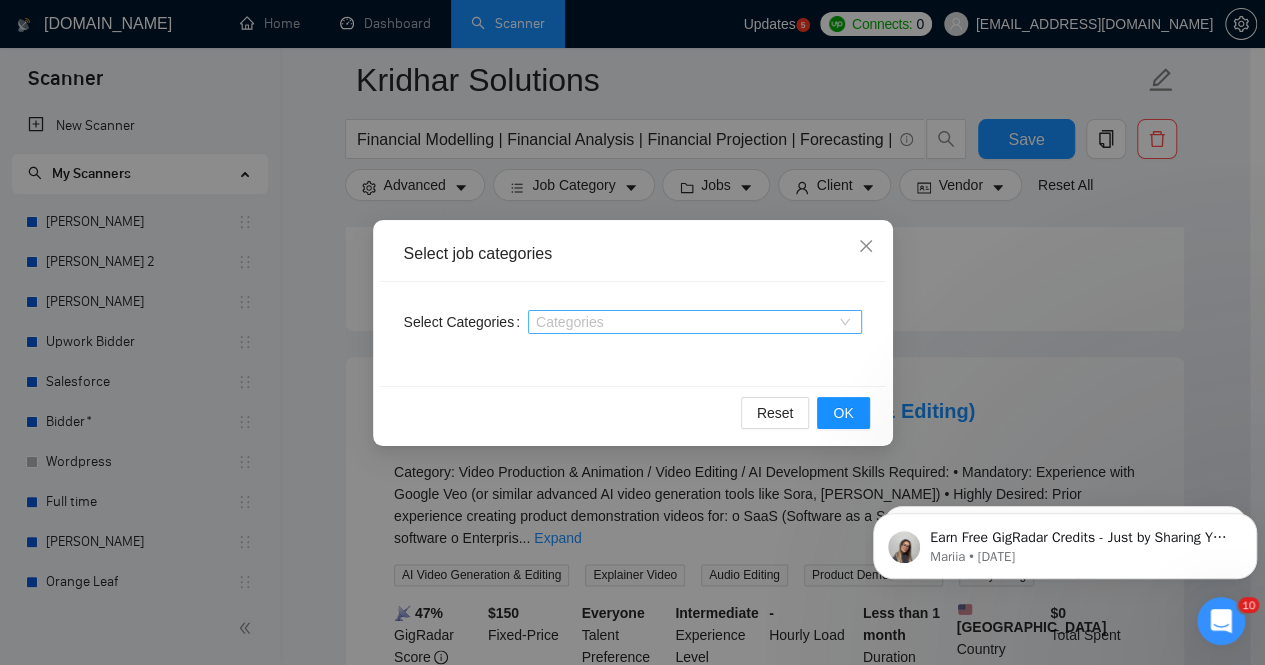 click at bounding box center [685, 322] 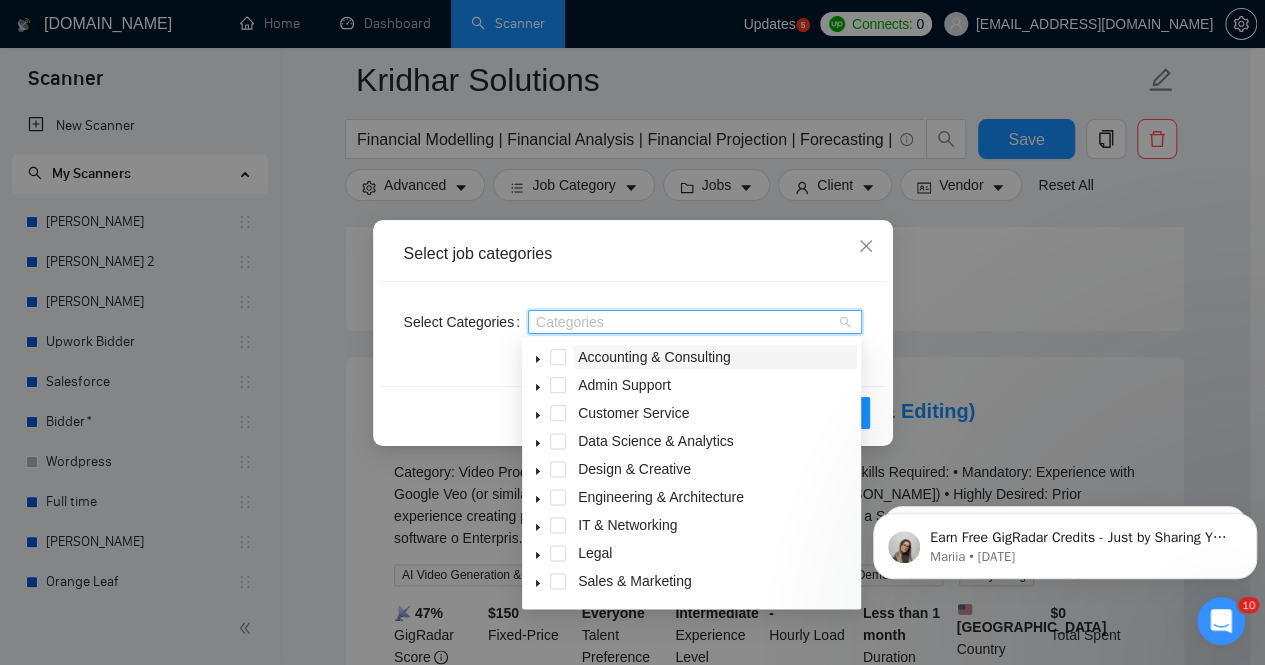 drag, startPoint x: 554, startPoint y: 357, endPoint x: 780, endPoint y: 354, distance: 226.01991 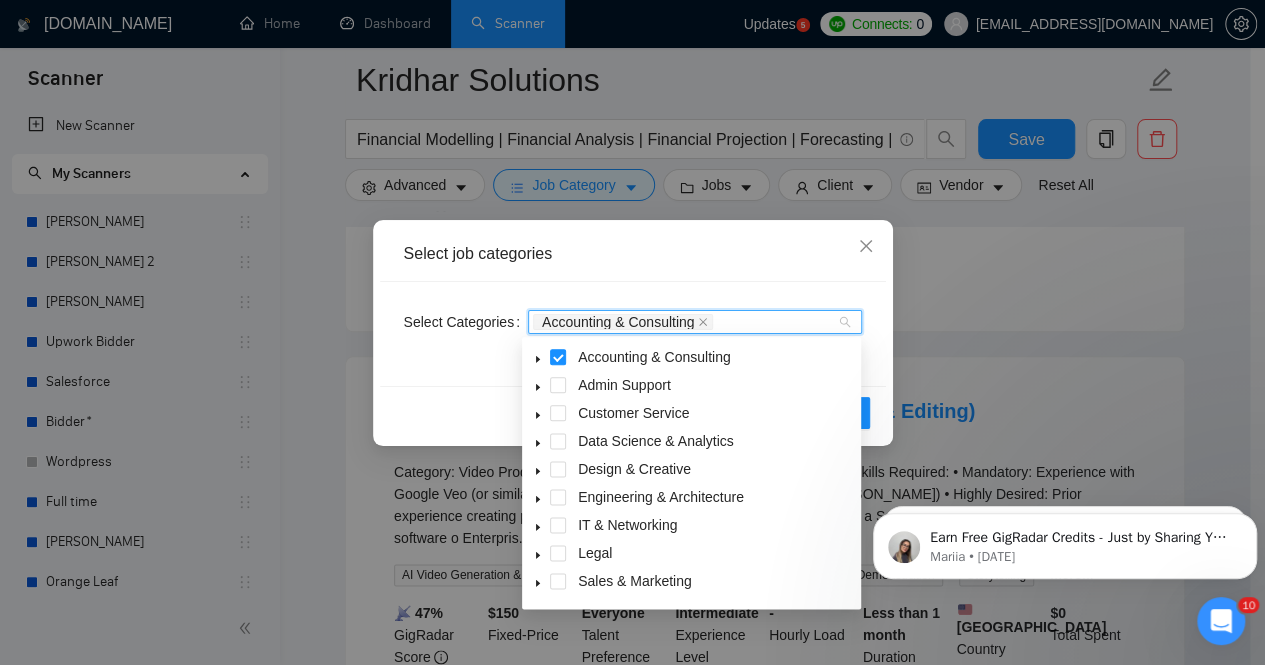 click on "Select job categories" at bounding box center [633, 254] 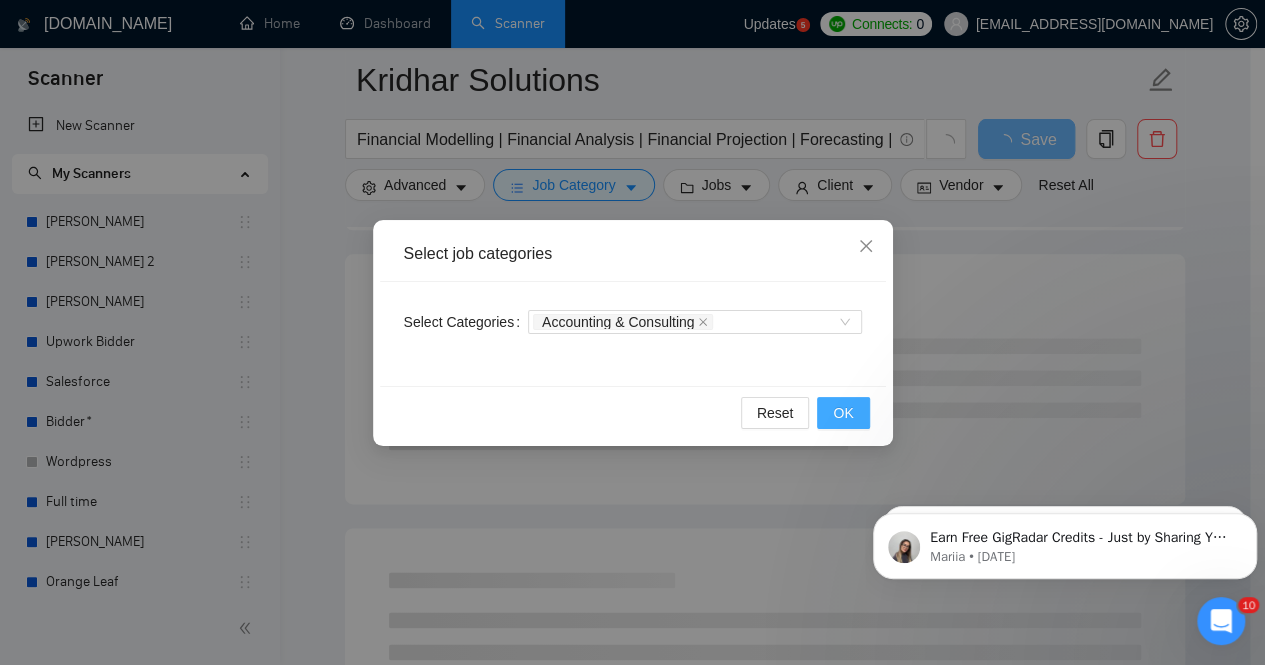 click on "OK" at bounding box center [843, 413] 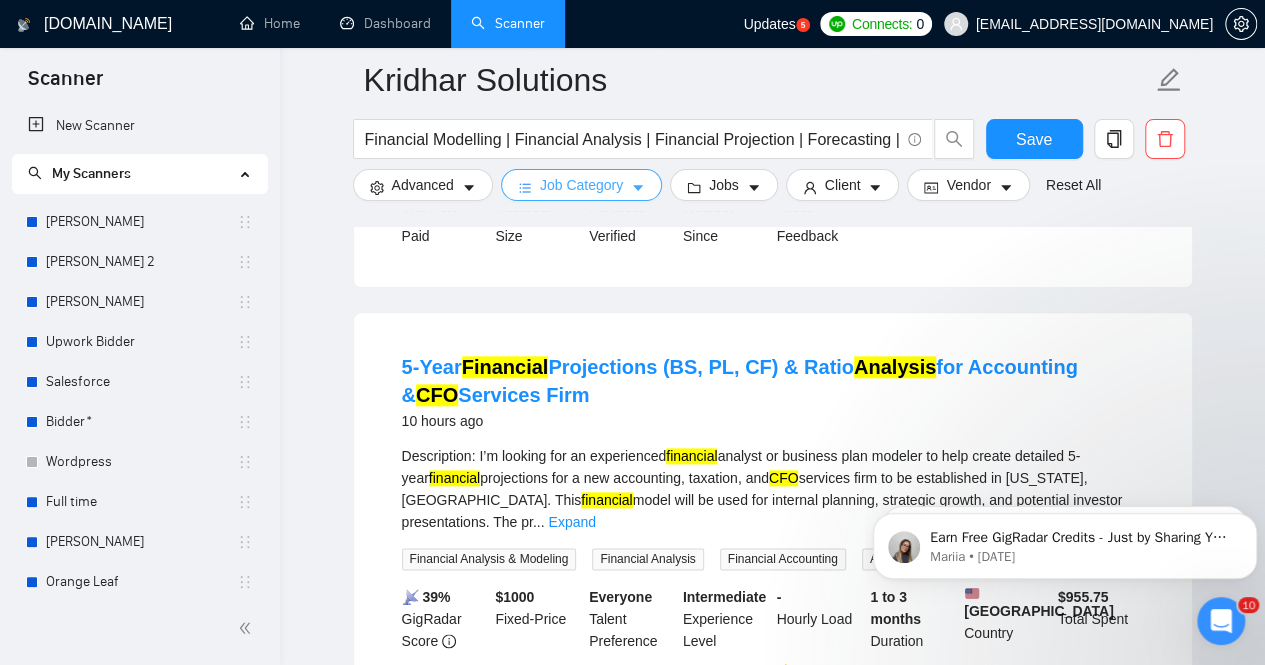scroll, scrollTop: 1200, scrollLeft: 0, axis: vertical 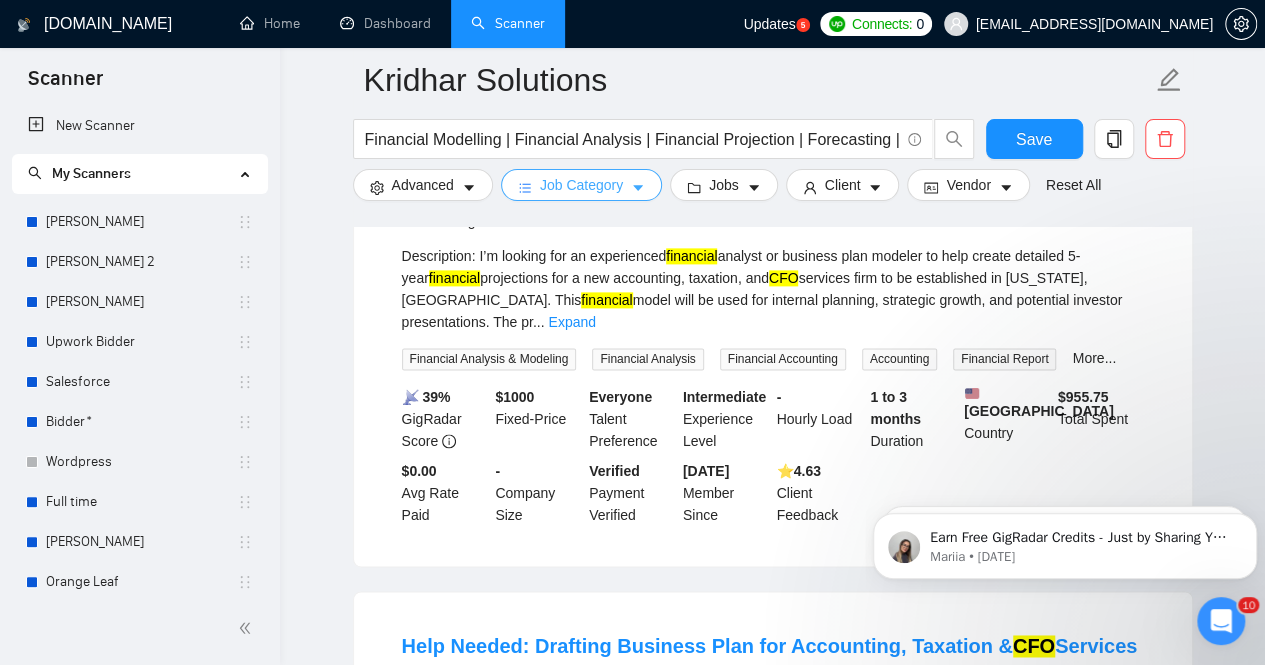 type 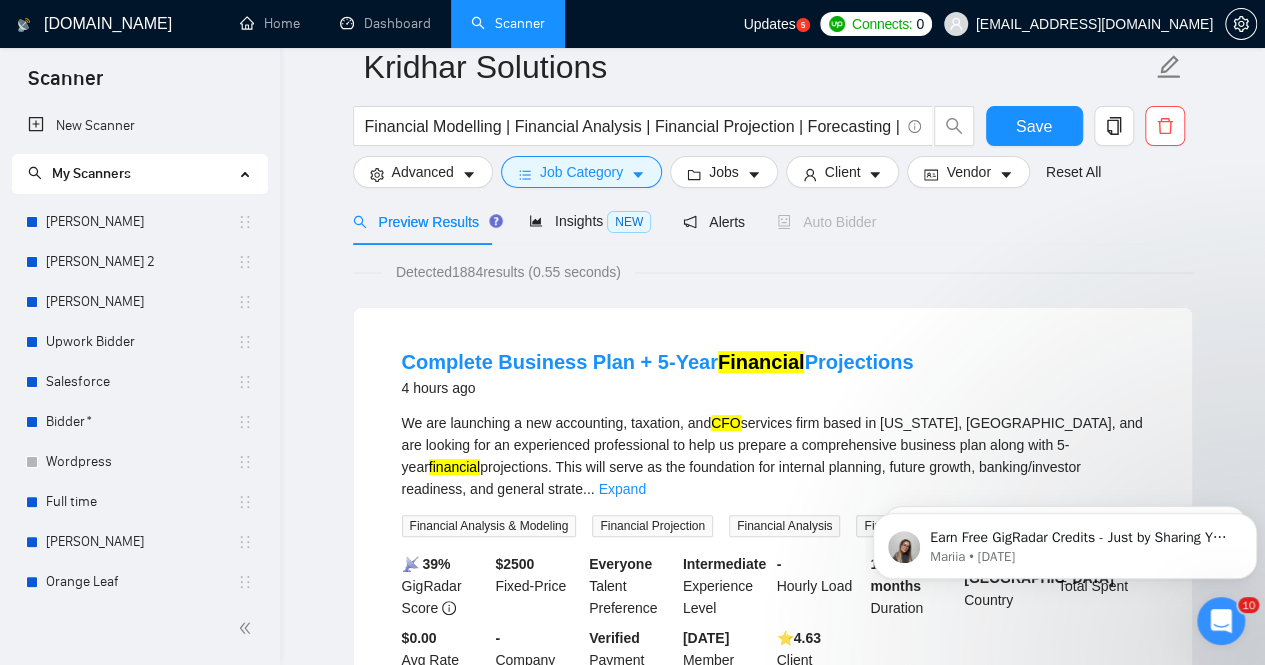 scroll, scrollTop: 0, scrollLeft: 0, axis: both 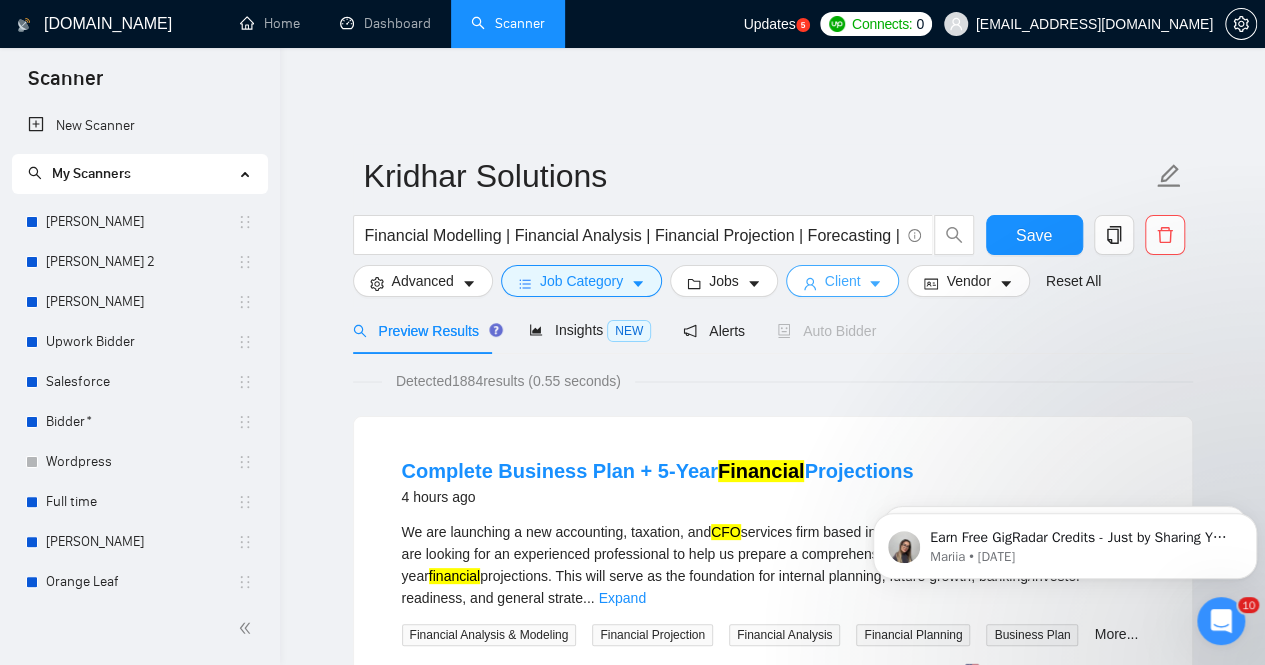 click on "Client" at bounding box center [843, 281] 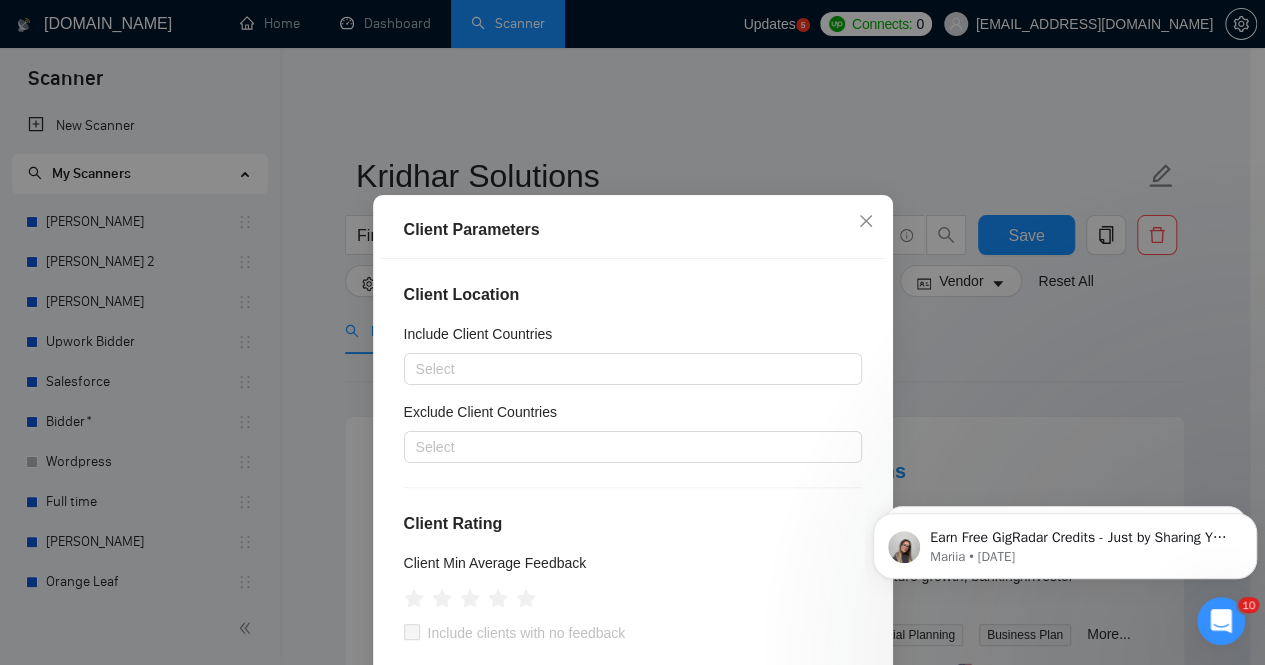 scroll, scrollTop: 100, scrollLeft: 0, axis: vertical 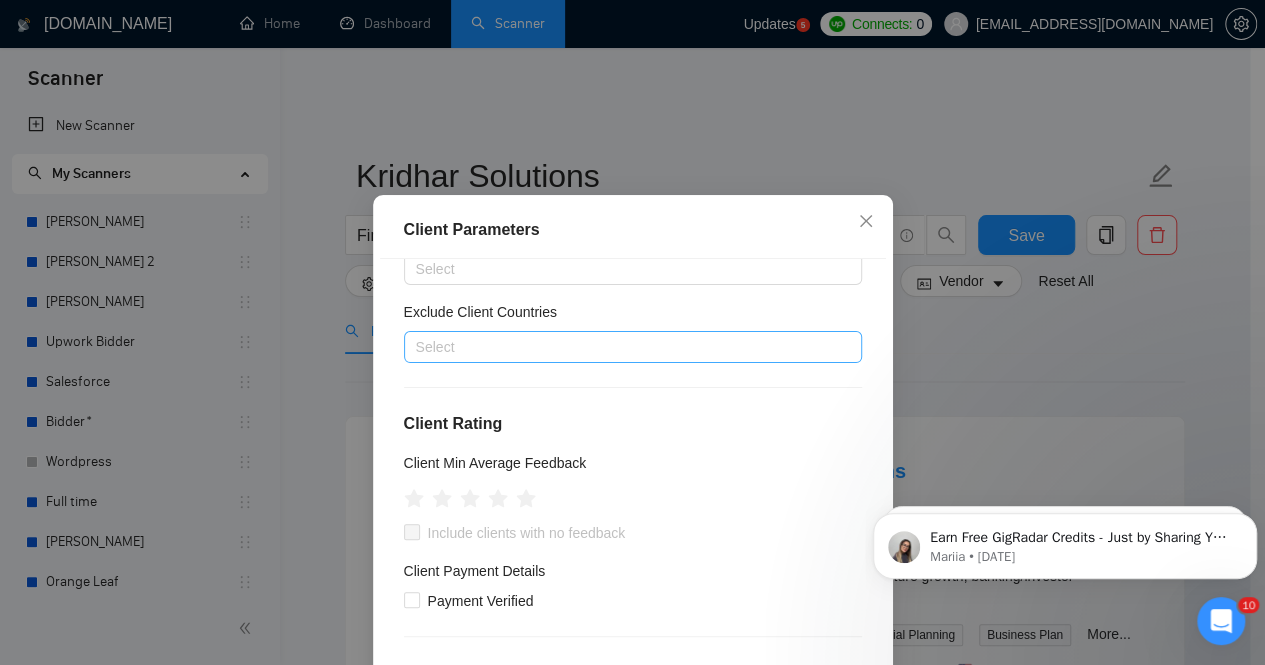 click at bounding box center [623, 347] 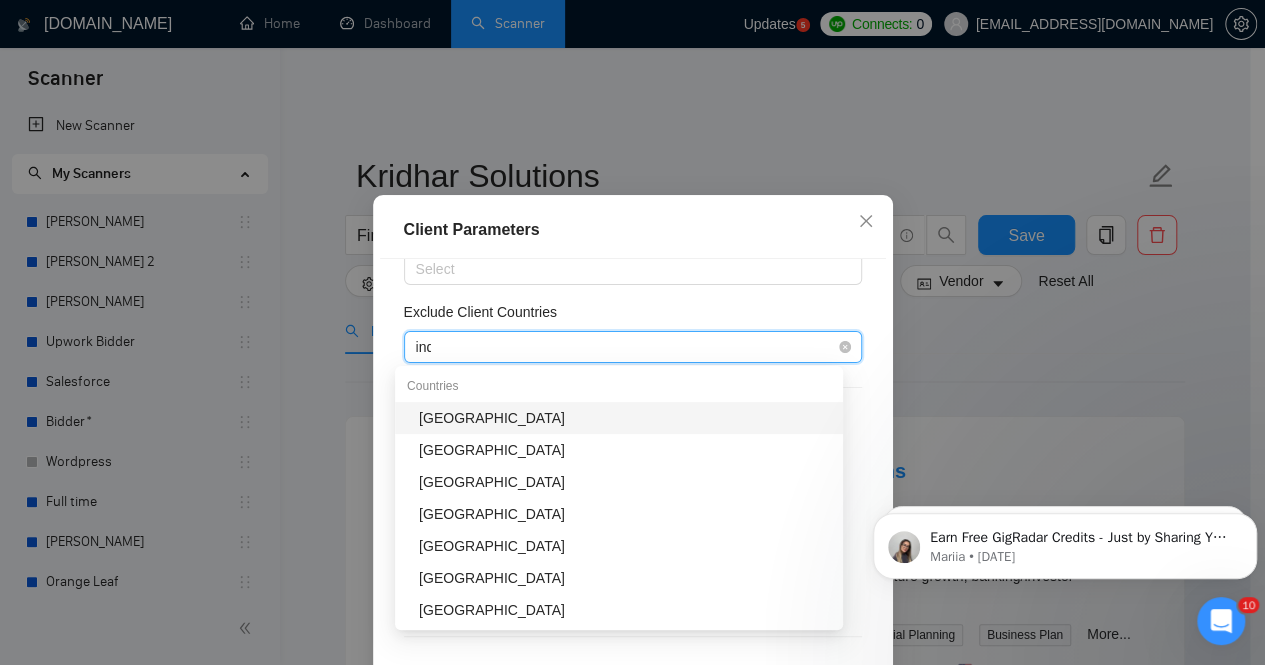 type on "indi" 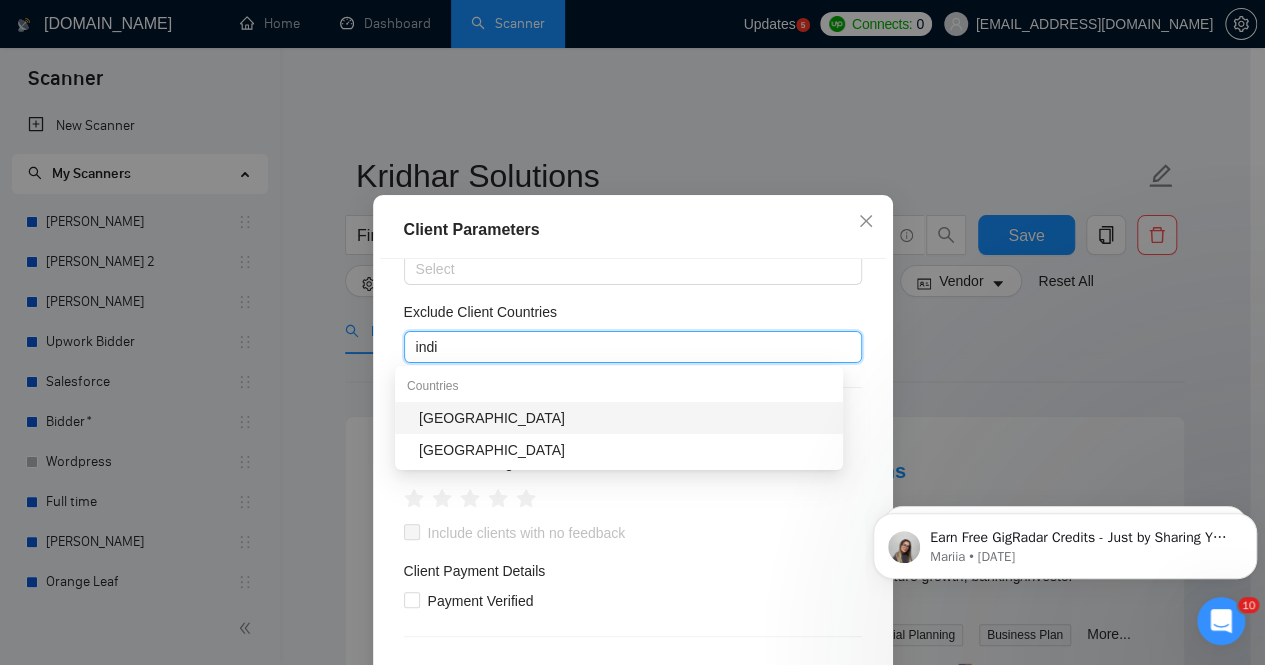 click on "[GEOGRAPHIC_DATA]" at bounding box center [625, 418] 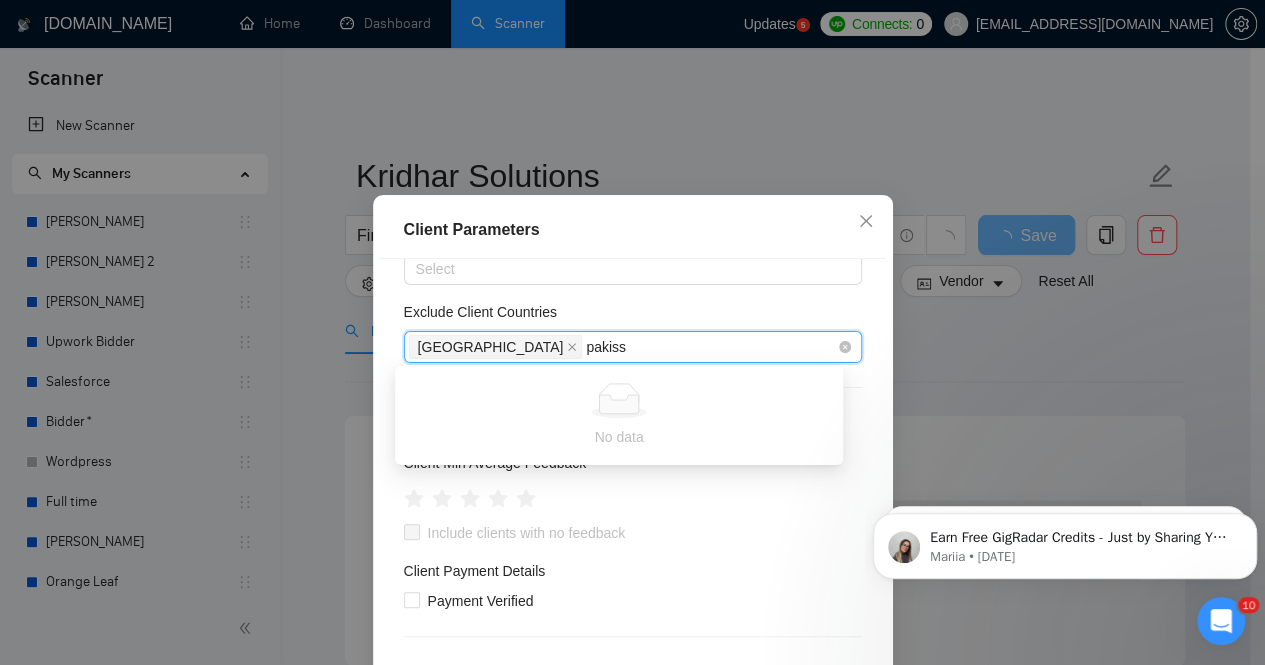 type on "pakiss" 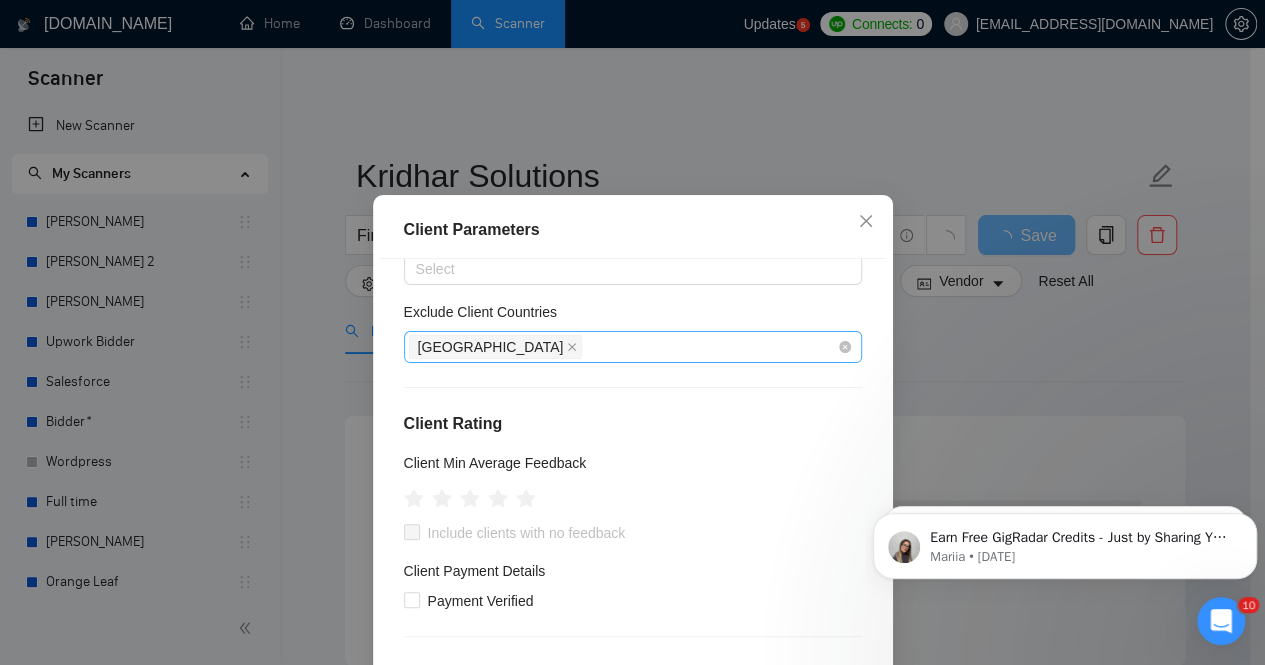 click on "[GEOGRAPHIC_DATA]" at bounding box center (623, 347) 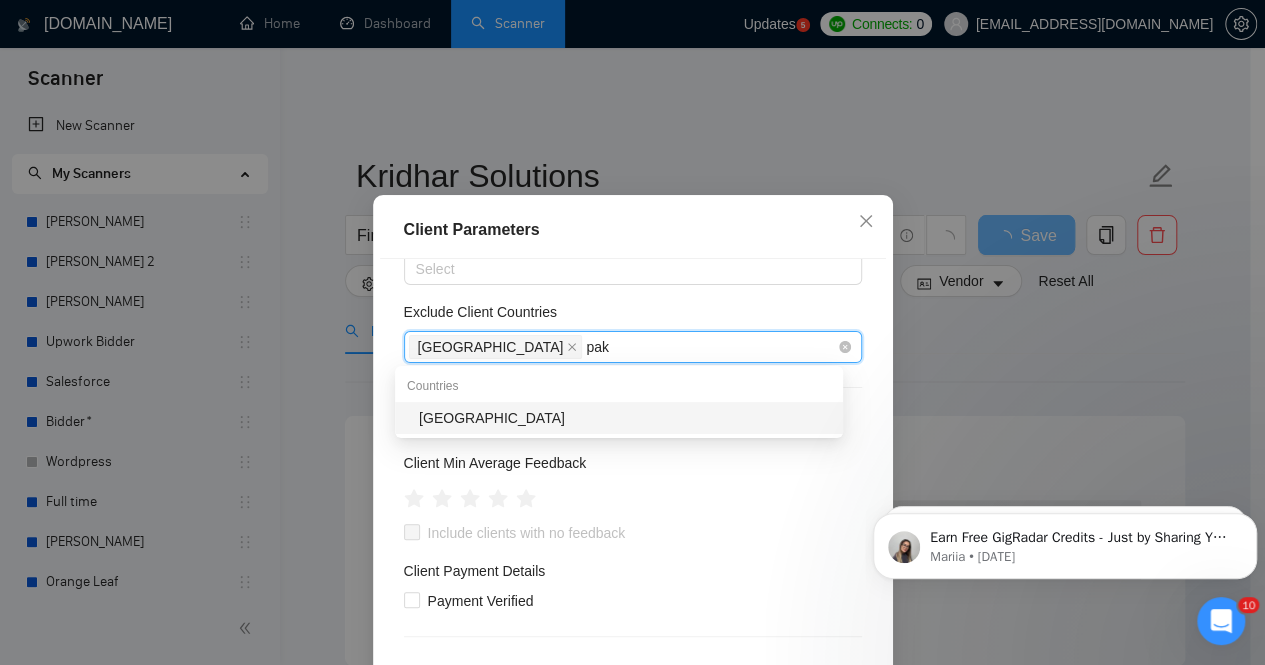 type on "paki" 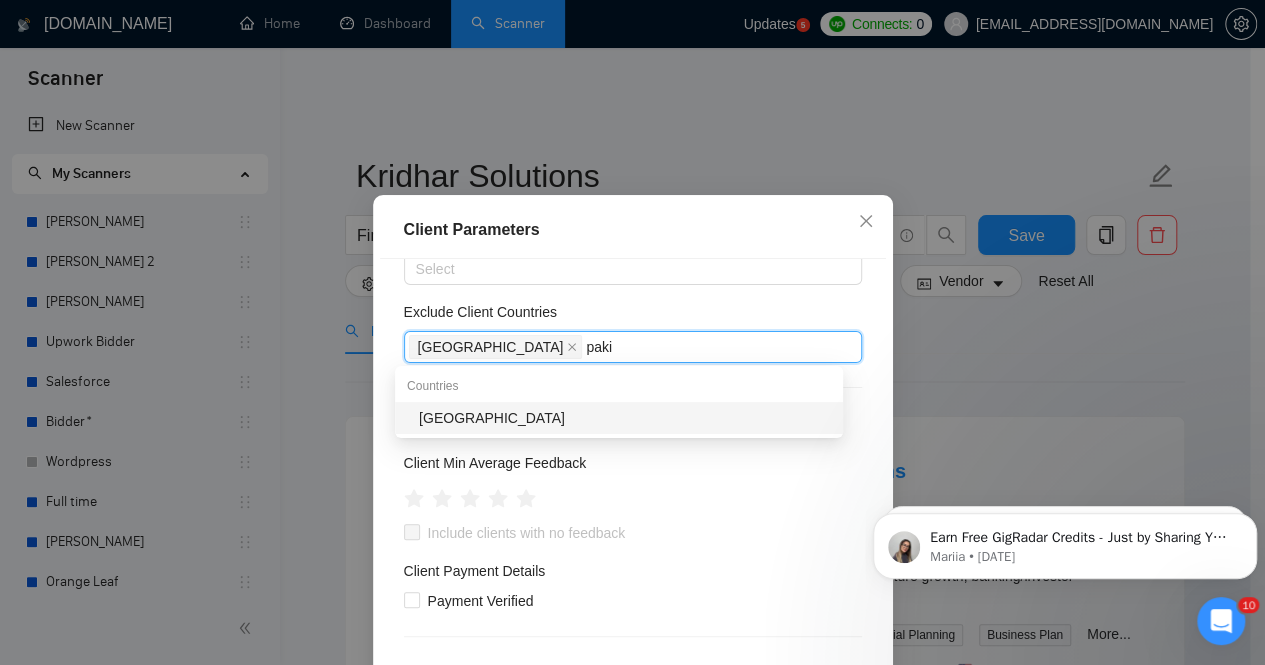 click on "[GEOGRAPHIC_DATA]" at bounding box center [625, 418] 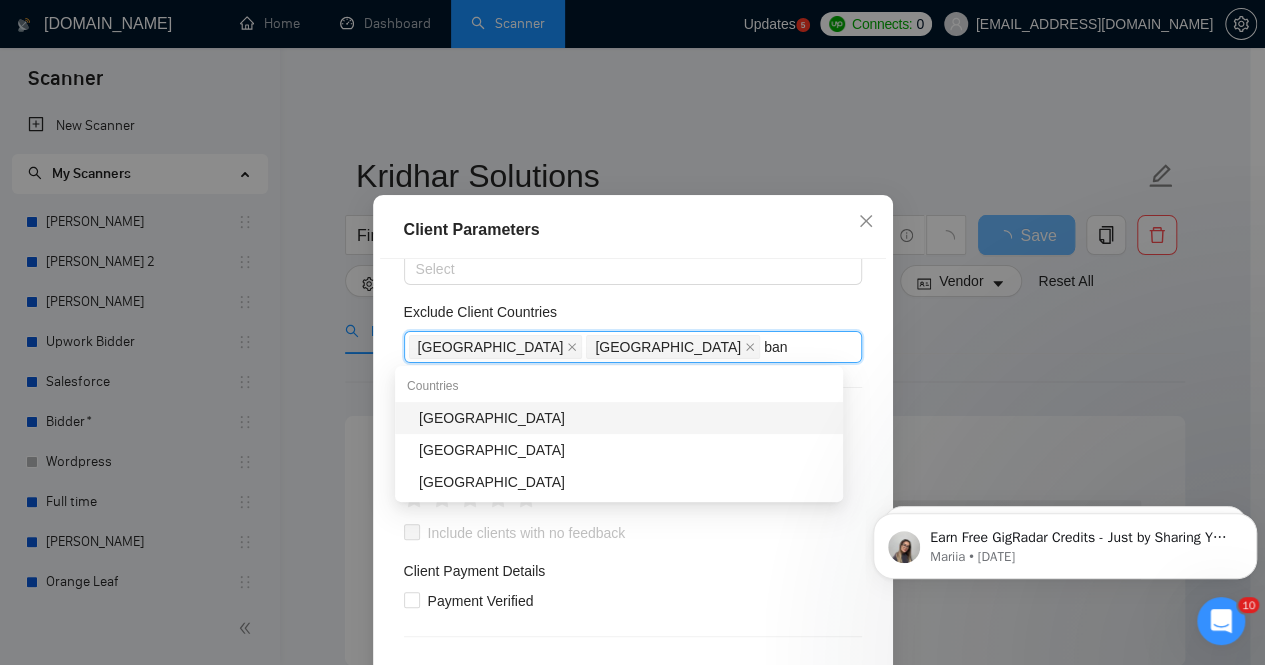 type on "bang" 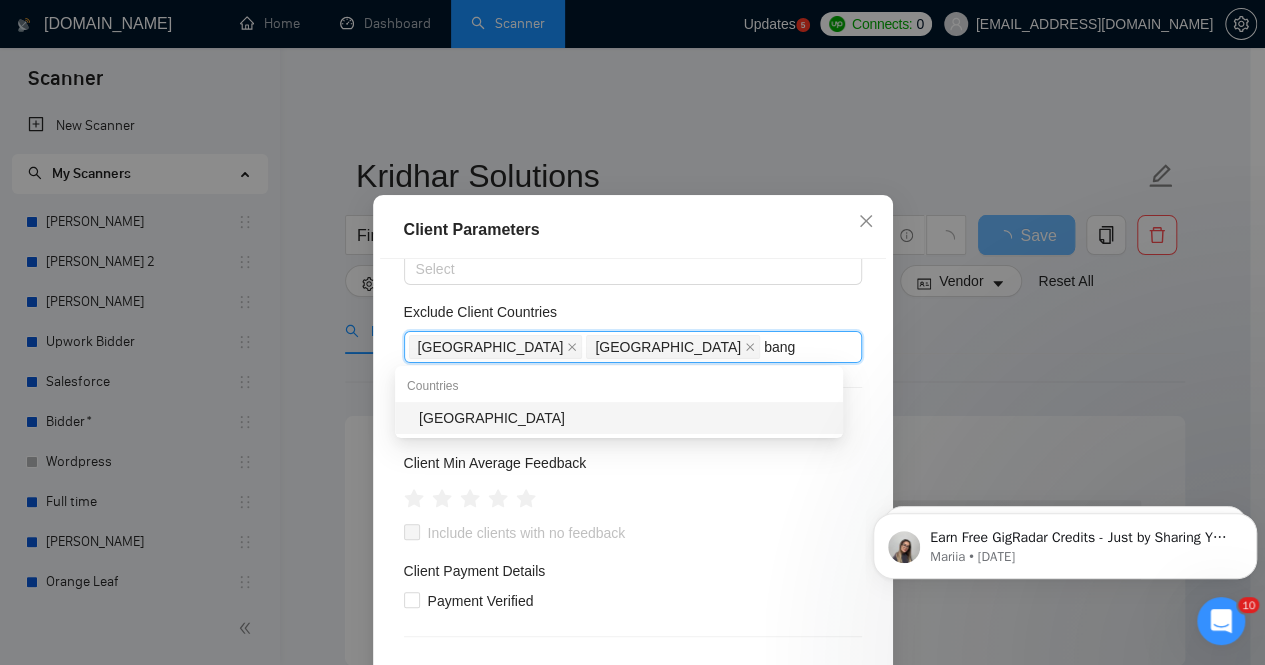 click on "[GEOGRAPHIC_DATA]" at bounding box center [625, 418] 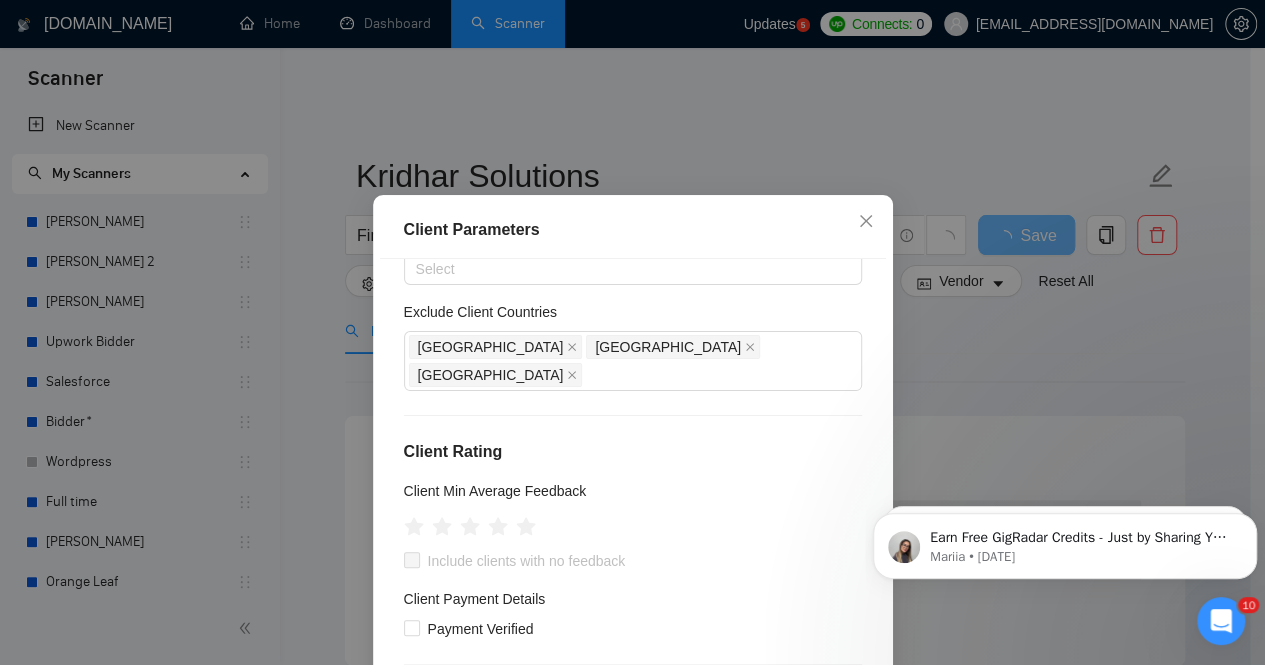 click on "Client Parameters" at bounding box center [633, 230] 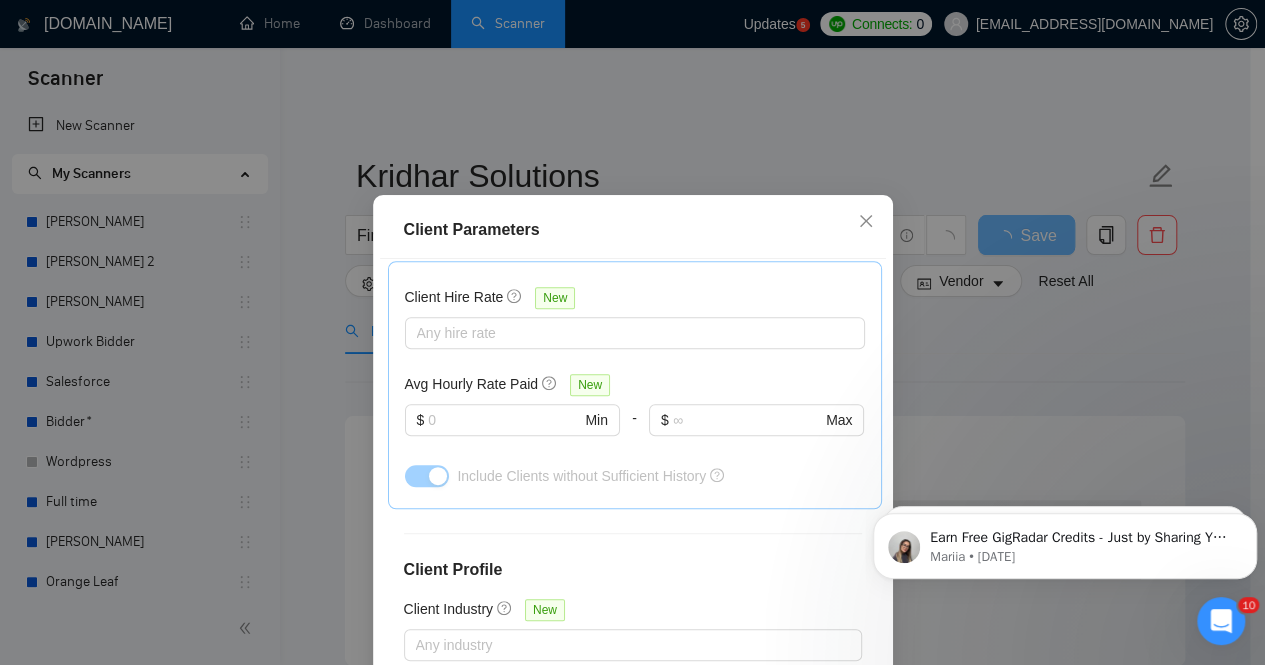 scroll, scrollTop: 778, scrollLeft: 0, axis: vertical 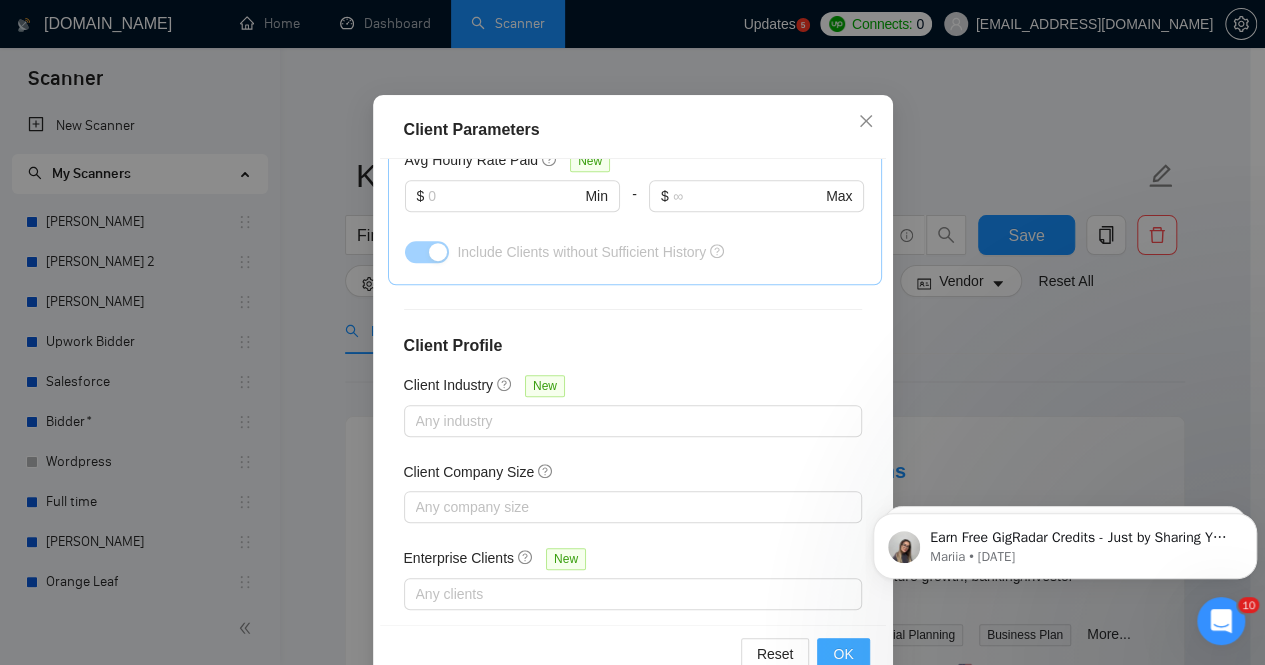 click on "OK" at bounding box center (843, 654) 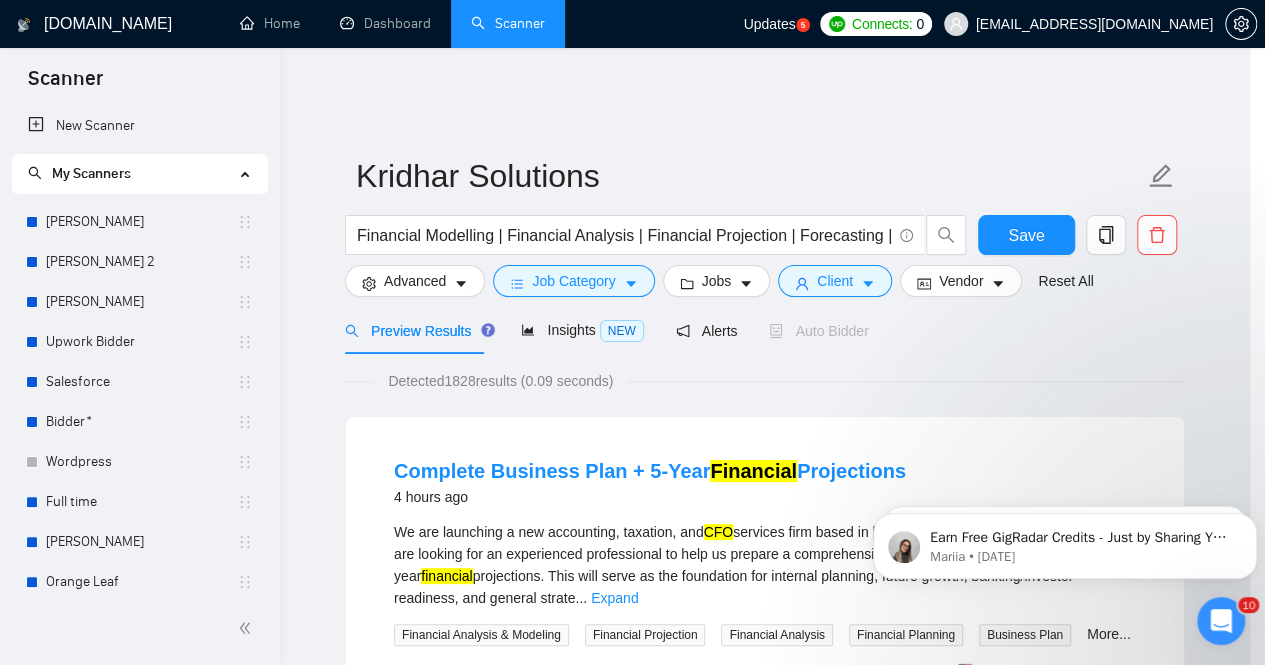 scroll, scrollTop: 72, scrollLeft: 0, axis: vertical 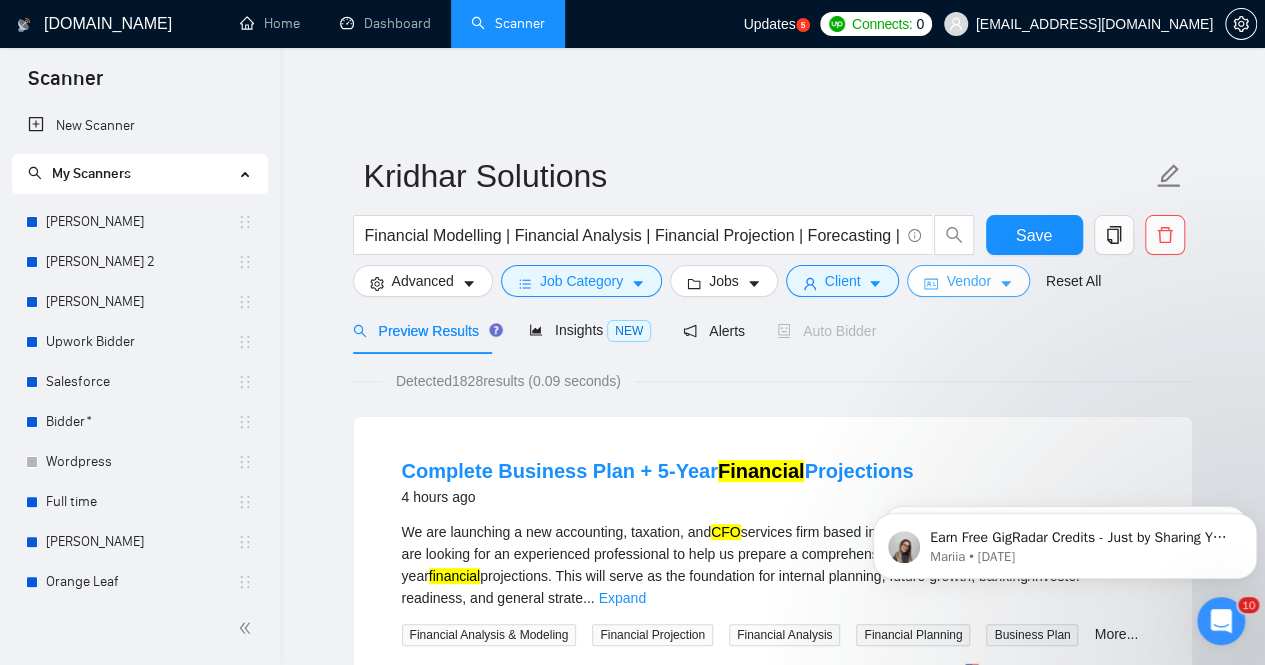 click on "Vendor" at bounding box center (968, 281) 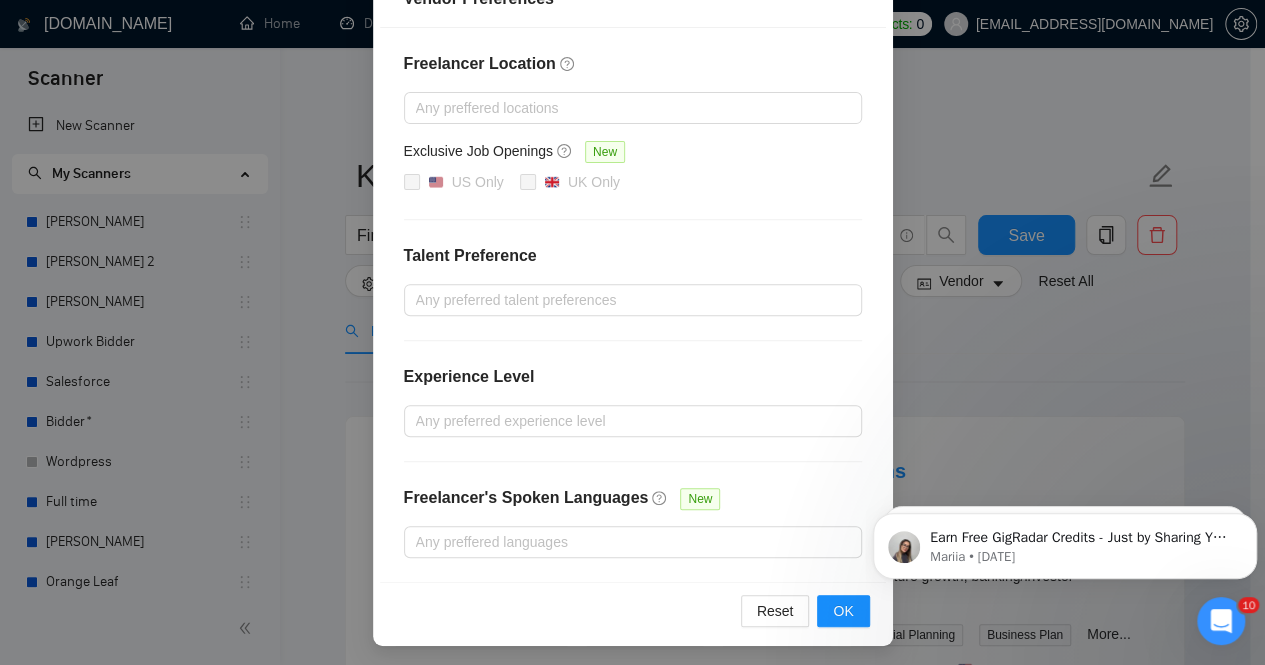 scroll, scrollTop: 156, scrollLeft: 0, axis: vertical 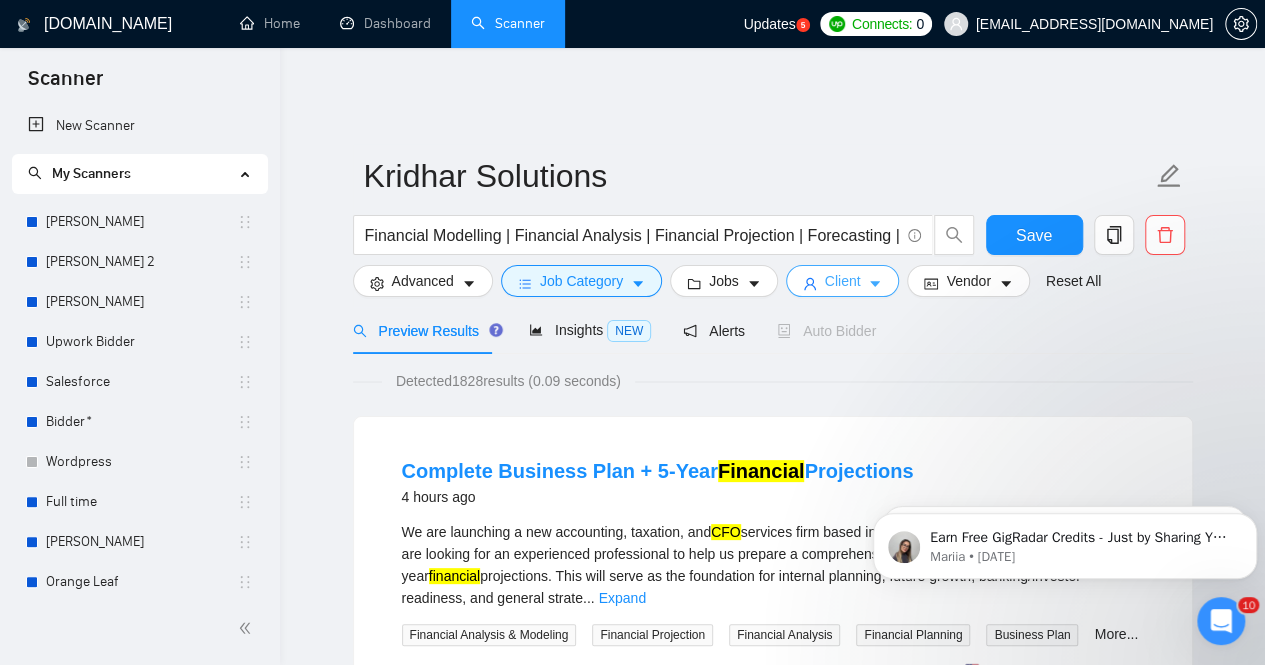 click on "Client" at bounding box center (843, 281) 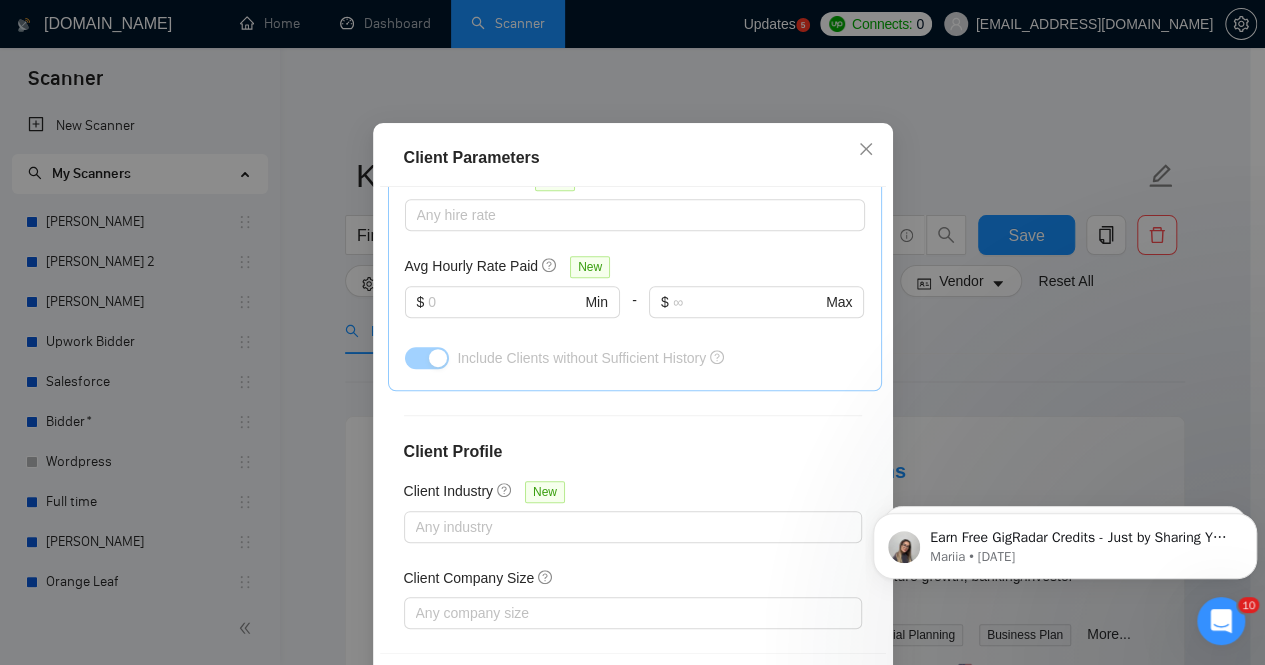 scroll, scrollTop: 778, scrollLeft: 0, axis: vertical 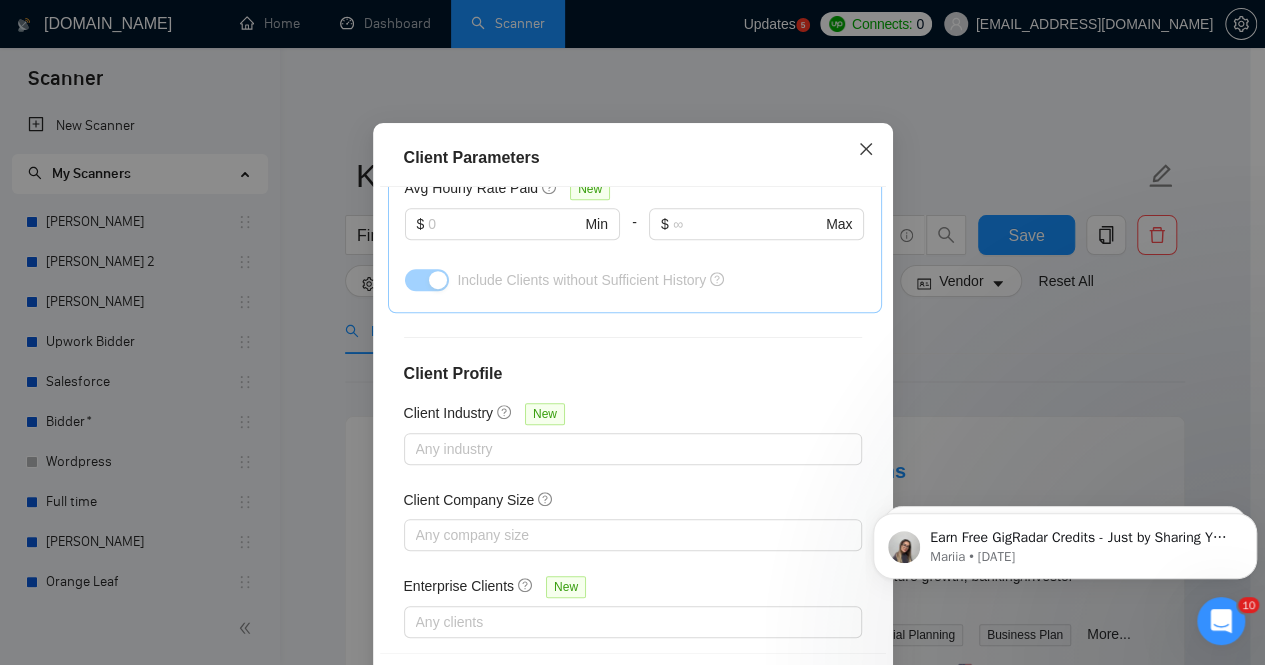 click 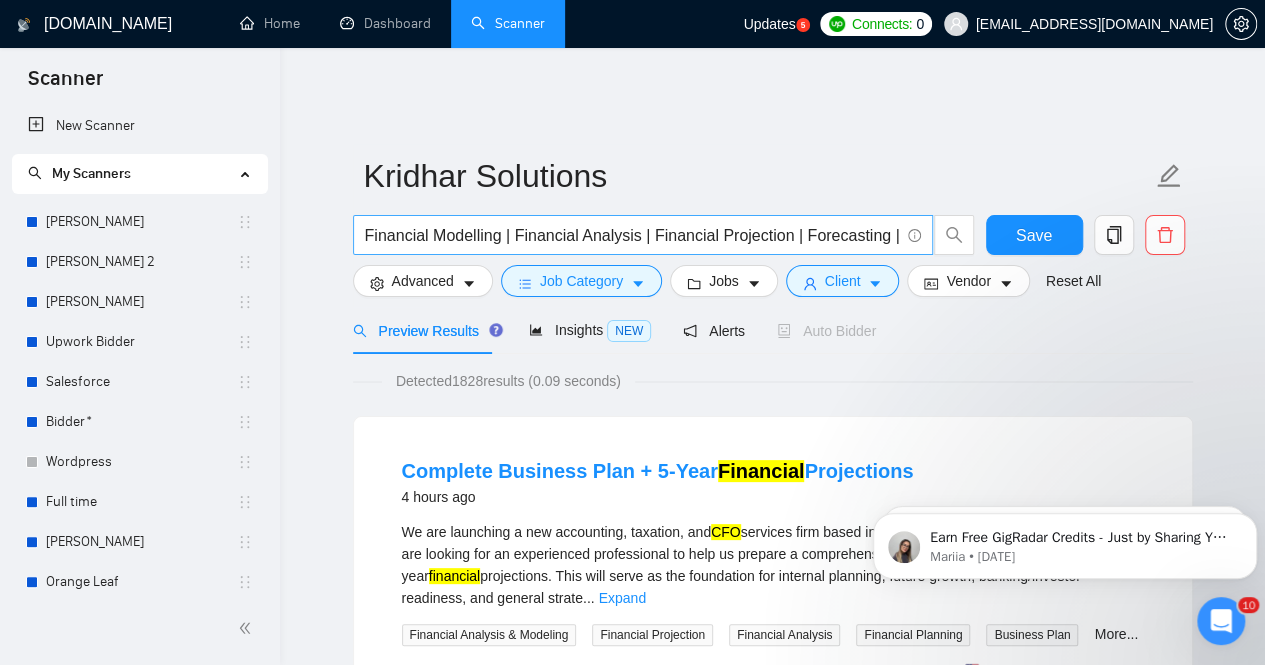 click on "Financial Modelling | Financial Analysis | Financial Projection | Forecasting | Financial Projection | Virtual CFO | CFO |" at bounding box center (632, 235) 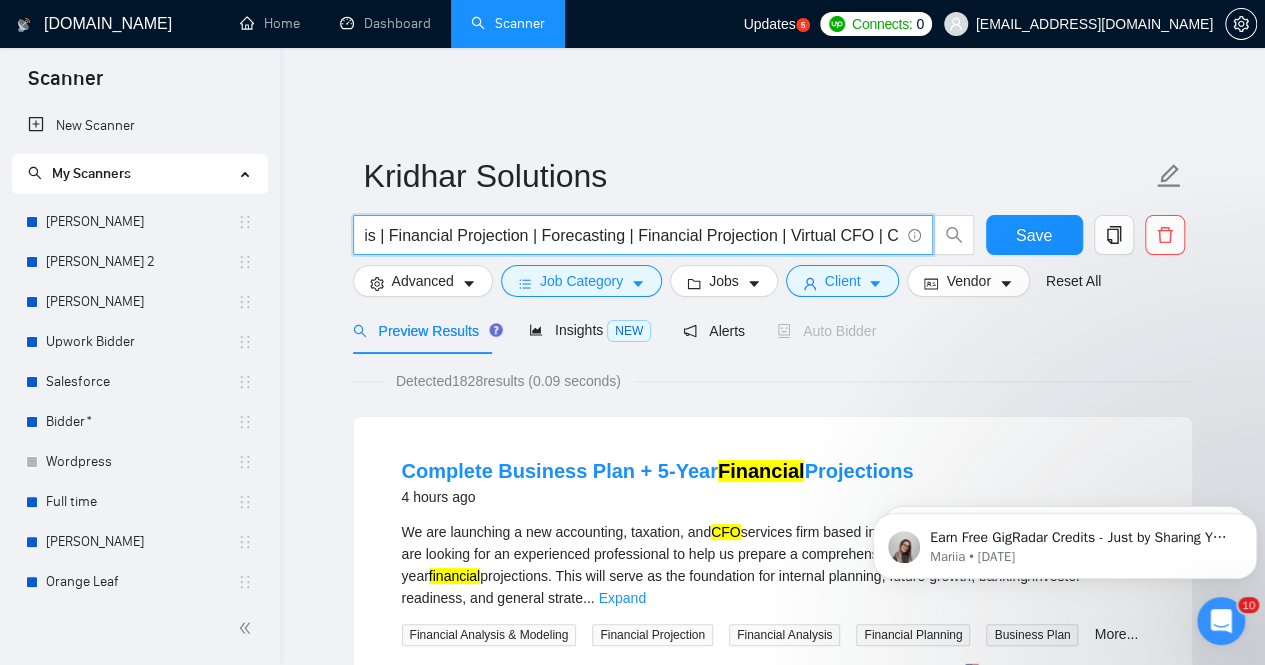 scroll, scrollTop: 0, scrollLeft: 277, axis: horizontal 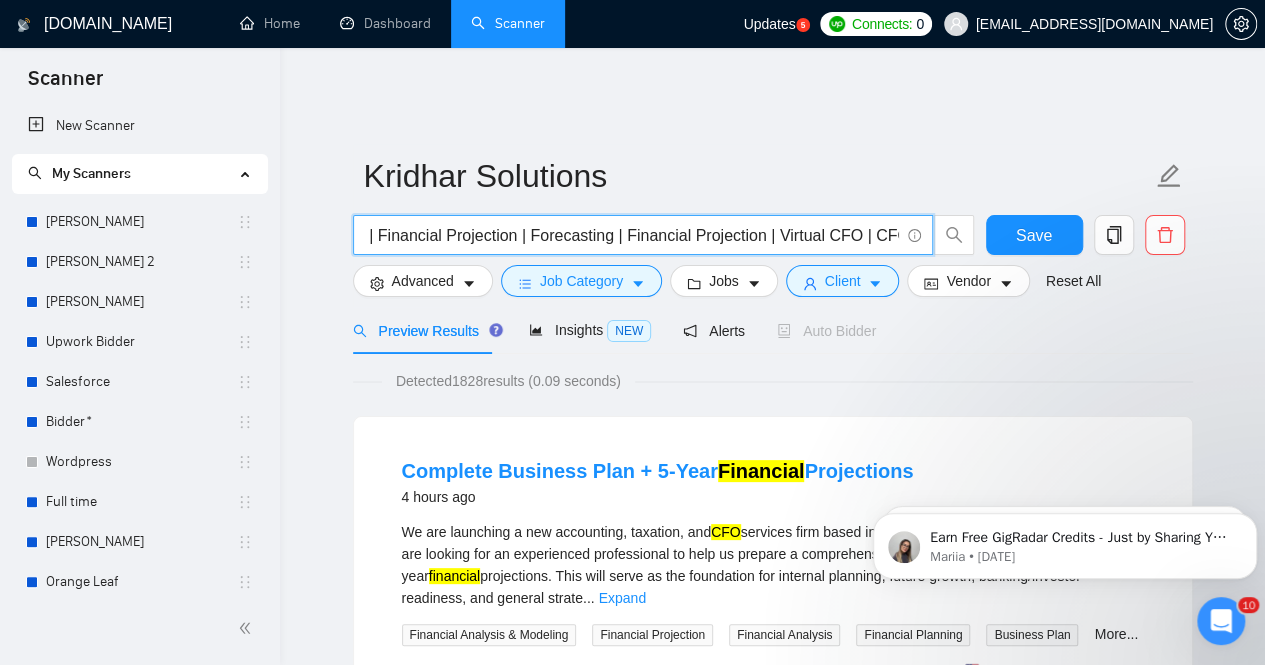 paste on "Financial Strategist" 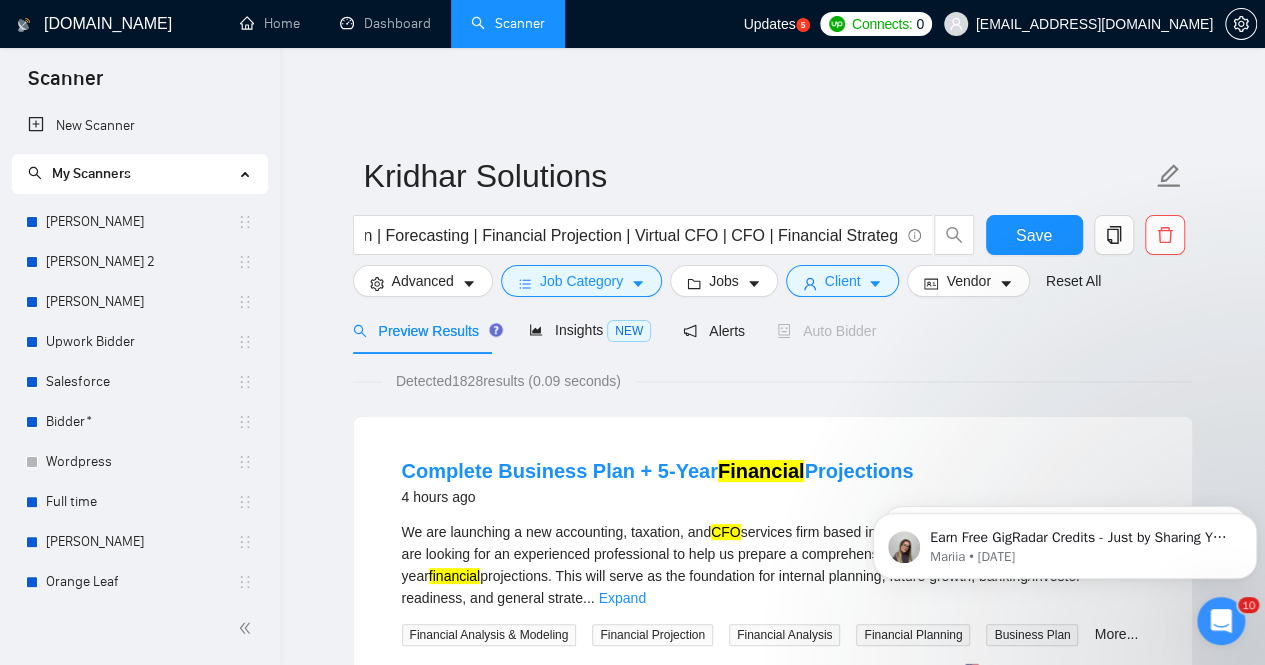scroll, scrollTop: 0, scrollLeft: 0, axis: both 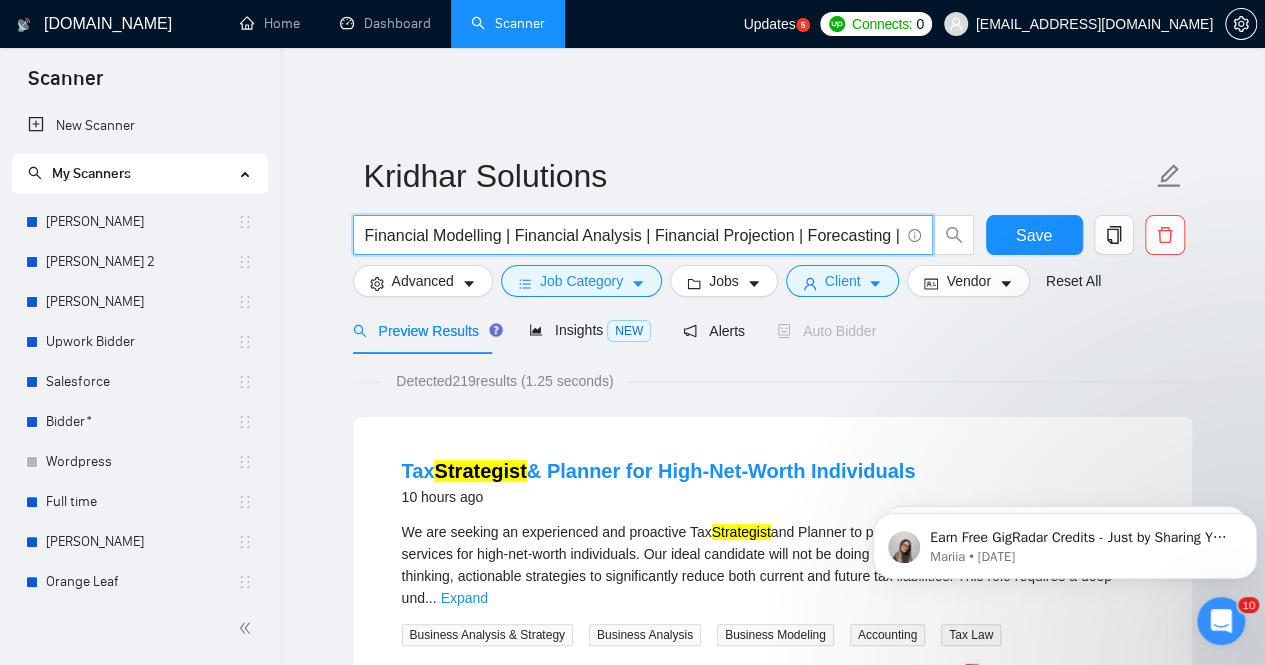 click on "Financial Modelling | Financial Analysis | Financial Projection | Forecasting | Financial Projection | Virtual CFO | CFO | Financial Strategist |" at bounding box center (632, 235) 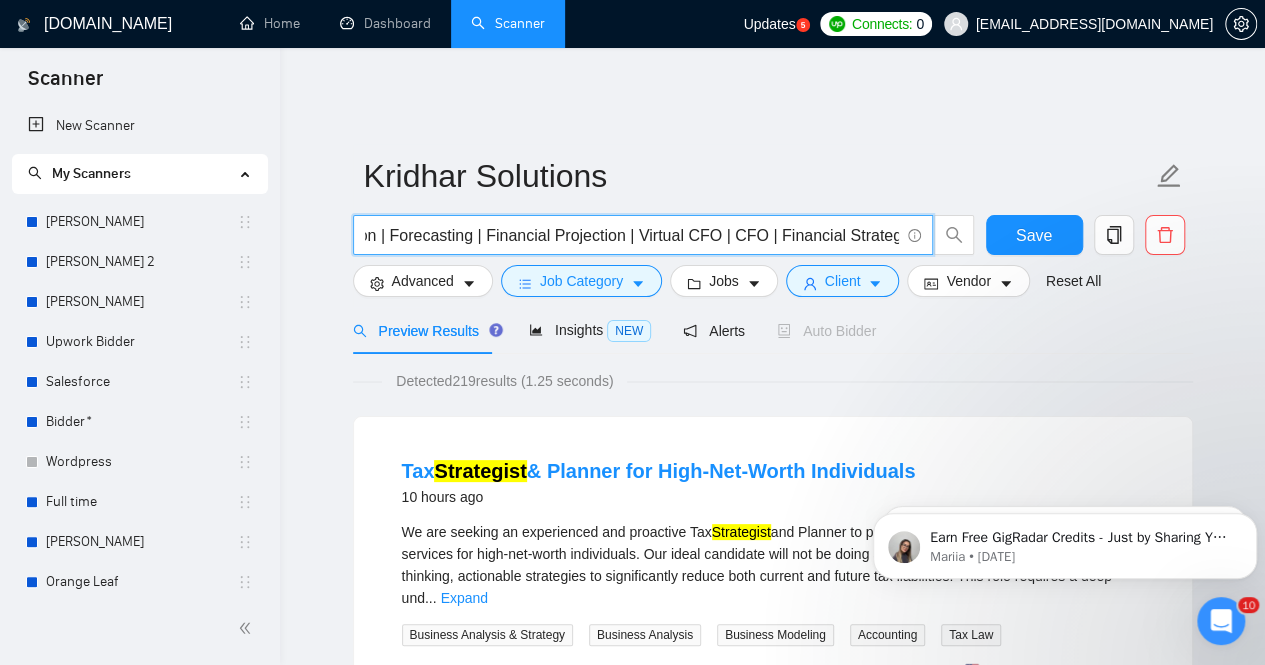 scroll, scrollTop: 0, scrollLeft: 422, axis: horizontal 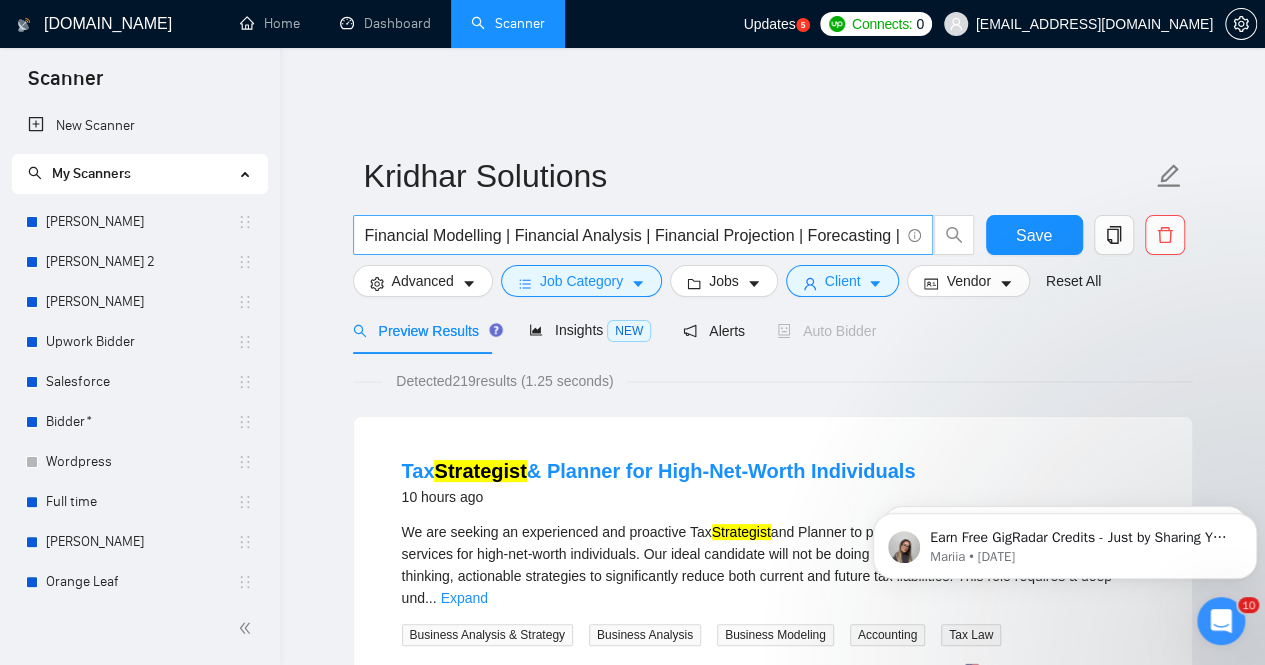 click on "Financial Modelling | Financial Analysis | Financial Projection | Forecasting | Financial Projection | Virtual CFO | CFO | Financial Strategist |" at bounding box center (632, 235) 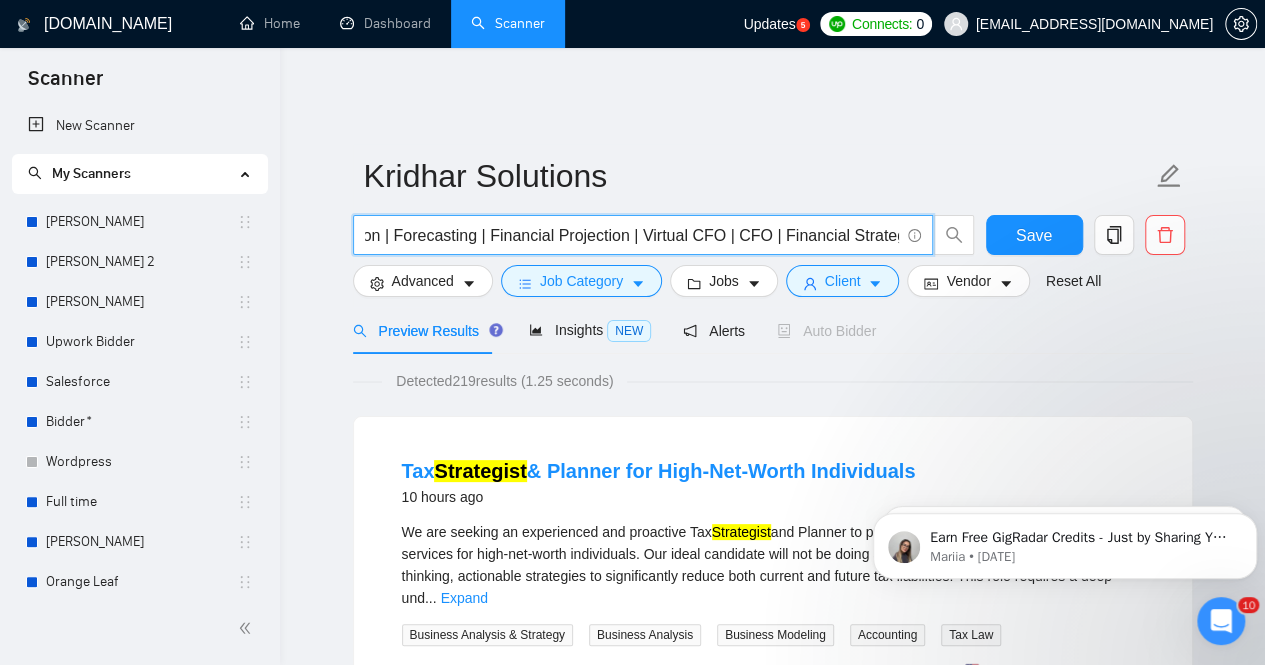 scroll, scrollTop: 0, scrollLeft: 410, axis: horizontal 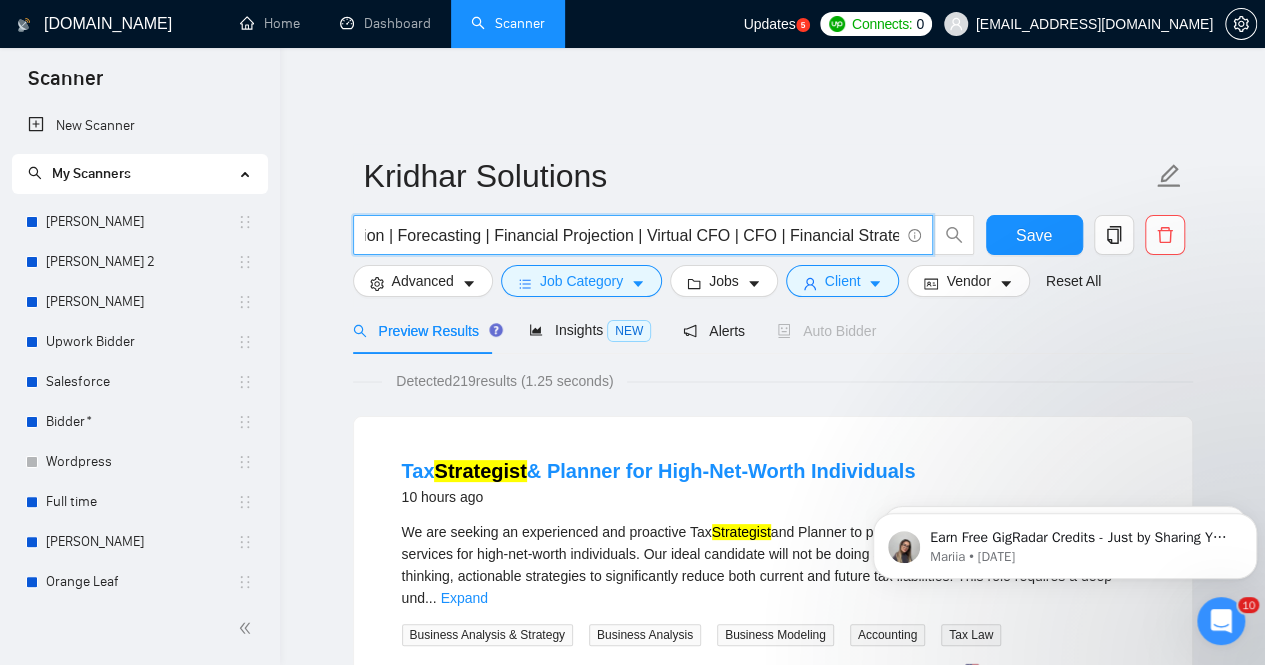 click on "Kridhar Solutions Financial Modelling | Financial Analysis | Financial Projection | Forecasting | Financial Projection | Virtual CFO | CFO | Financial Strategist Save Advanced   Job Category   Jobs   Client   Vendor   Reset All Preview Results Insights NEW Alerts Auto Bidder Detected   219  results   (1.25 seconds) Tax  Strategist  & Planner for High-Net-Worth Individuals 10 hours ago We are seeking an experienced and proactive Tax  Strategist  and Planner to provide comprehensive tax planning services for high-net-worth individuals. Our ideal candidate will not be doing any tax preparation, but offering forward-thinking, actionable strategies to significantly reduce both current and future tax liabilities.
This role requires a deep und ... Expand Business Analysis & Strategy Business Analysis Business Modeling Accounting Tax Law 📡   54% GigRadar Score   $16 - $60 Hourly Everyone Talent Preference Intermediate Experience Level More than 30 hrs/week Hourly Load More than 6 months Duration   [GEOGRAPHIC_DATA] $" at bounding box center [773, 2586] 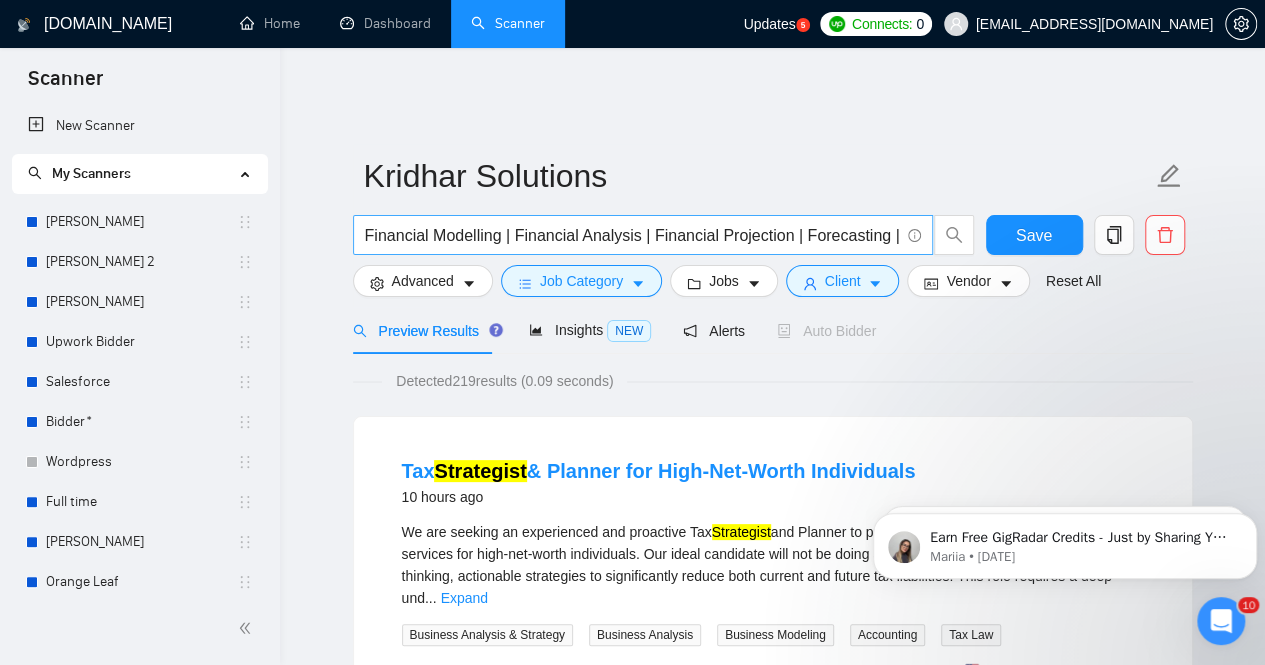click on "Financial Modelling | Financial Analysis | Financial Projection | Forecasting | Financial Projection | Virtual CFO | CFO | Financial Strategist" at bounding box center [632, 235] 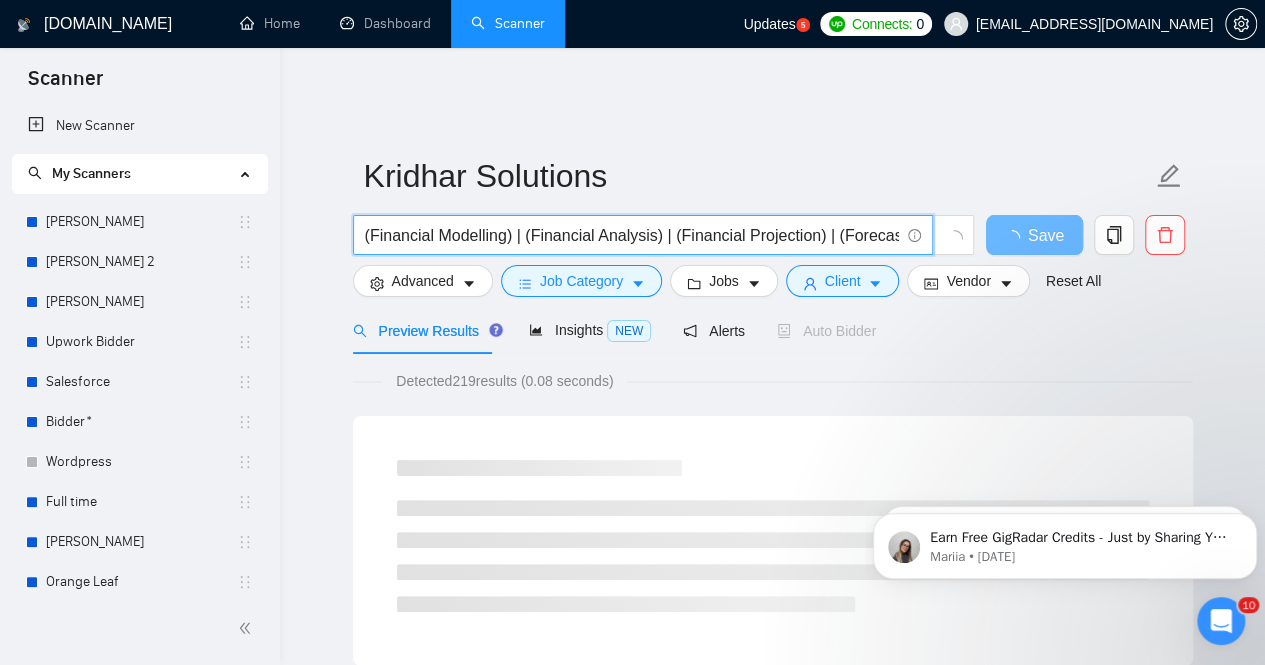 click on "(Financial Modelling) | (Financial Analysis) | (Financial Projection) | (Forecasting | Financial Projection | Virtual CFO | CFO | Financial Strategist" at bounding box center (632, 235) 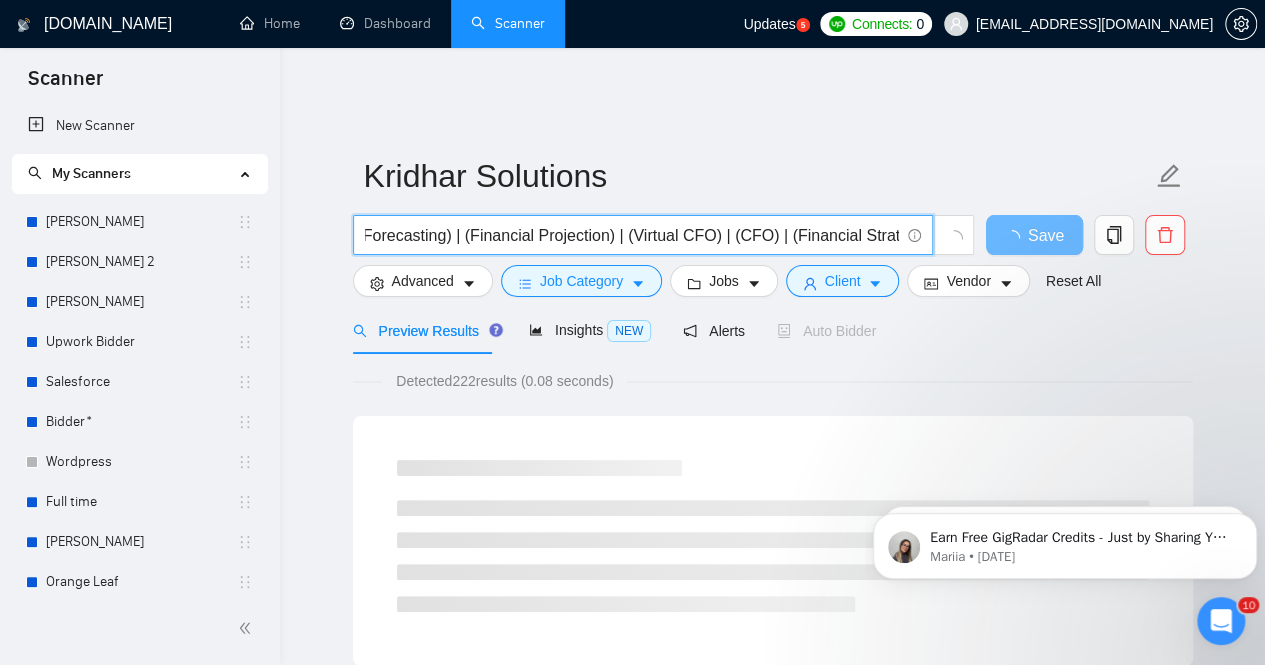 scroll, scrollTop: 0, scrollLeft: 486, axis: horizontal 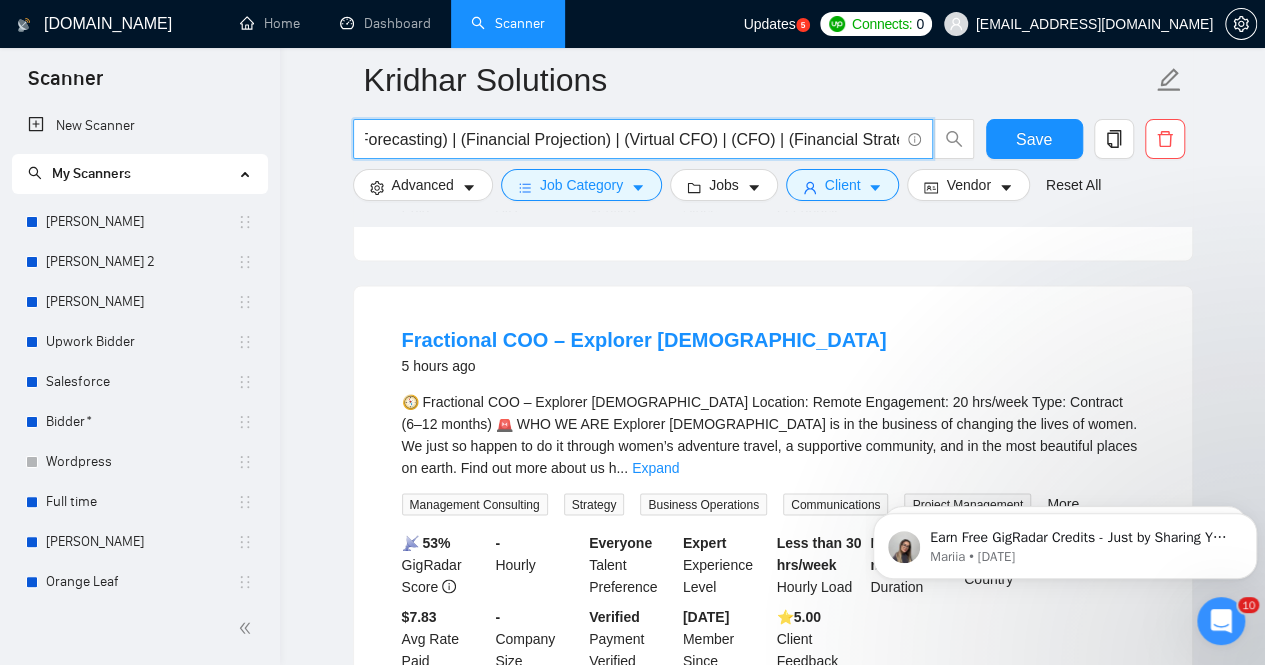 type on "(Financial Modelling) | (Financial Analysis) | (Financial Projection) | (Forecasting) | (Financial Projection) | (Virtual CFO) | (CFO) | (Financial Strategist)" 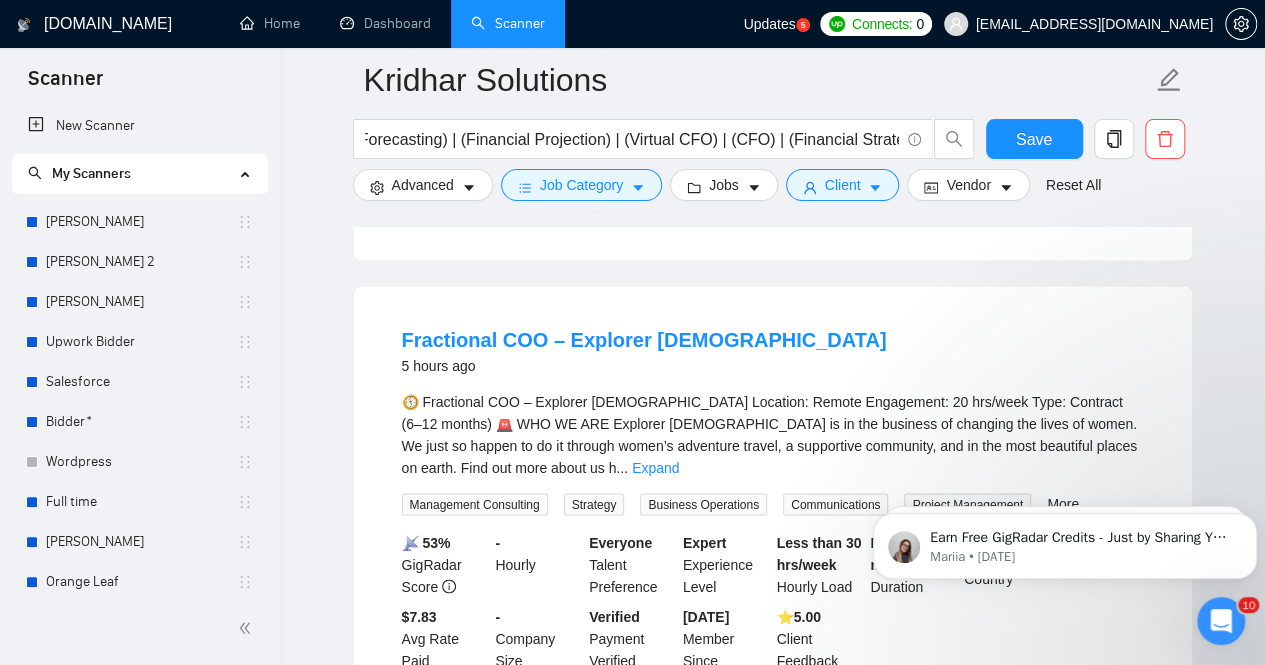 scroll, scrollTop: 0, scrollLeft: 0, axis: both 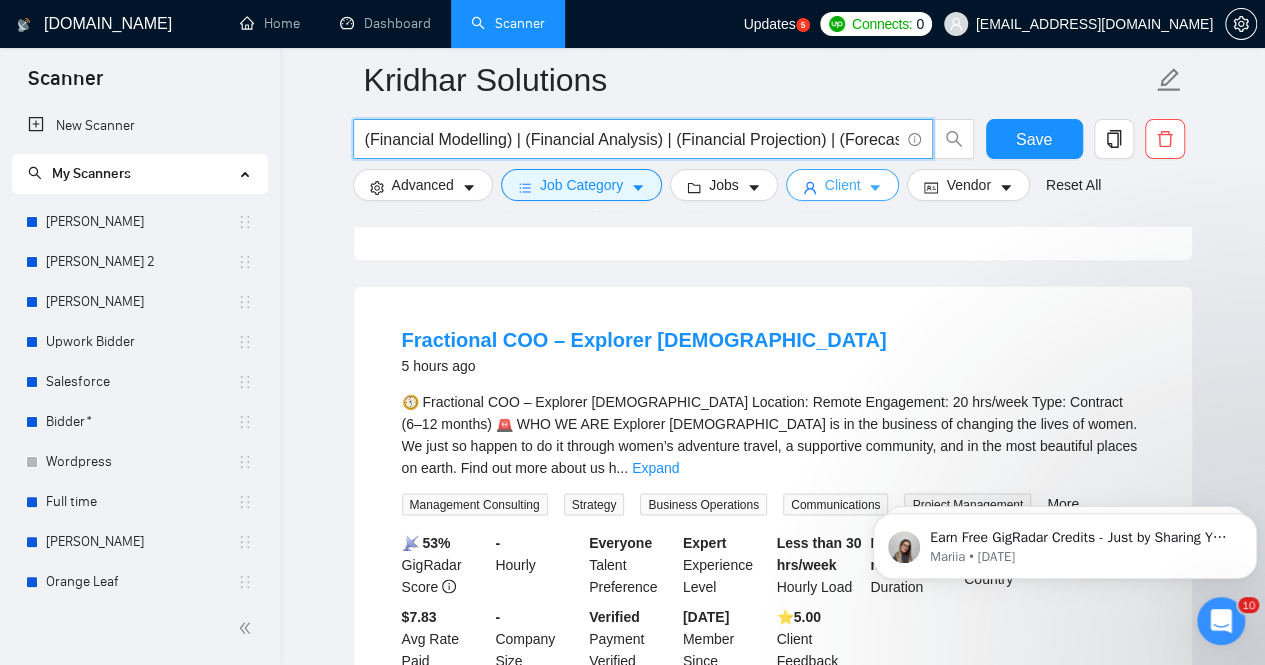 click on "Client" at bounding box center (843, 185) 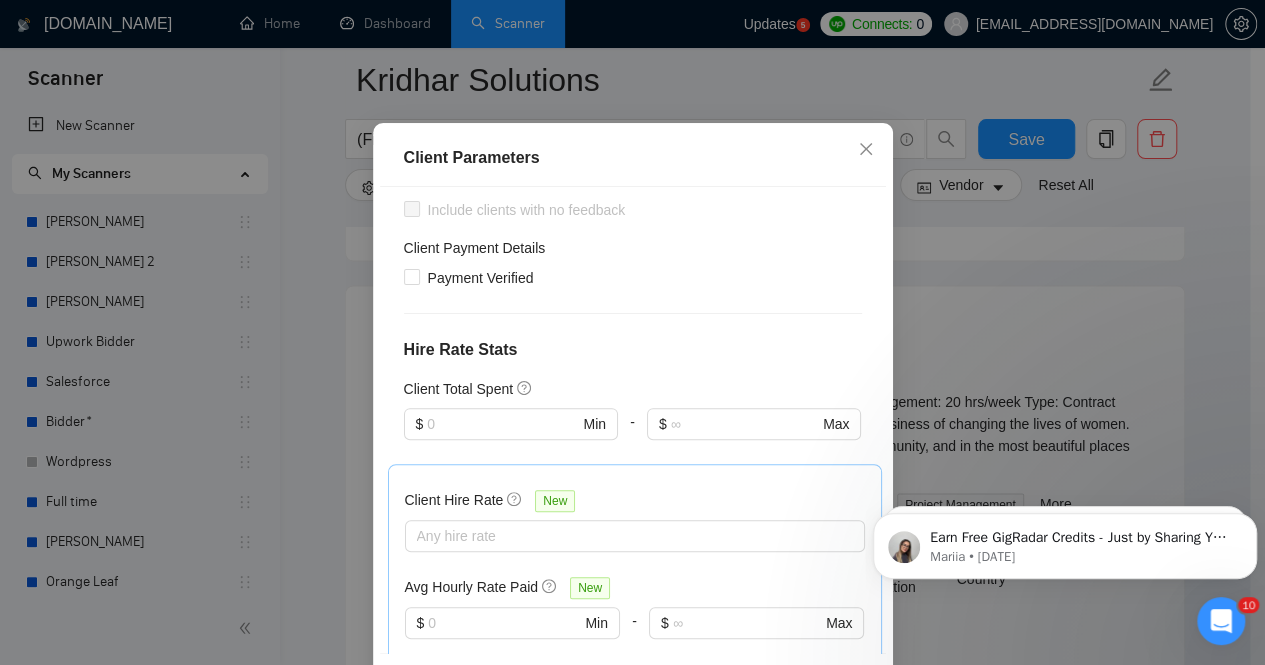 scroll, scrollTop: 179, scrollLeft: 0, axis: vertical 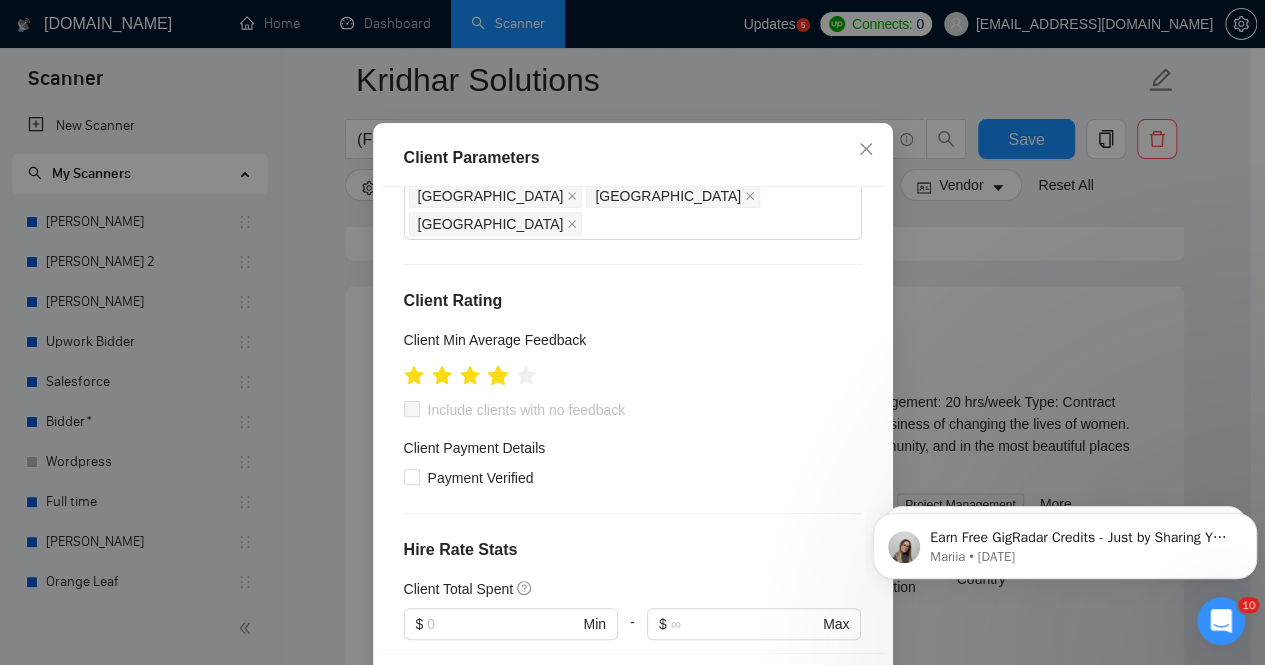 click 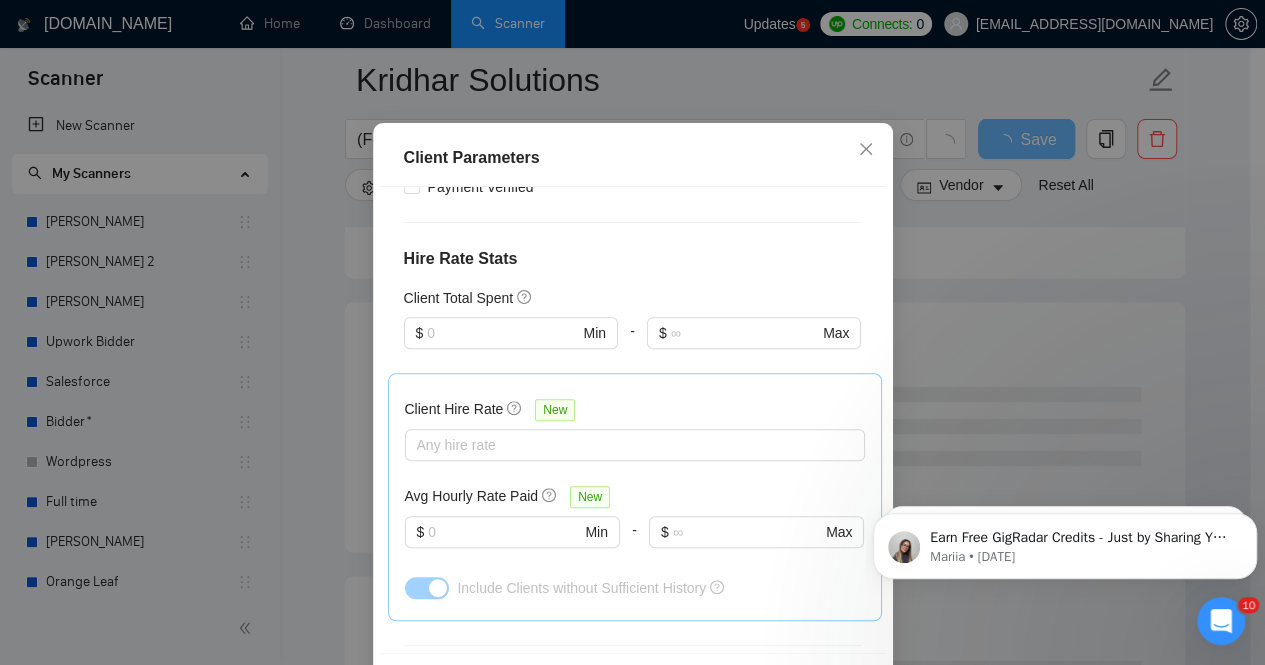scroll, scrollTop: 479, scrollLeft: 0, axis: vertical 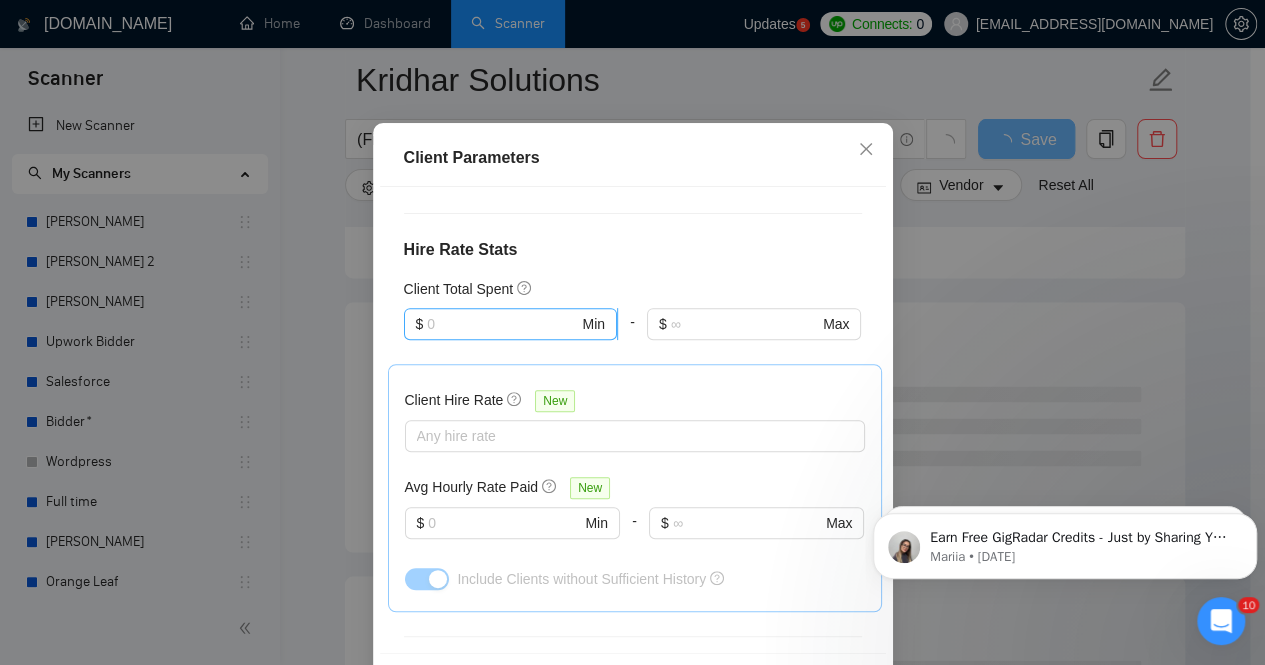 click at bounding box center [502, 324] 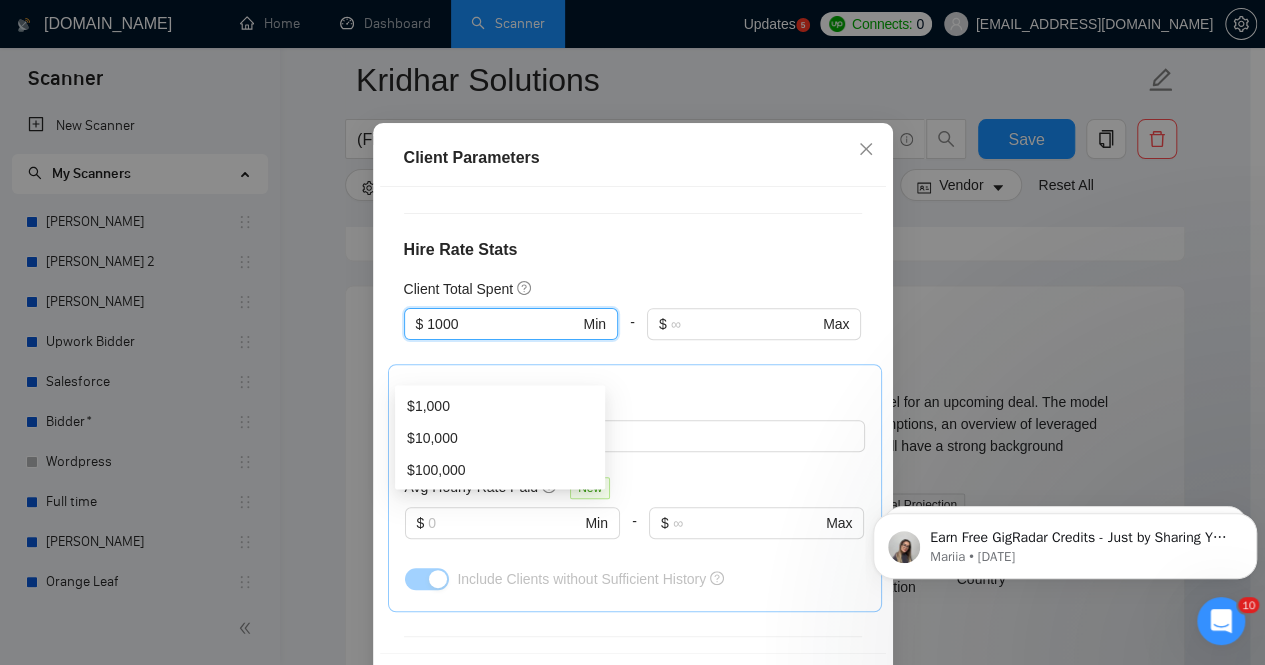type on "1000" 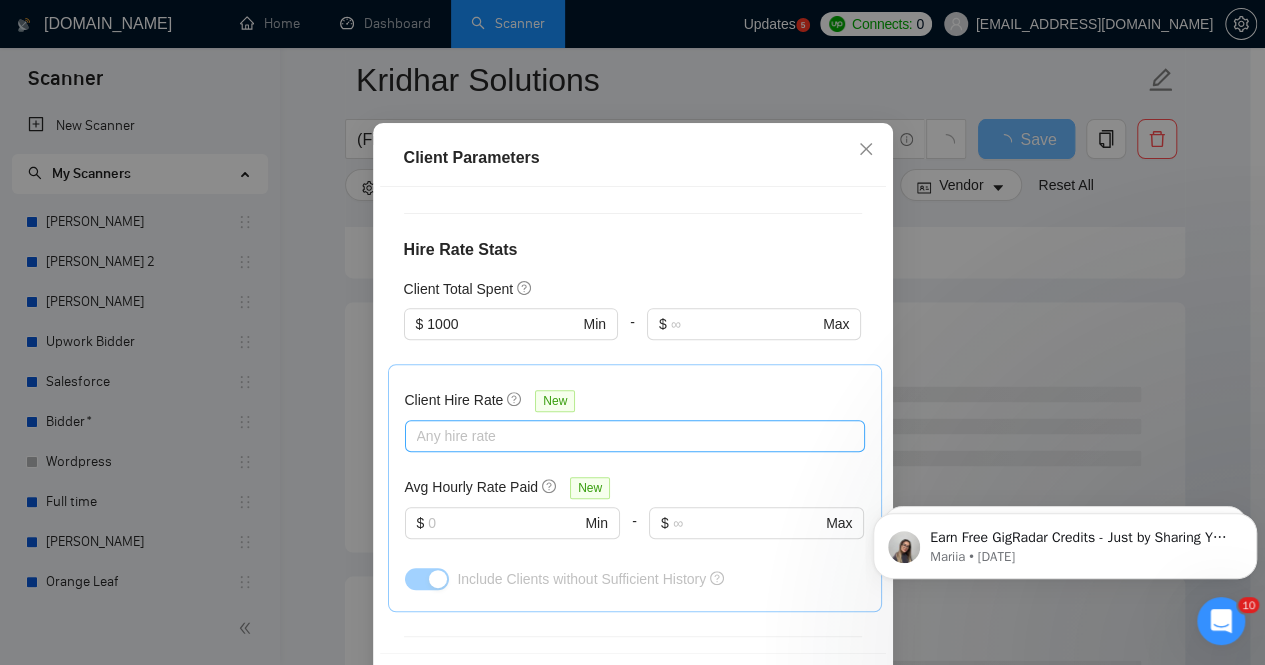 click at bounding box center (625, 436) 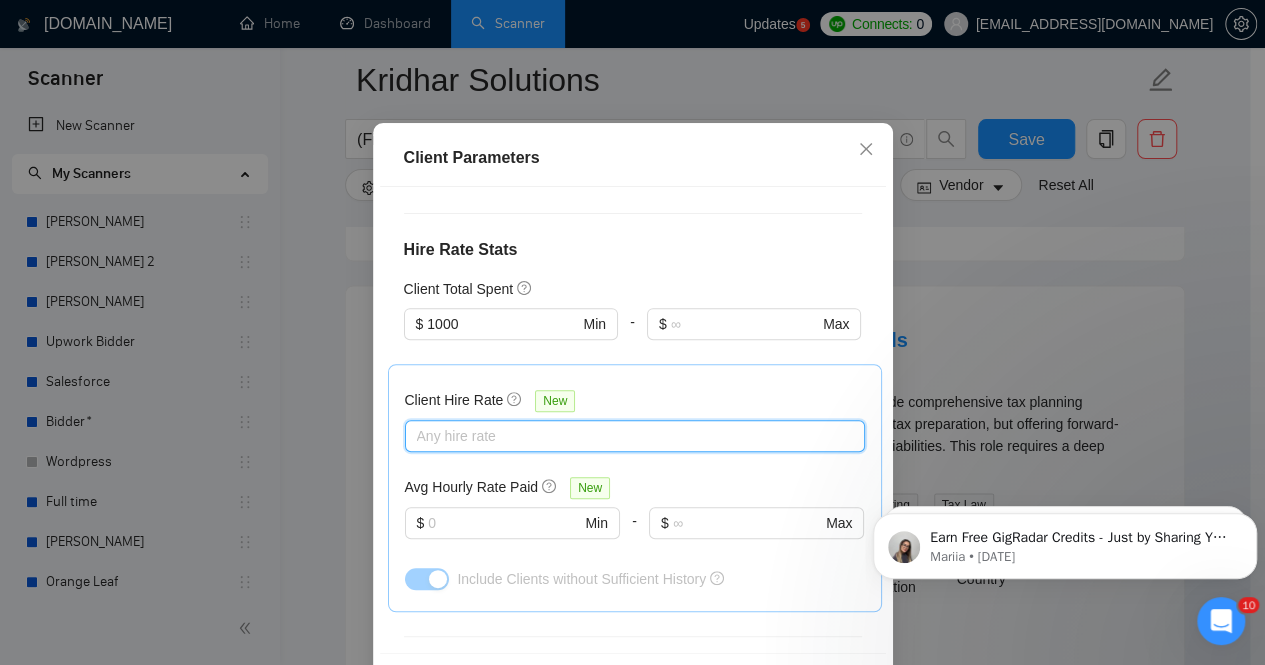 click at bounding box center (625, 436) 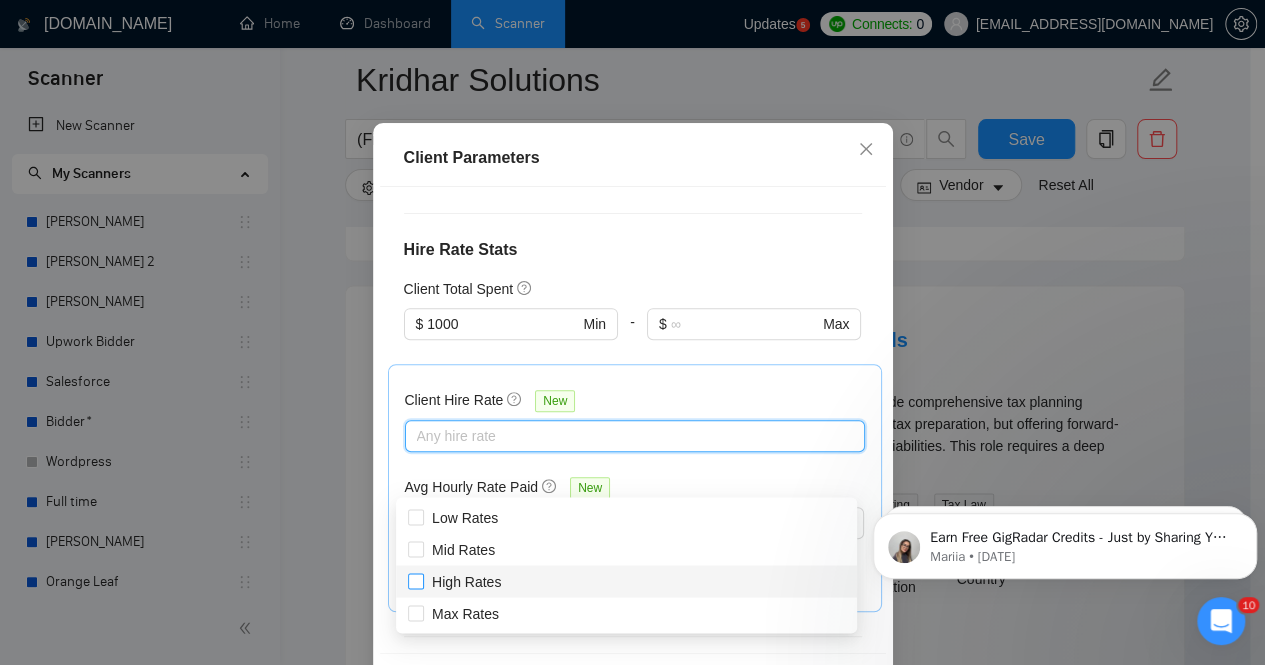 click on "High Rates" at bounding box center [466, 581] 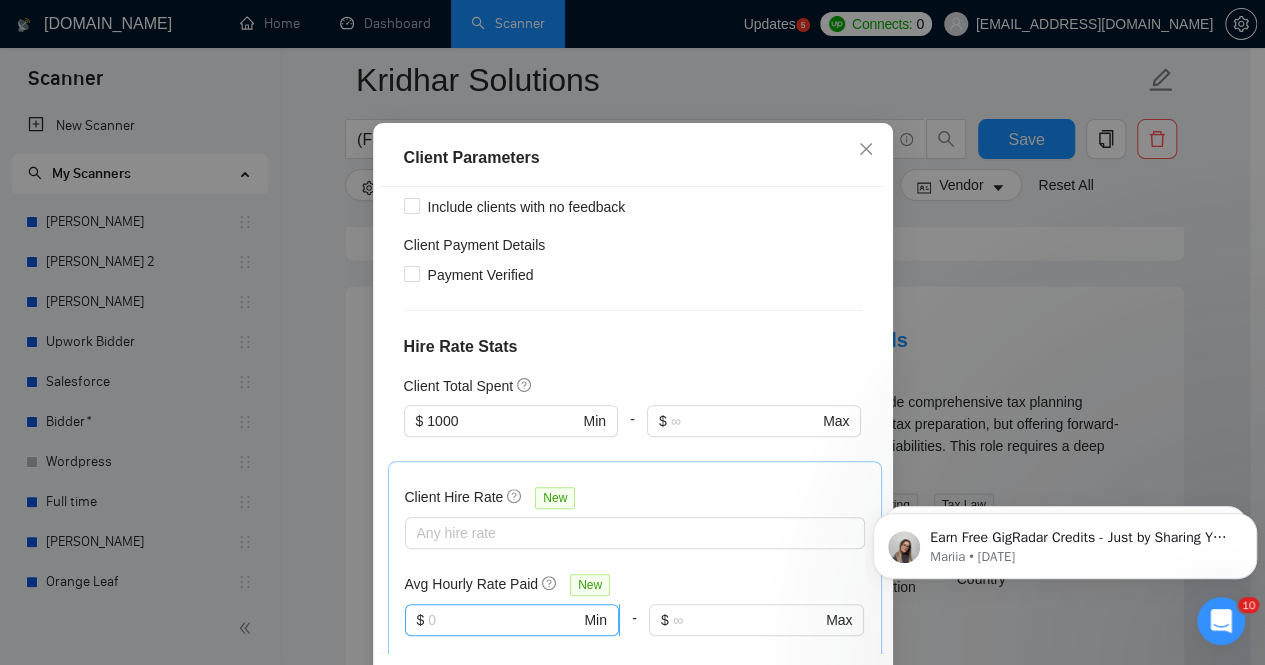 scroll, scrollTop: 378, scrollLeft: 0, axis: vertical 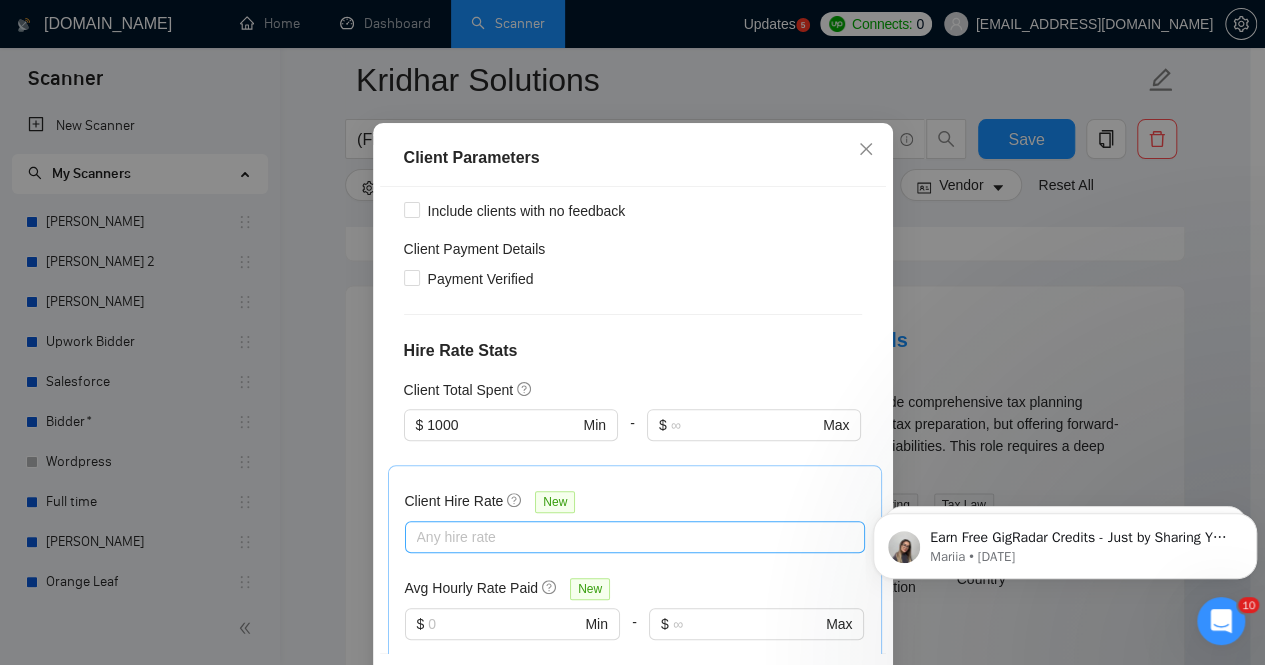 click at bounding box center [625, 537] 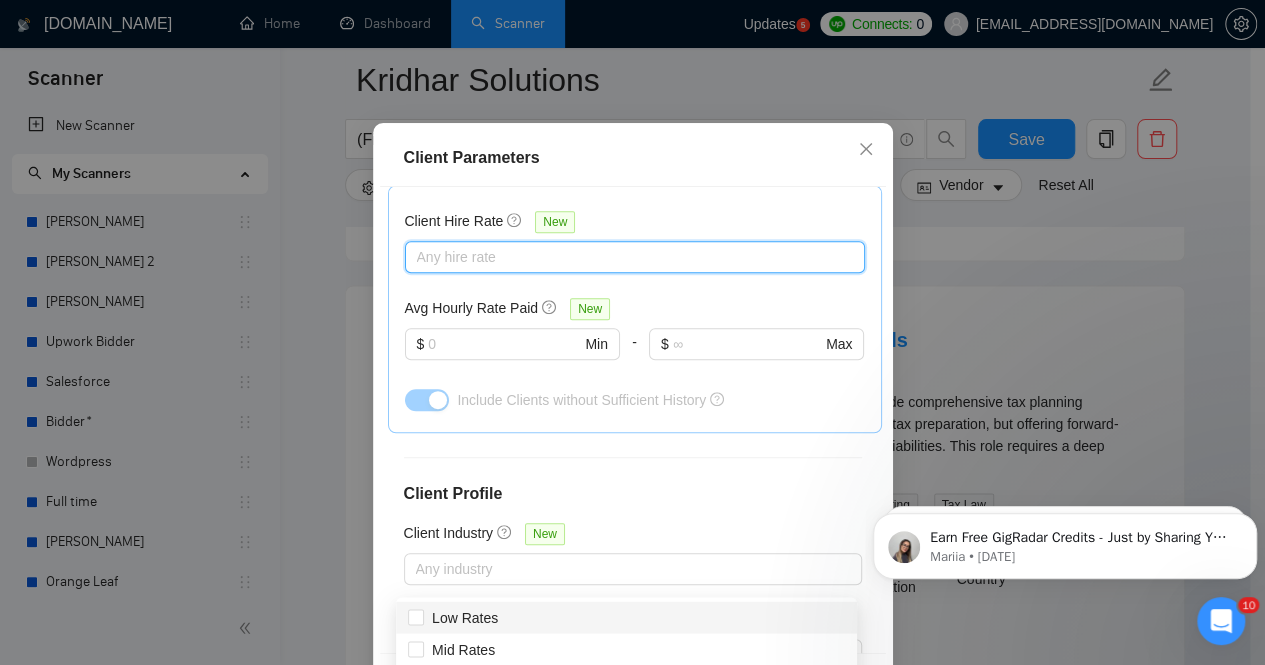 scroll, scrollTop: 778, scrollLeft: 0, axis: vertical 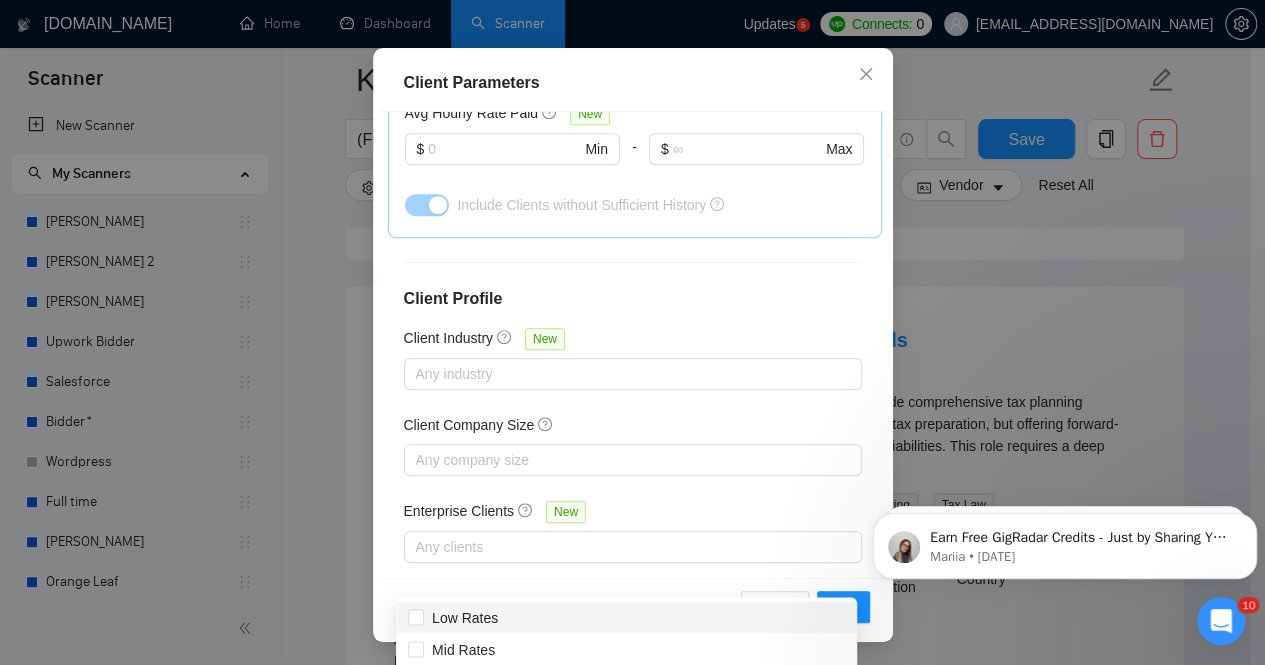 click on "Client Location Include Client Countries   Select Exclude Client Countries [GEOGRAPHIC_DATA] [GEOGRAPHIC_DATA] [GEOGRAPHIC_DATA]   Client Rating Client Min Average Feedback Include clients with no feedback Client Payment Details Payment Verified Hire Rate Stats   Client Total Spent $ 1000 Min - $ Max Client Hire Rate New   Any hire rate   Avg Hourly Rate Paid New $ Min - $ Max Include Clients without Sufficient History Client Profile Client Industry New   Any industry Client Company Size   Any company size Enterprise Clients New   Any clients" at bounding box center (633, 345) 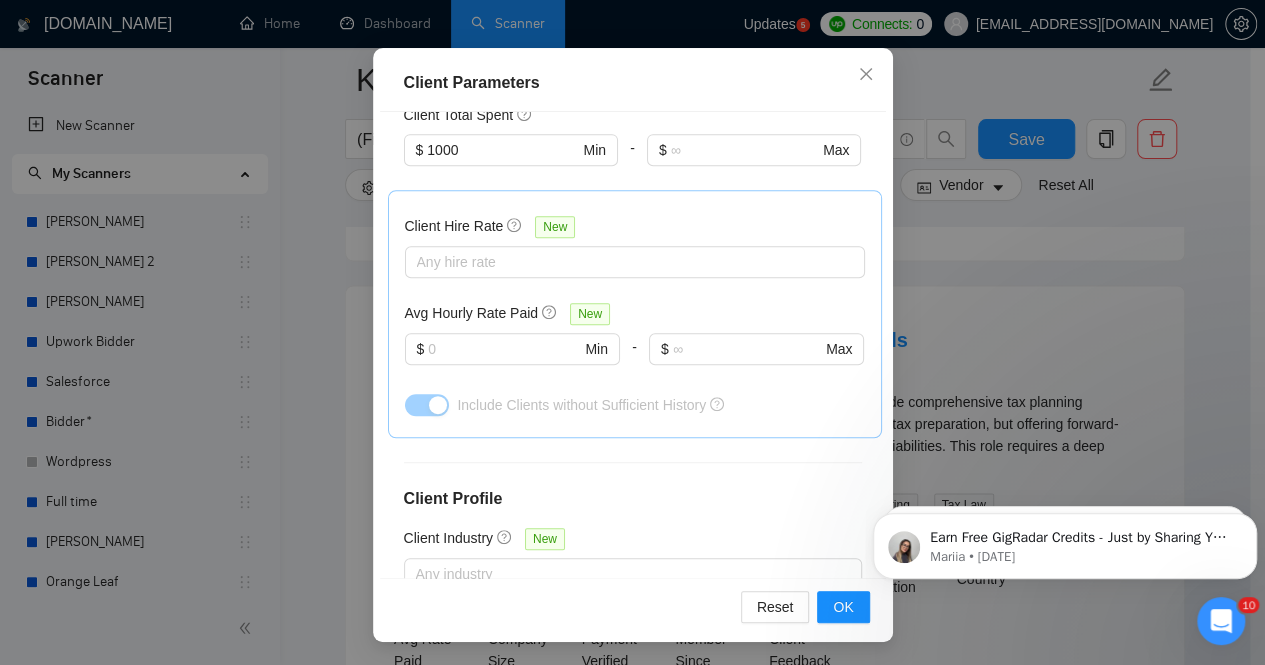 scroll, scrollTop: 478, scrollLeft: 0, axis: vertical 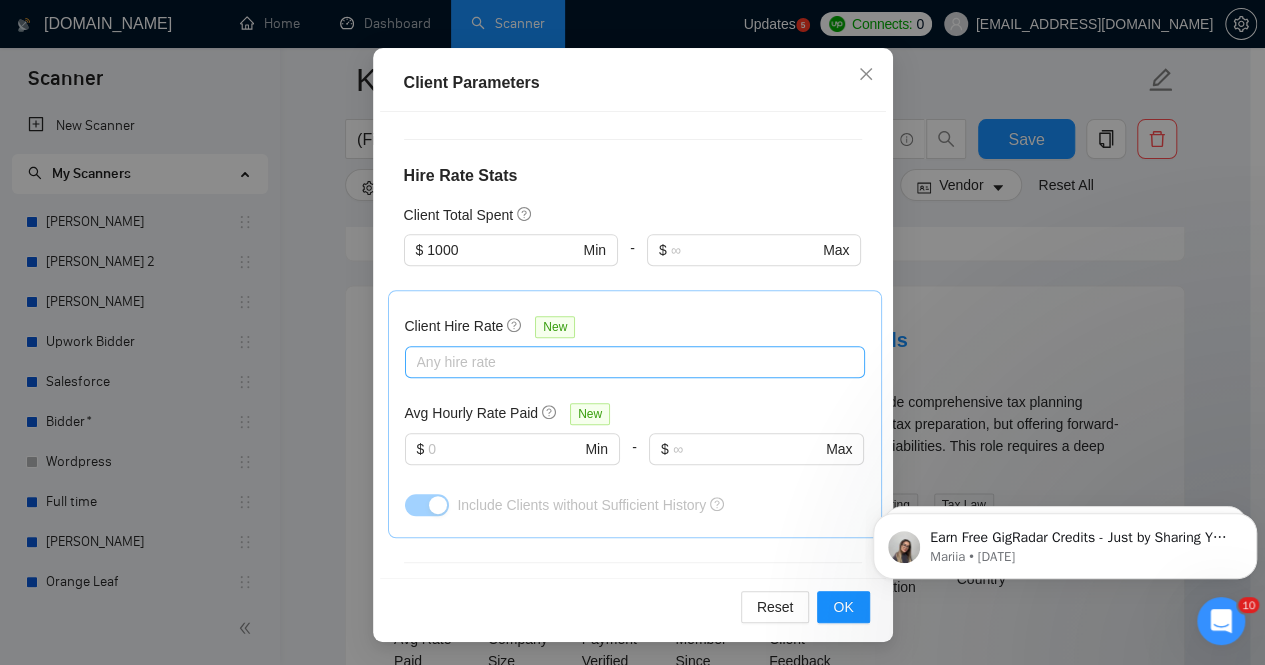 click at bounding box center [625, 362] 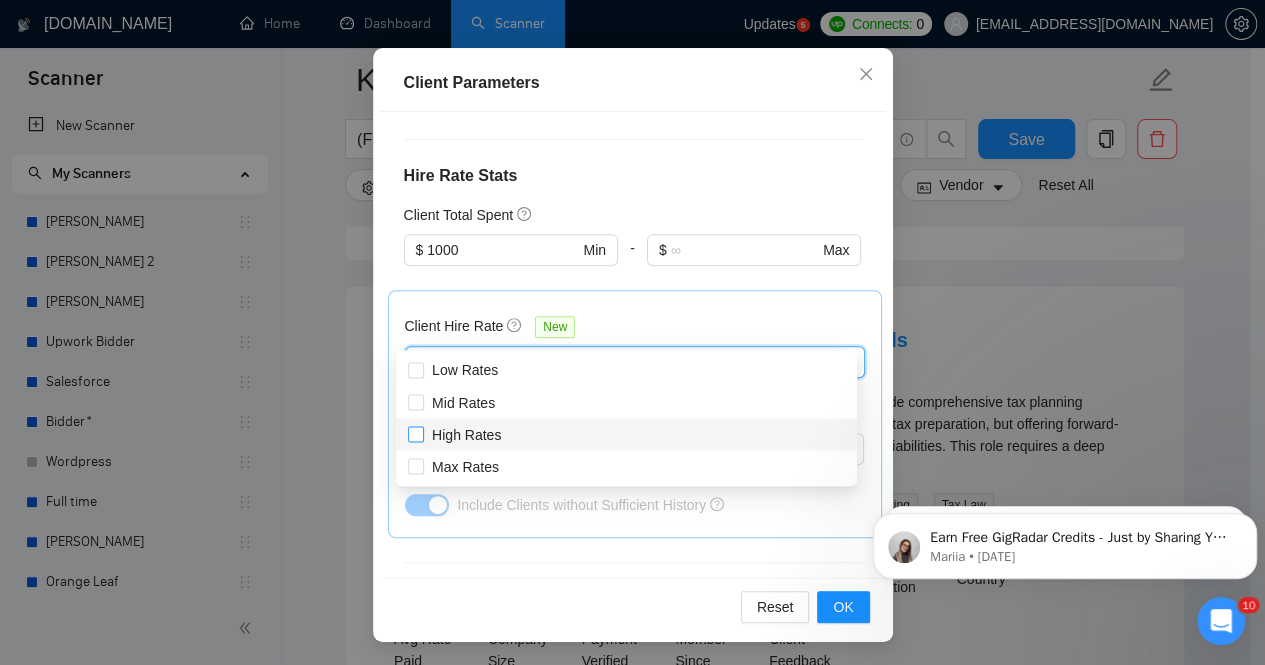 click on "High Rates" at bounding box center [466, 434] 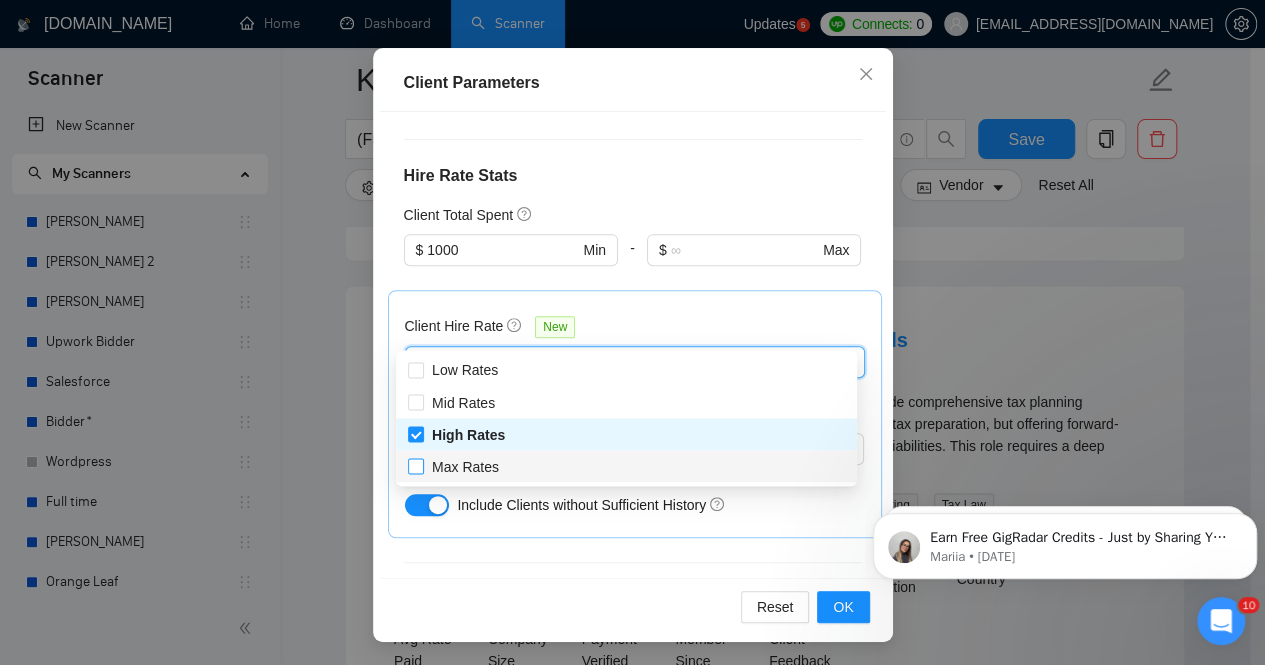 click on "Max Rates" at bounding box center (465, 466) 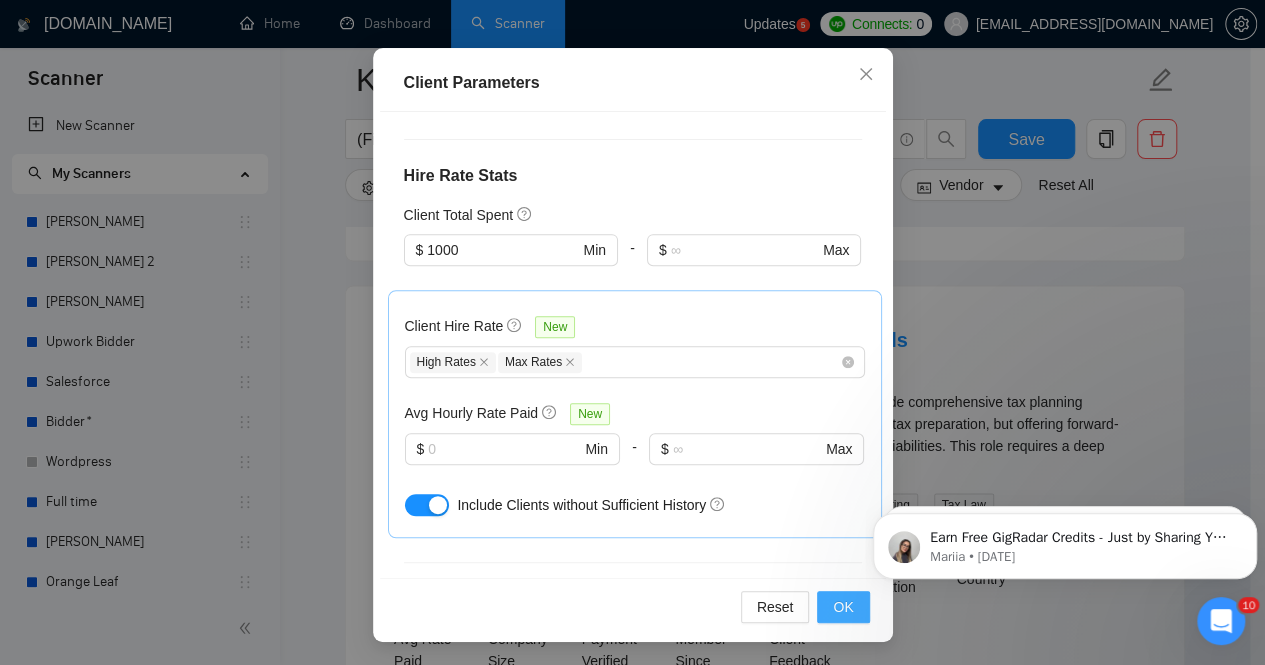 drag, startPoint x: 837, startPoint y: 603, endPoint x: 818, endPoint y: 573, distance: 35.510563 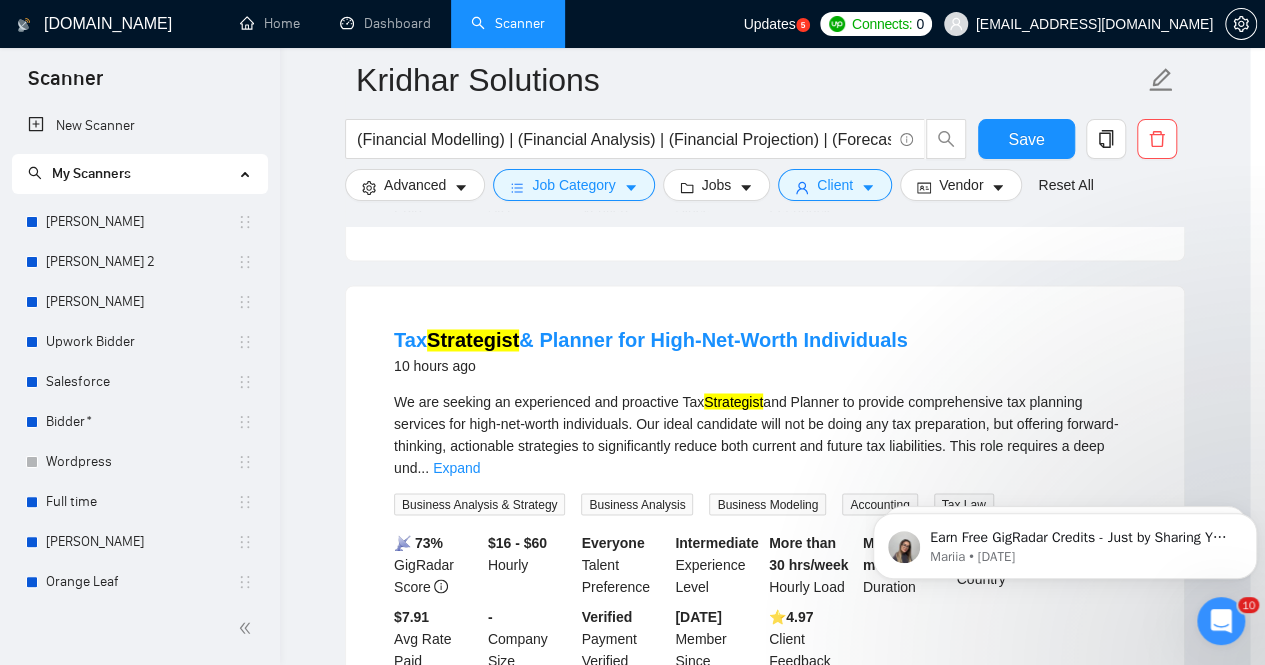 scroll, scrollTop: 72, scrollLeft: 0, axis: vertical 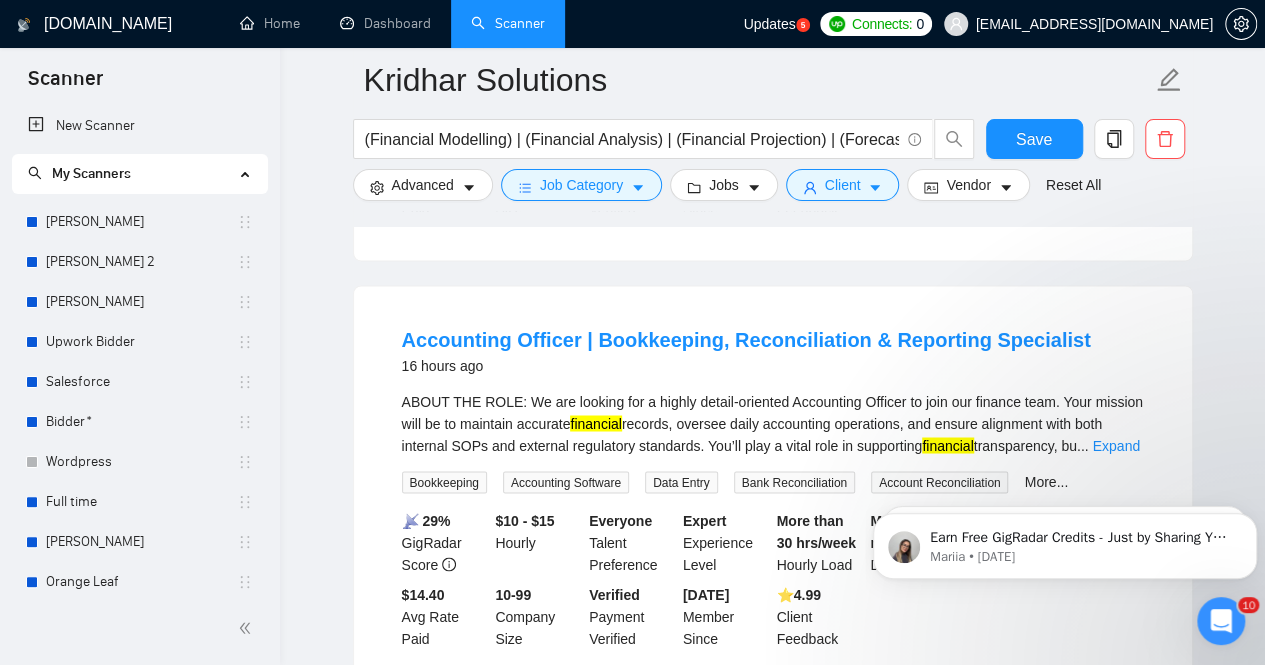 click on "Kridhar Solutions (Financial Modelling) | (Financial Analysis) | (Financial Projection) | (Forecasting) | (Financial Projection) | (Virtual CFO) | (CFO) | (Financial Strategist) Save Advanced   Job Category   Jobs   Client   Vendor   Reset All Preview Results Insights NEW Alerts Auto Bidder Detected   3443  results   (0.14 seconds) Fractional COO – Explorer [DEMOGRAPHIC_DATA] 5 hours ago 🧭 Fractional COO – Explorer [DEMOGRAPHIC_DATA]
Location: Remote
Engagement: 20 hrs/week
Type: Contract (6–12 months)
🚨 WHO WE ARE
Explorer [DEMOGRAPHIC_DATA] is in the business of changing the lives of women. We just so happen to do it through women’s adventure travel, a supportive community, and in the most beautiful places on earth. Find out more about us h ... Expand Management Consulting Strategy Business Operations Communications Project Management More... 📡   50% GigRadar Score   - Hourly Everyone Talent Preference Expert Experience Level Less than 30 hrs/week Hourly Load More than 6 months Duration   [GEOGRAPHIC_DATA] Country $ 78.7k $7.83 -" at bounding box center [772, 1055] 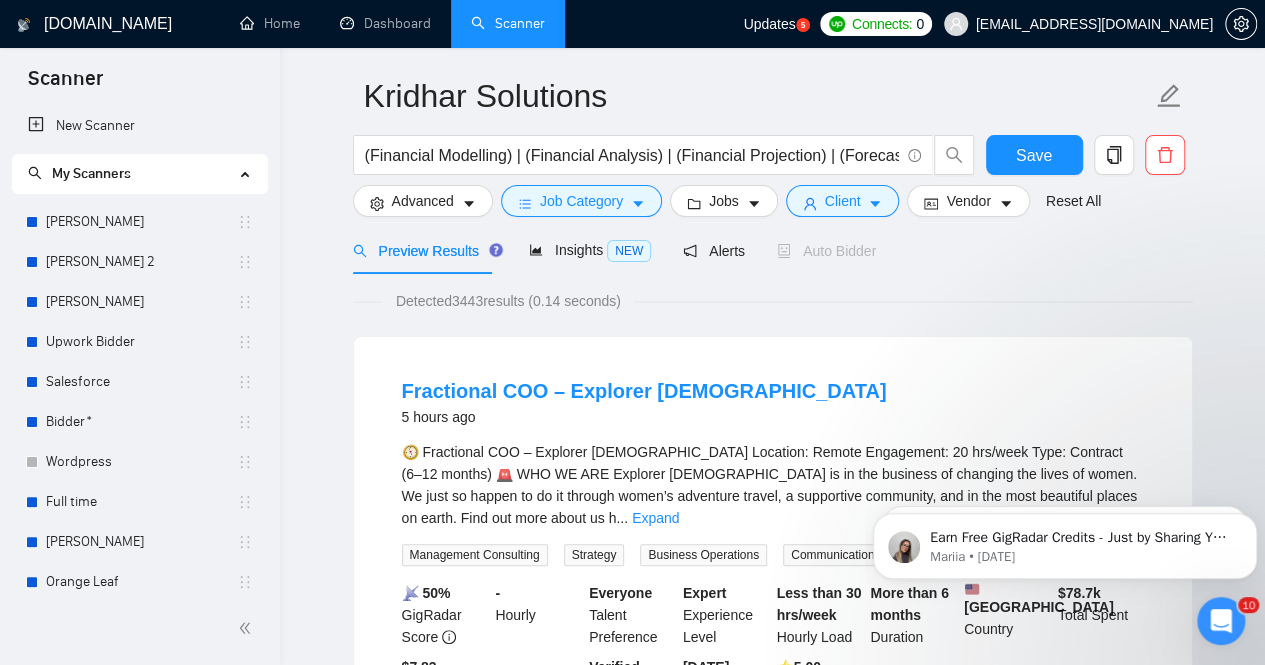 scroll, scrollTop: 0, scrollLeft: 0, axis: both 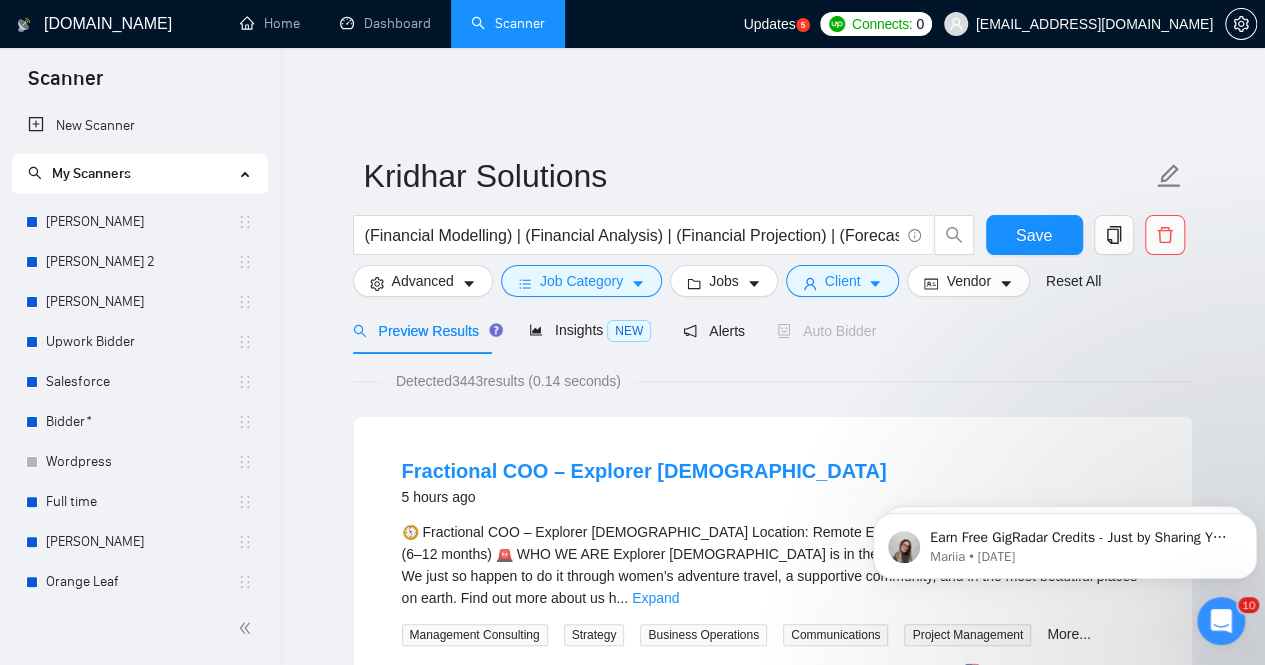click on "Kridhar Solutions (Financial Modelling) | (Financial Analysis) | (Financial Projection) | (Forecasting) | (Financial Projection) | (Virtual CFO) | (CFO) | (Financial Strategist) Save Advanced   Job Category   Jobs   Client   Vendor   Reset All Preview Results Insights NEW Alerts Auto Bidder Detected   3443  results   (0.14 seconds) Fractional COO – Explorer [DEMOGRAPHIC_DATA] 5 hours ago 🧭 Fractional COO – Explorer [DEMOGRAPHIC_DATA]
Location: Remote
Engagement: 20 hrs/week
Type: Contract (6–12 months)
🚨 WHO WE ARE
Explorer [DEMOGRAPHIC_DATA] is in the business of changing the lives of women. We just so happen to do it through women’s adventure travel, a supportive community, and in the most beautiful places on earth. Find out more about us h ... Expand Management Consulting Strategy Business Operations Communications Project Management More... 📡   50% GigRadar Score   - Hourly Everyone Talent Preference Expert Experience Level Less than 30 hrs/week Hourly Load More than 6 months Duration   [GEOGRAPHIC_DATA] Country $ 78.7k $7.83 -" at bounding box center [773, 2547] 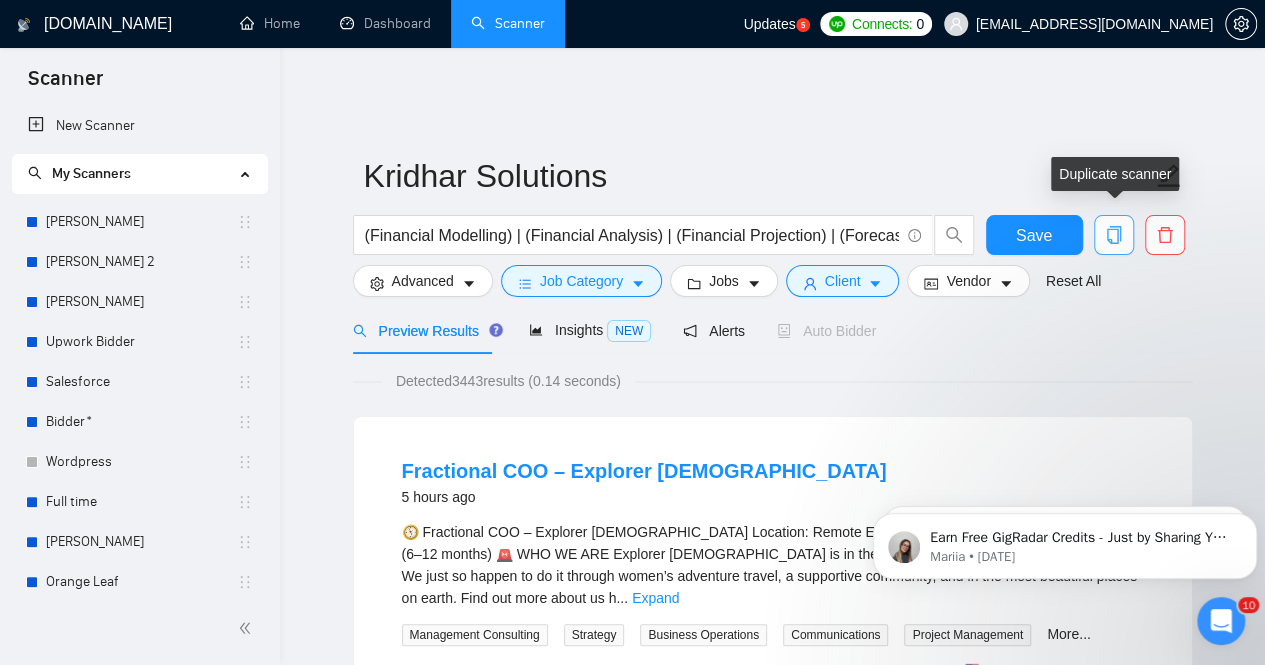 click 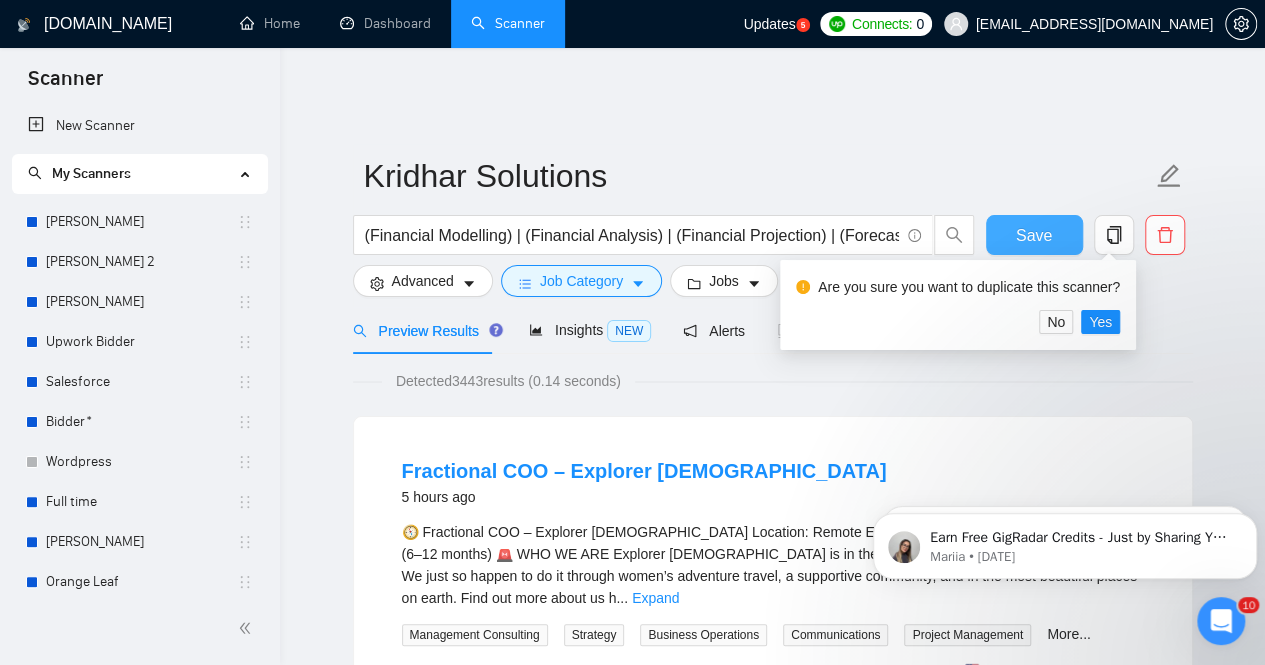 click on "Save" at bounding box center [1034, 235] 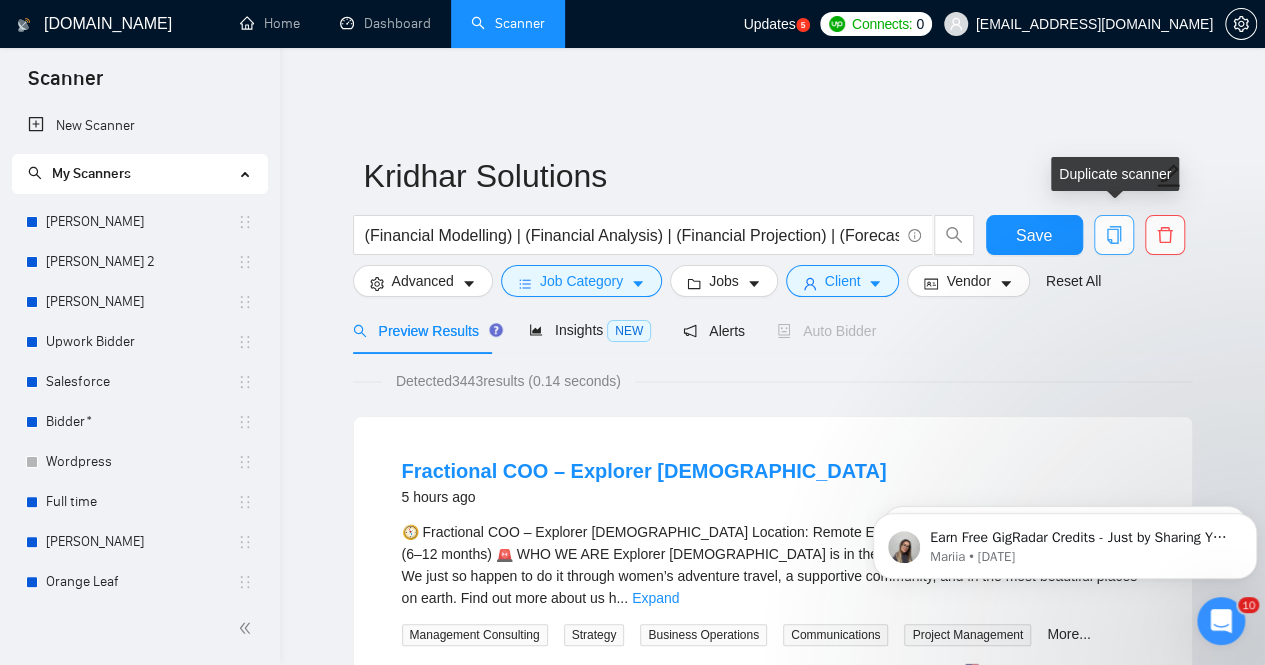 click 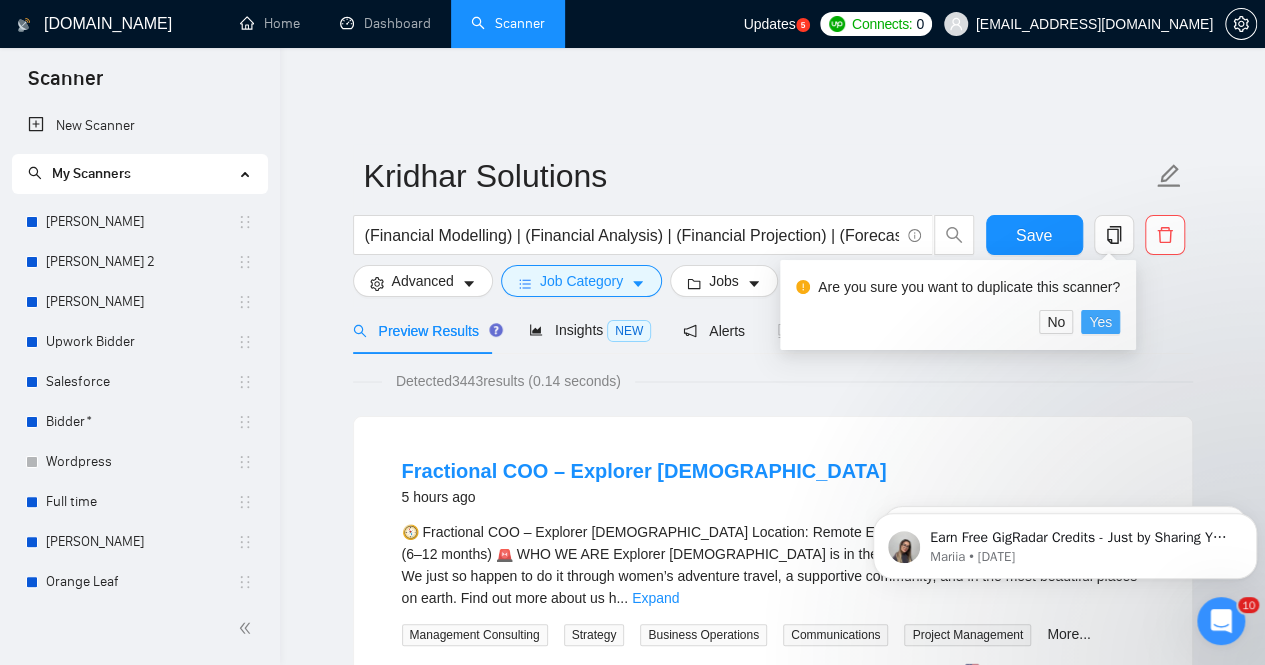 click on "Yes" at bounding box center [1100, 322] 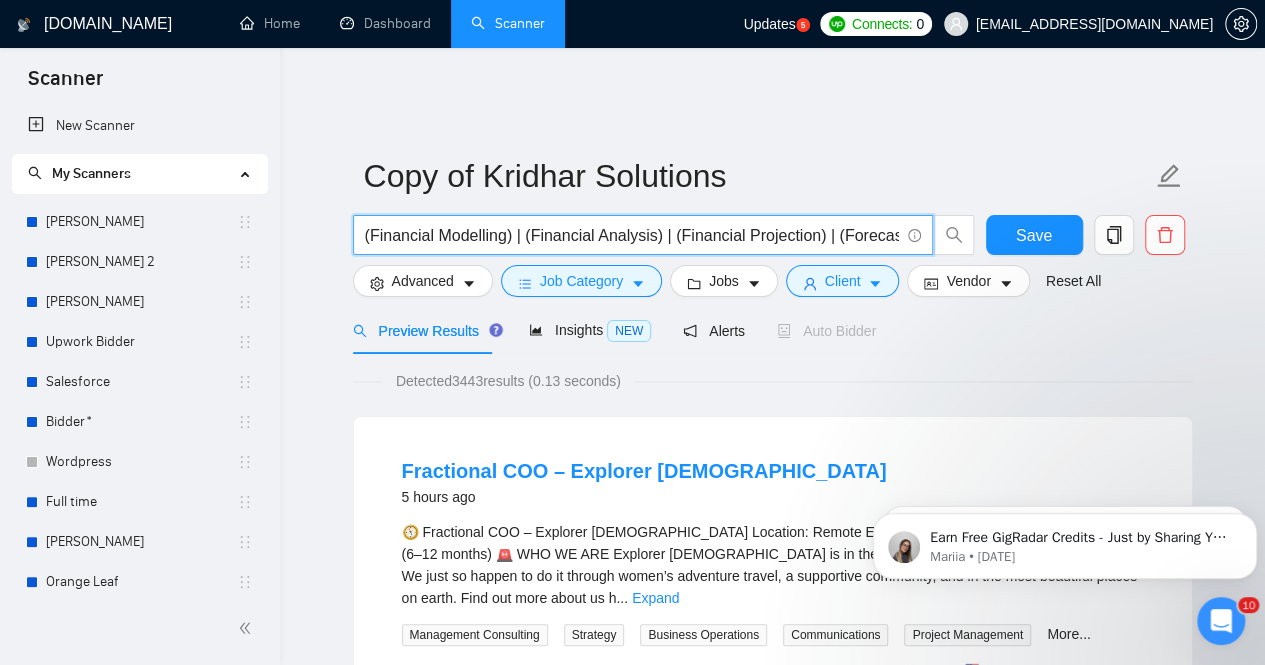 click on "(Financial Modelling) | (Financial Analysis) | (Financial Projection) | (Forecasting) | (Financial Projection) | (Virtual CFO) | (CFO) | (Financial Strategist)" at bounding box center (632, 235) 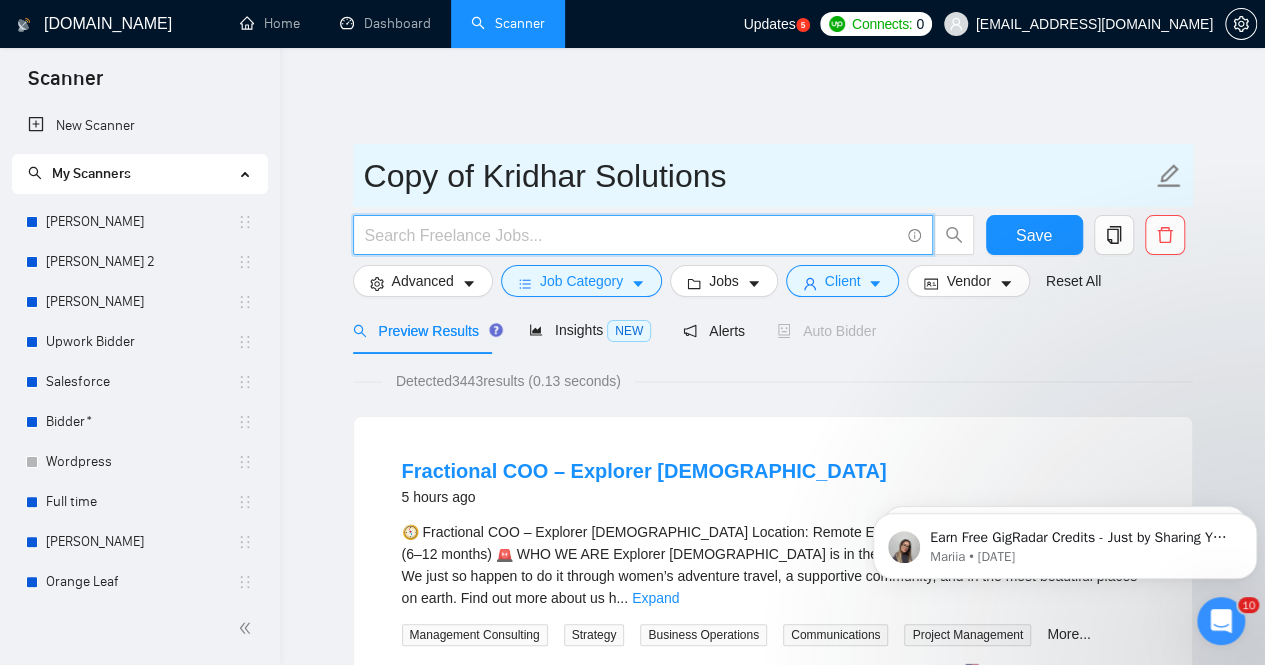 type 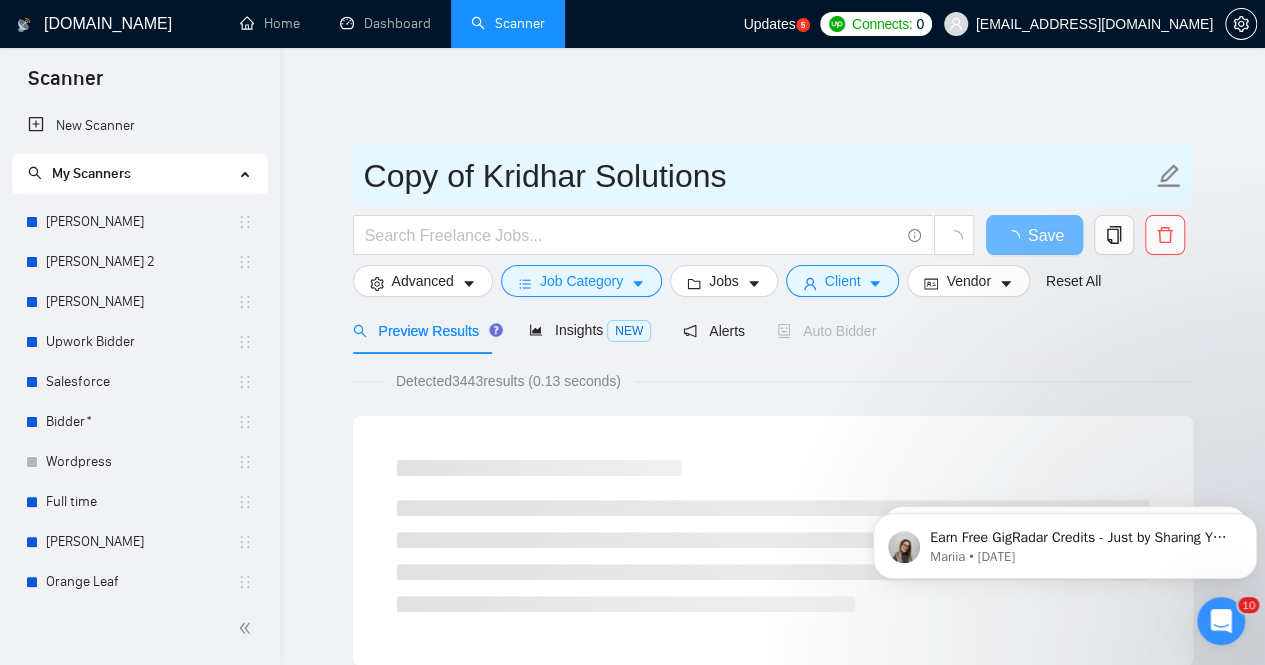 click on "Copy of Kridhar Solutions" at bounding box center (773, 175) 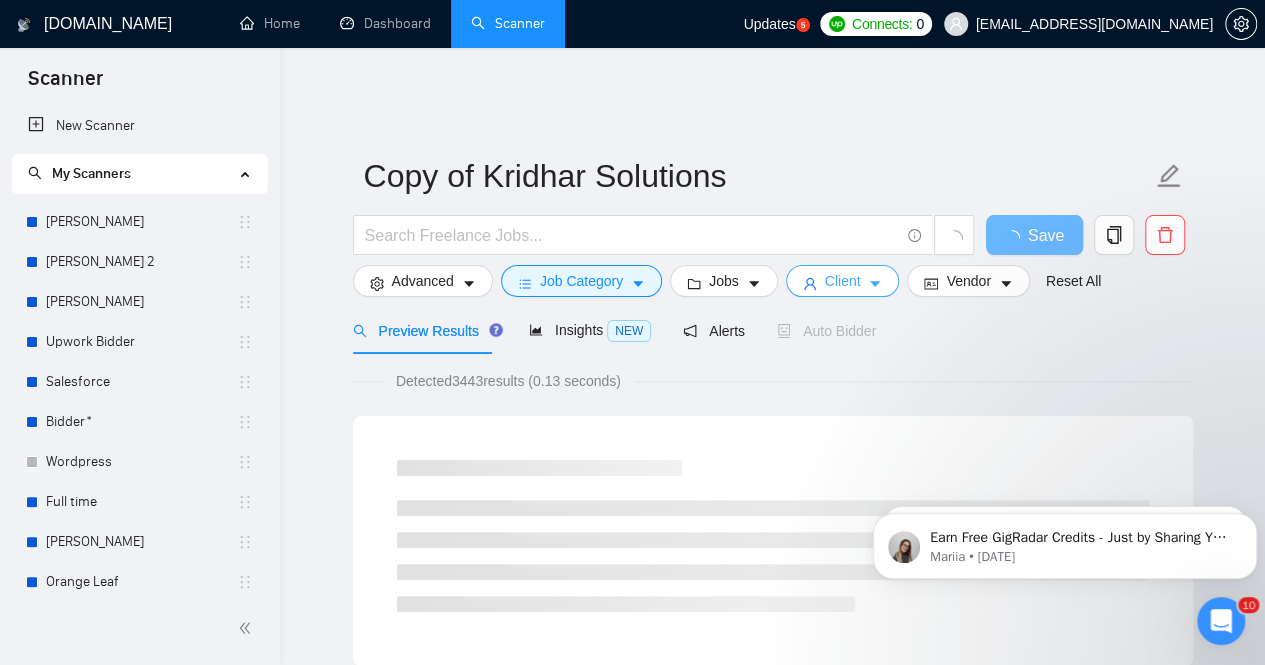 click 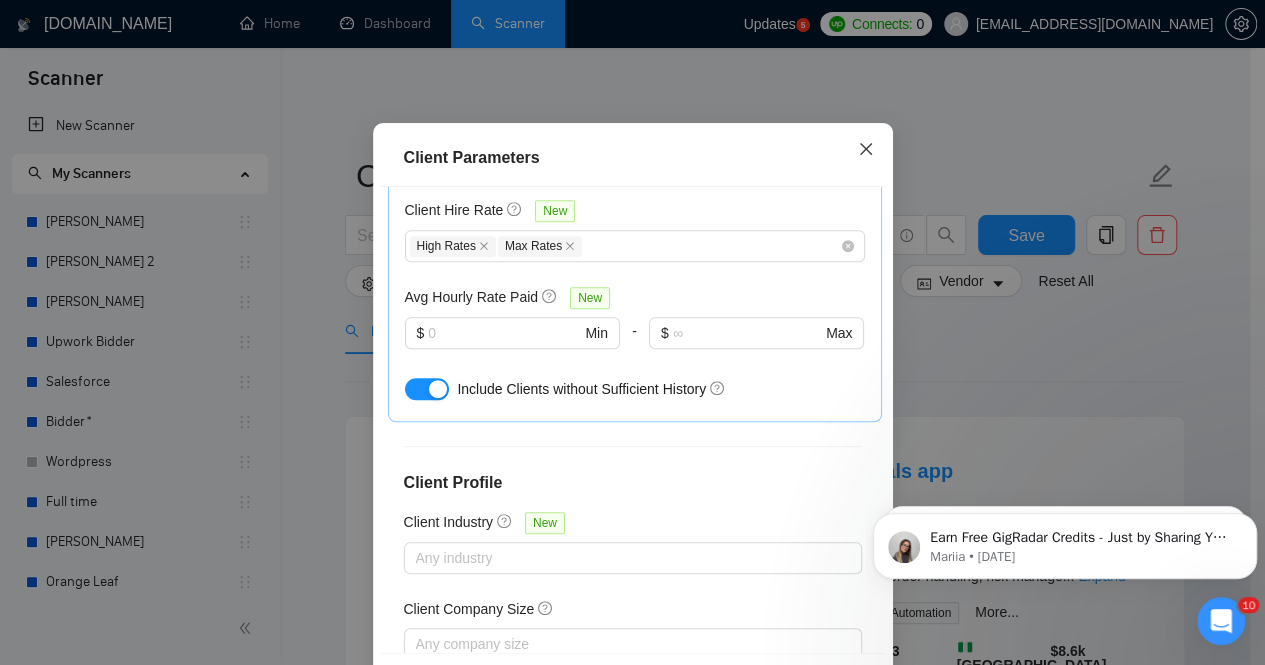 scroll, scrollTop: 579, scrollLeft: 0, axis: vertical 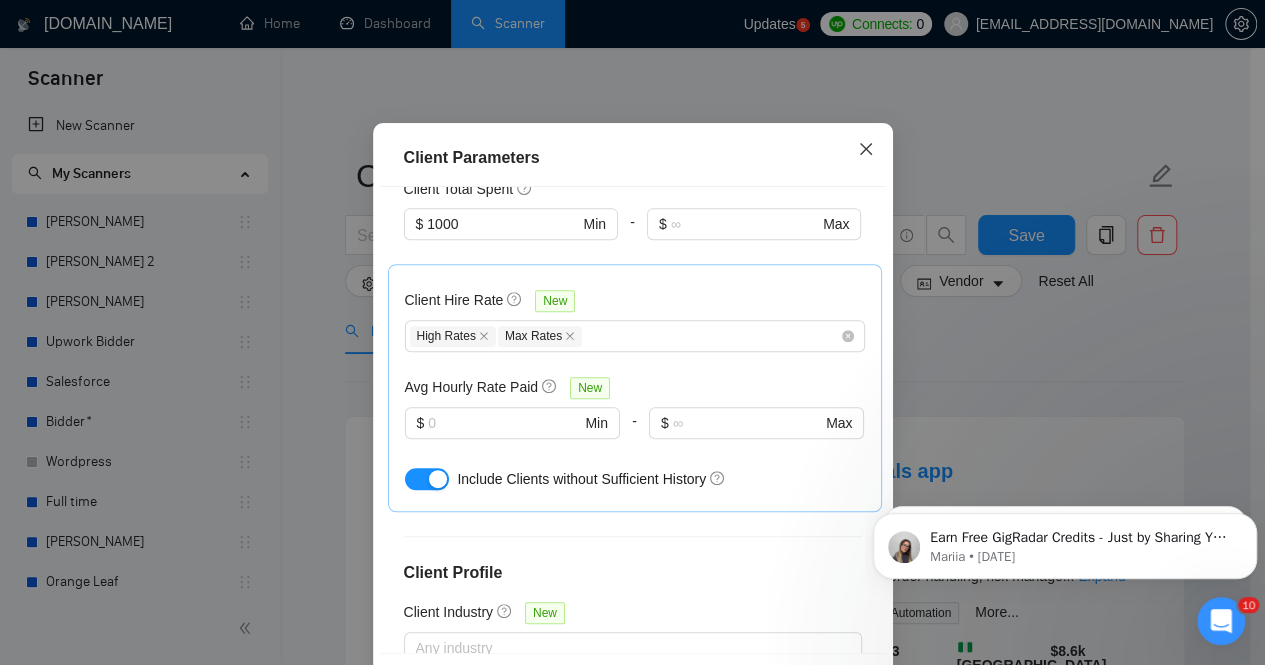 click 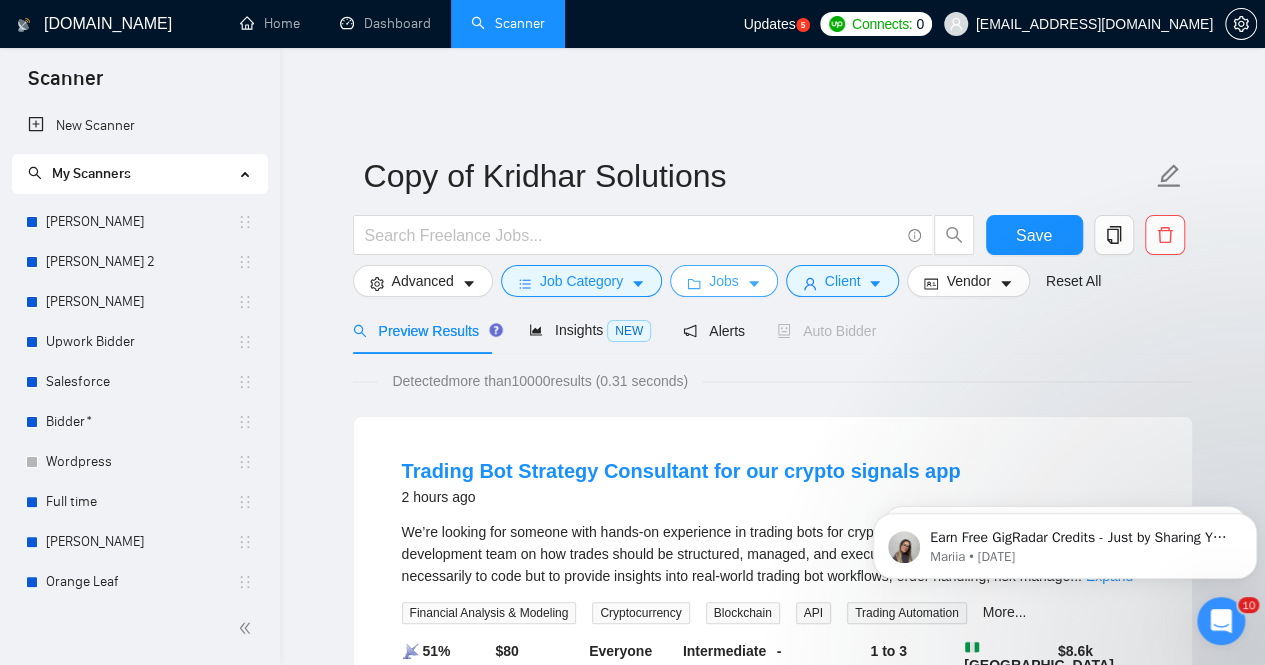 click on "Jobs" at bounding box center [724, 281] 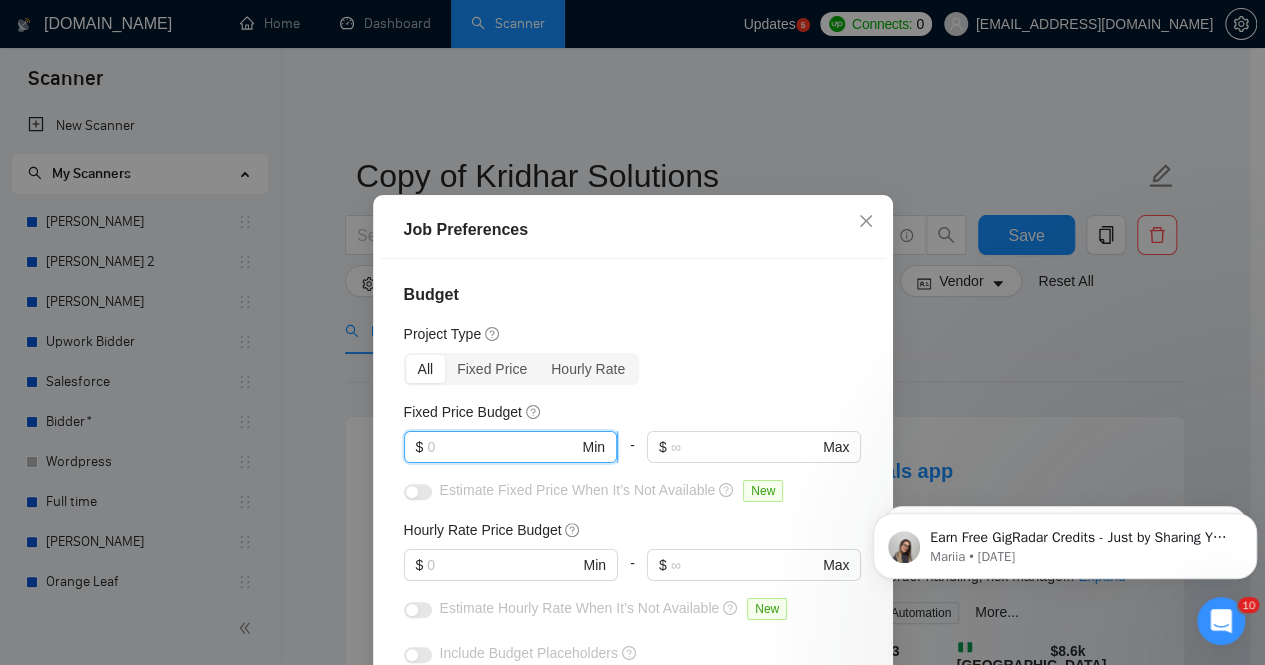click at bounding box center [502, 447] 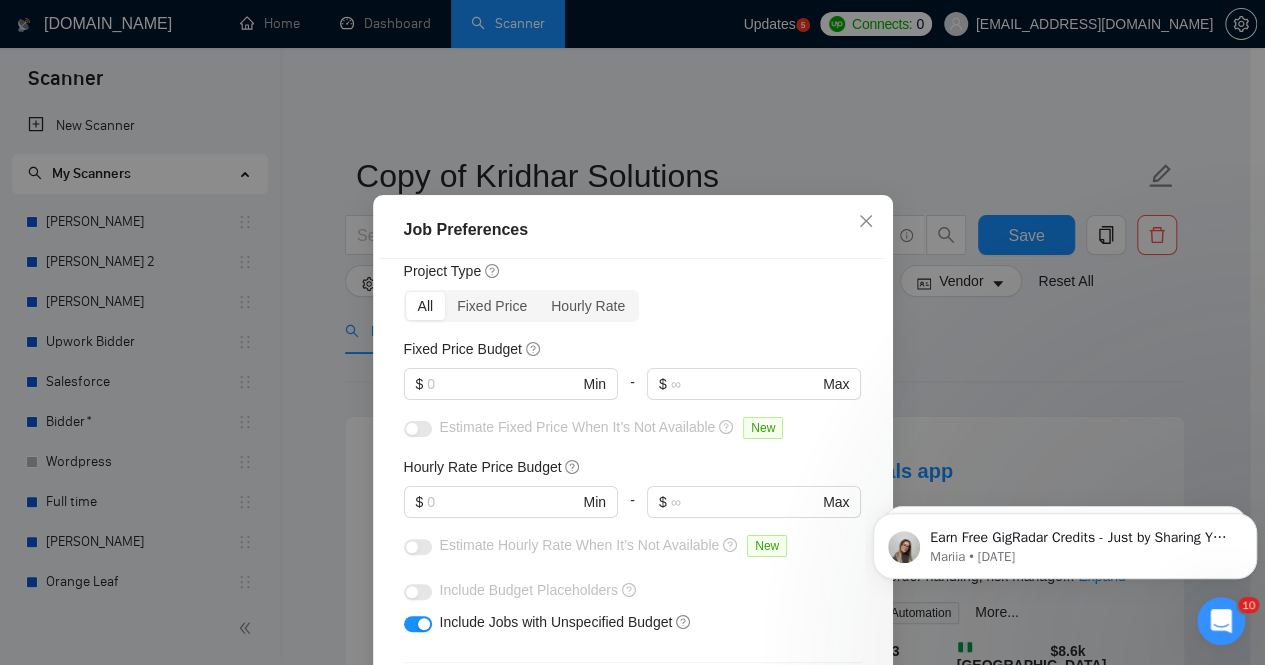scroll, scrollTop: 0, scrollLeft: 0, axis: both 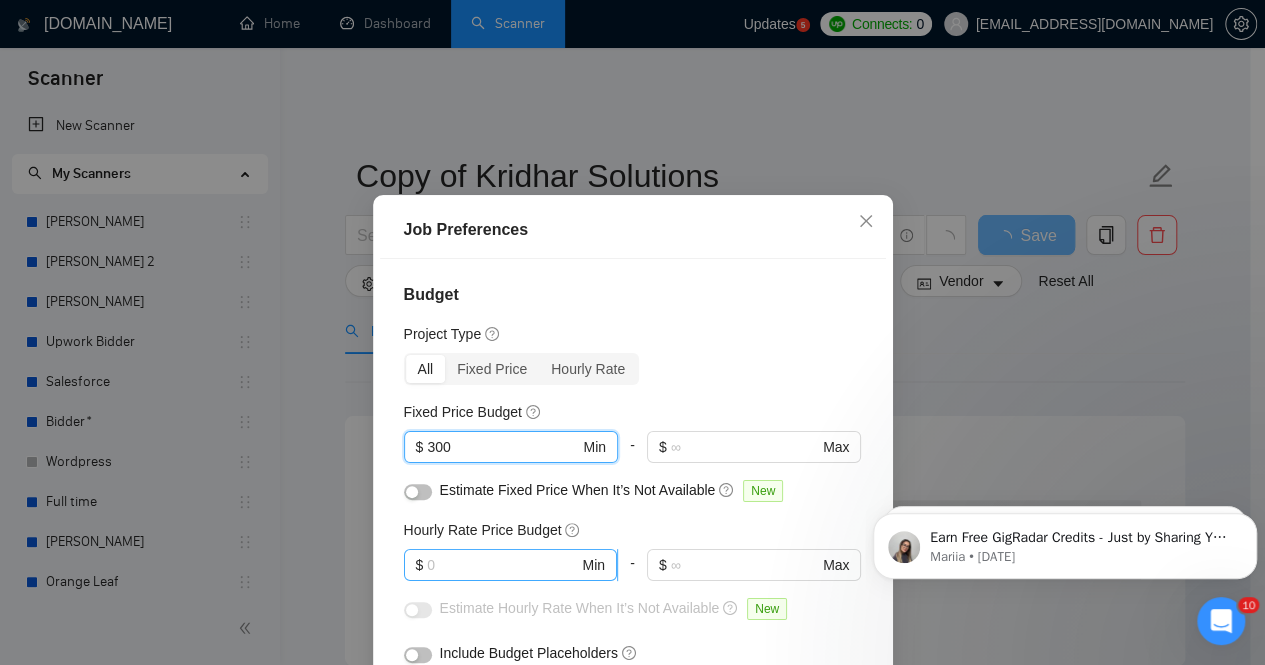 type on "300" 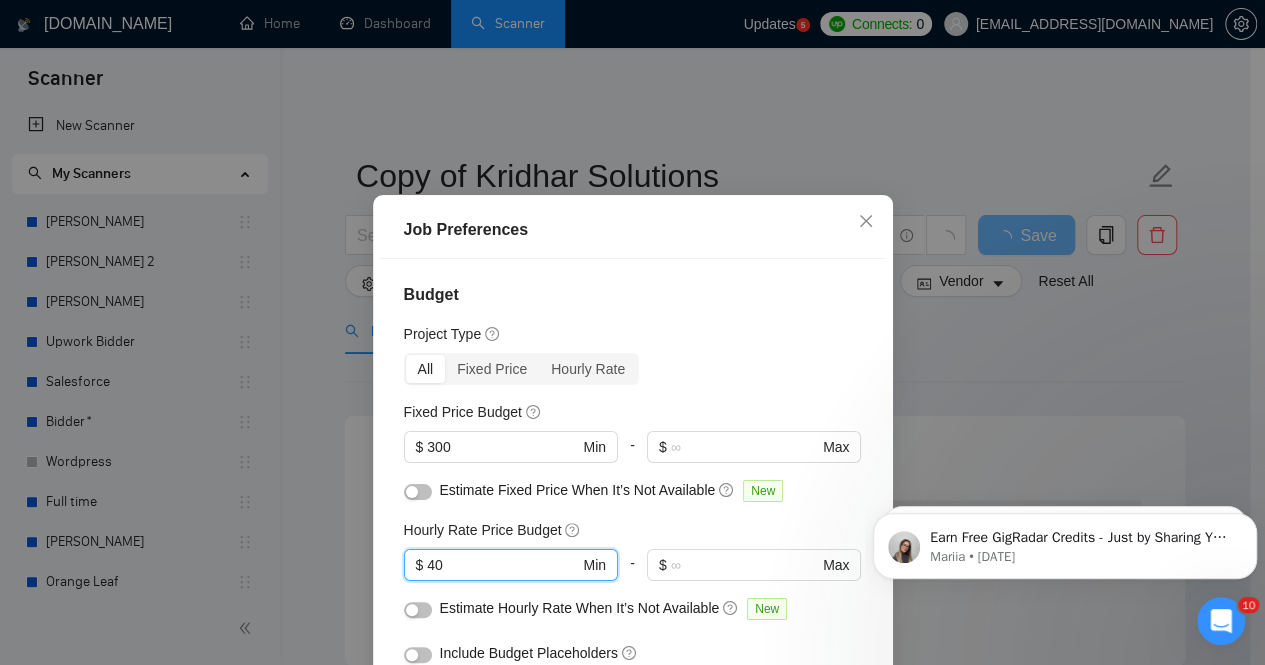 type on "40" 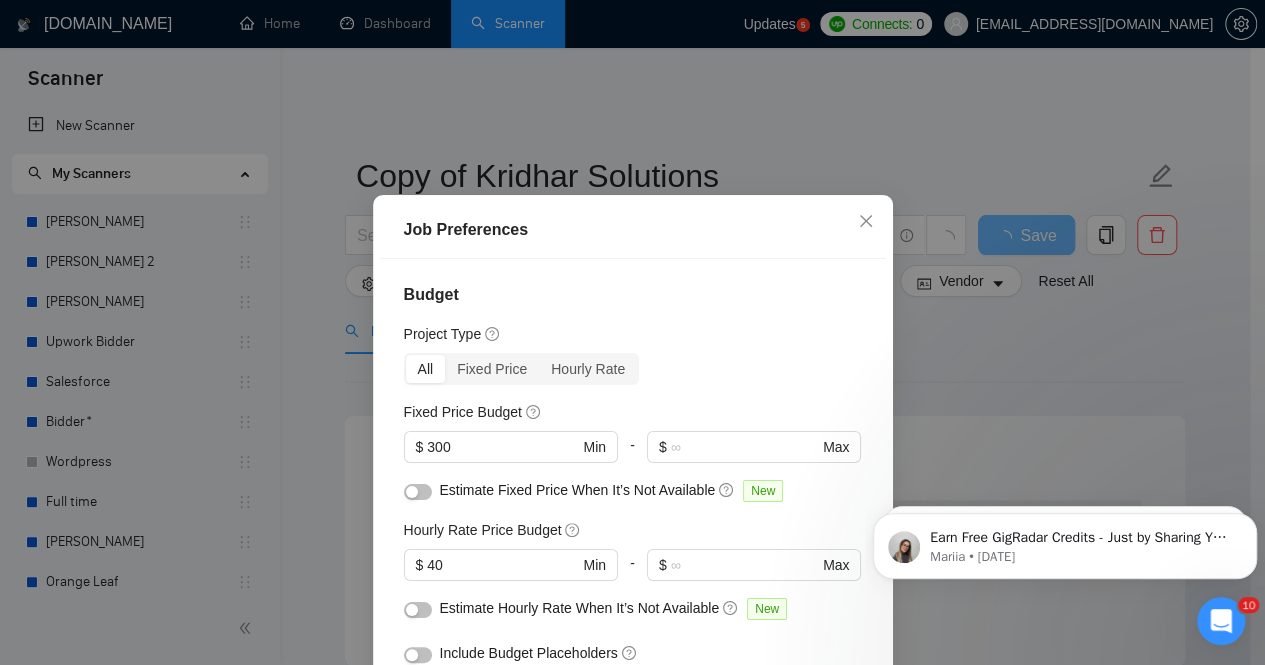 click on "Budget Project Type All Fixed Price Hourly Rate   Fixed Price Budget $ 300 Min - $ Max Estimate Fixed Price When It’s Not Available New   Hourly Rate Price Budget $ 40 Min - $ Max Estimate Hourly Rate When It’s Not Available New Include Budget Placeholders Include Jobs with Unspecified Budget   Connects Price New Min - Max Project Duration   Unspecified Less than 1 month 1 to 3 months 3 to 6 months More than 6 months Hourly Workload   Unspecified <30 hrs/week >30 hrs/week Hours TBD Unsure Job Posting Questions New   Any posting questions Description Preferences Description Size New   Any description size" at bounding box center (633, 492) 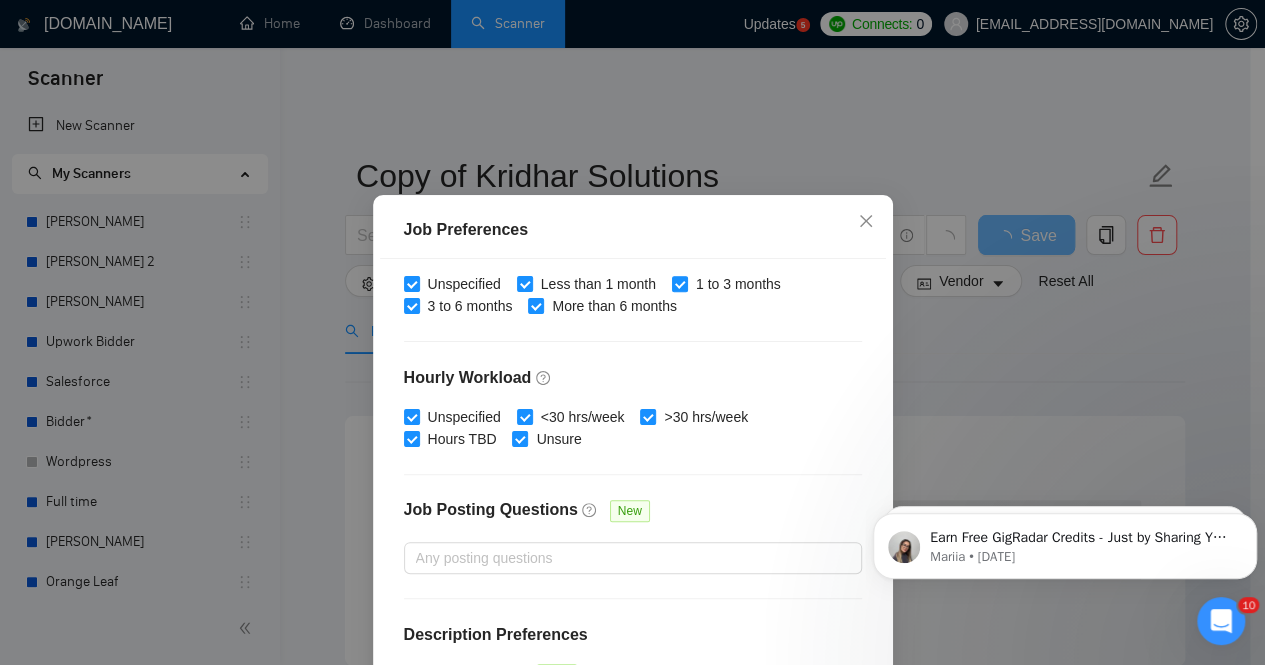 scroll, scrollTop: 660, scrollLeft: 0, axis: vertical 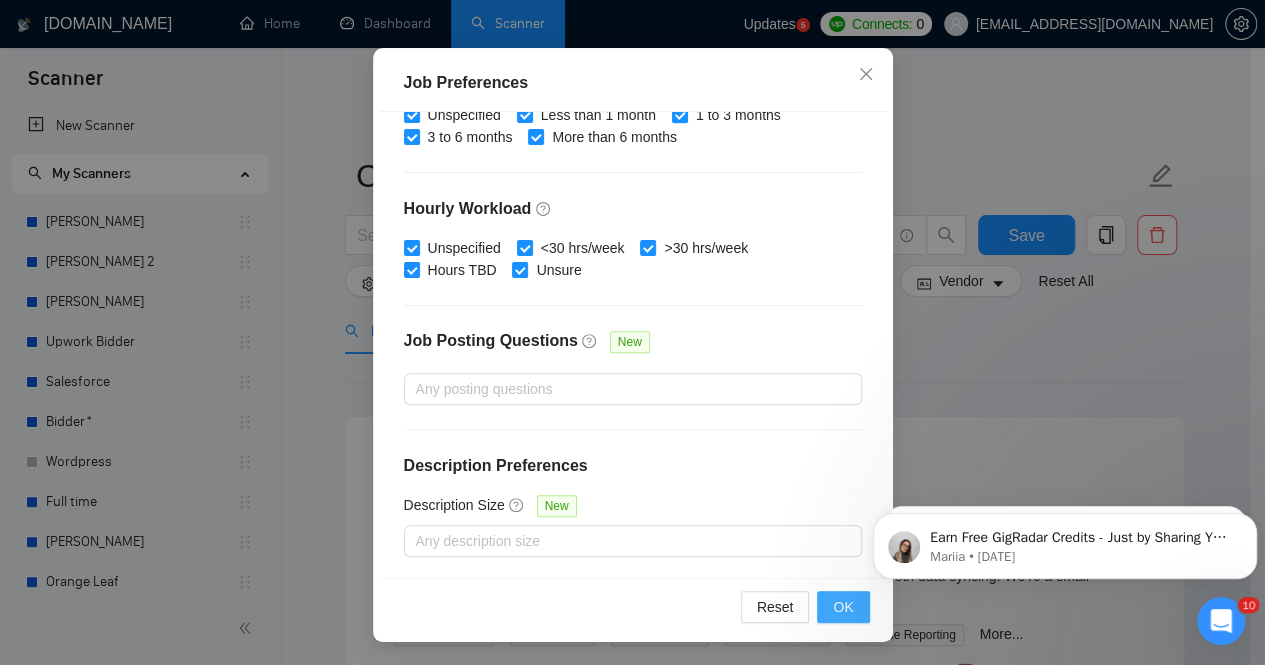 click on "OK" at bounding box center (843, 607) 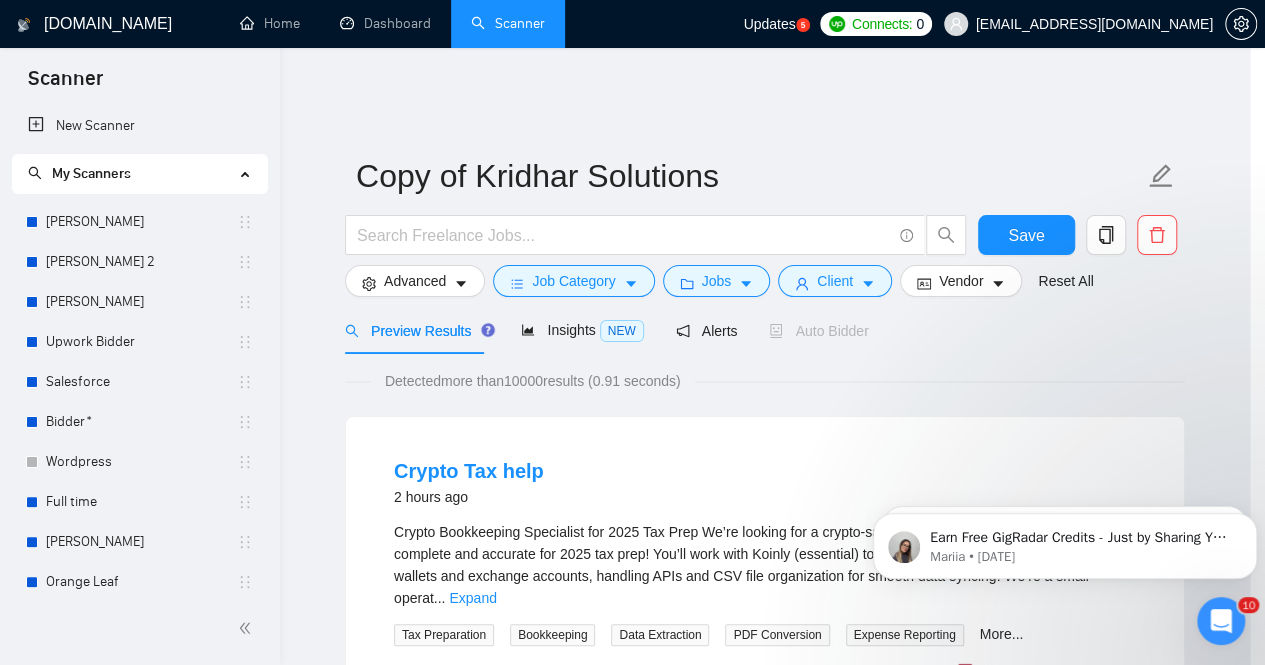 scroll, scrollTop: 72, scrollLeft: 0, axis: vertical 